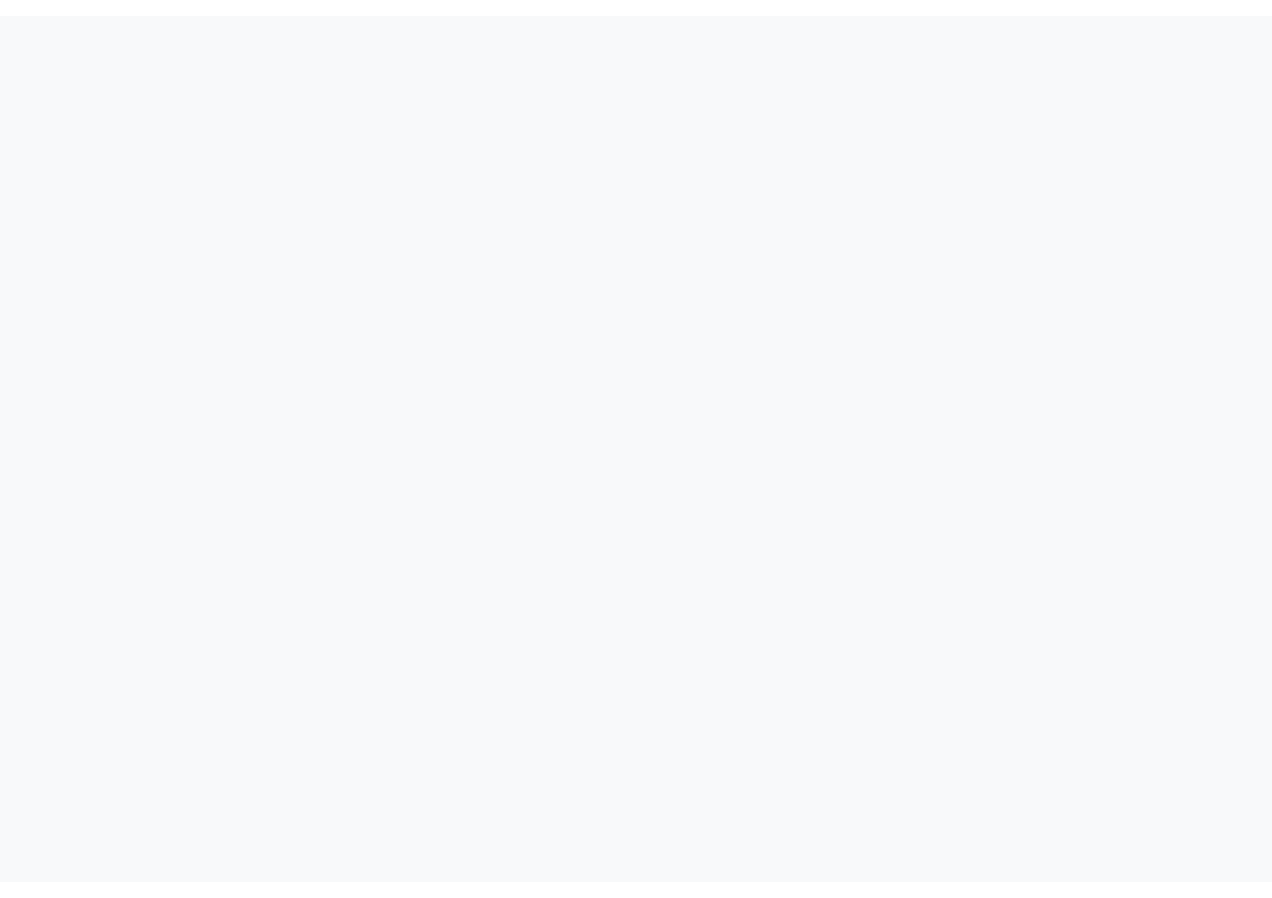 scroll, scrollTop: 0, scrollLeft: 0, axis: both 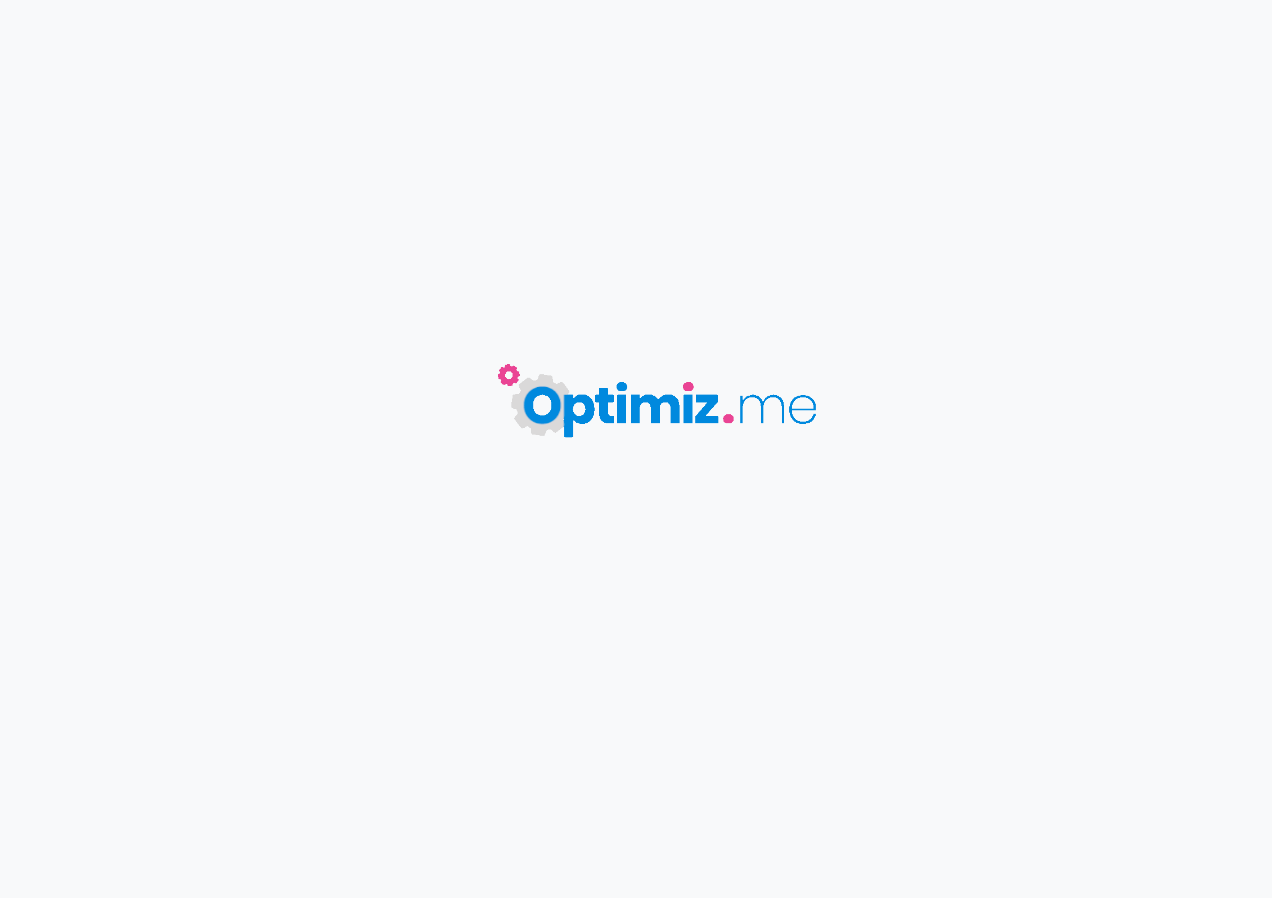 type on "UP // Les avantages fiscaux d'une assurance vie" 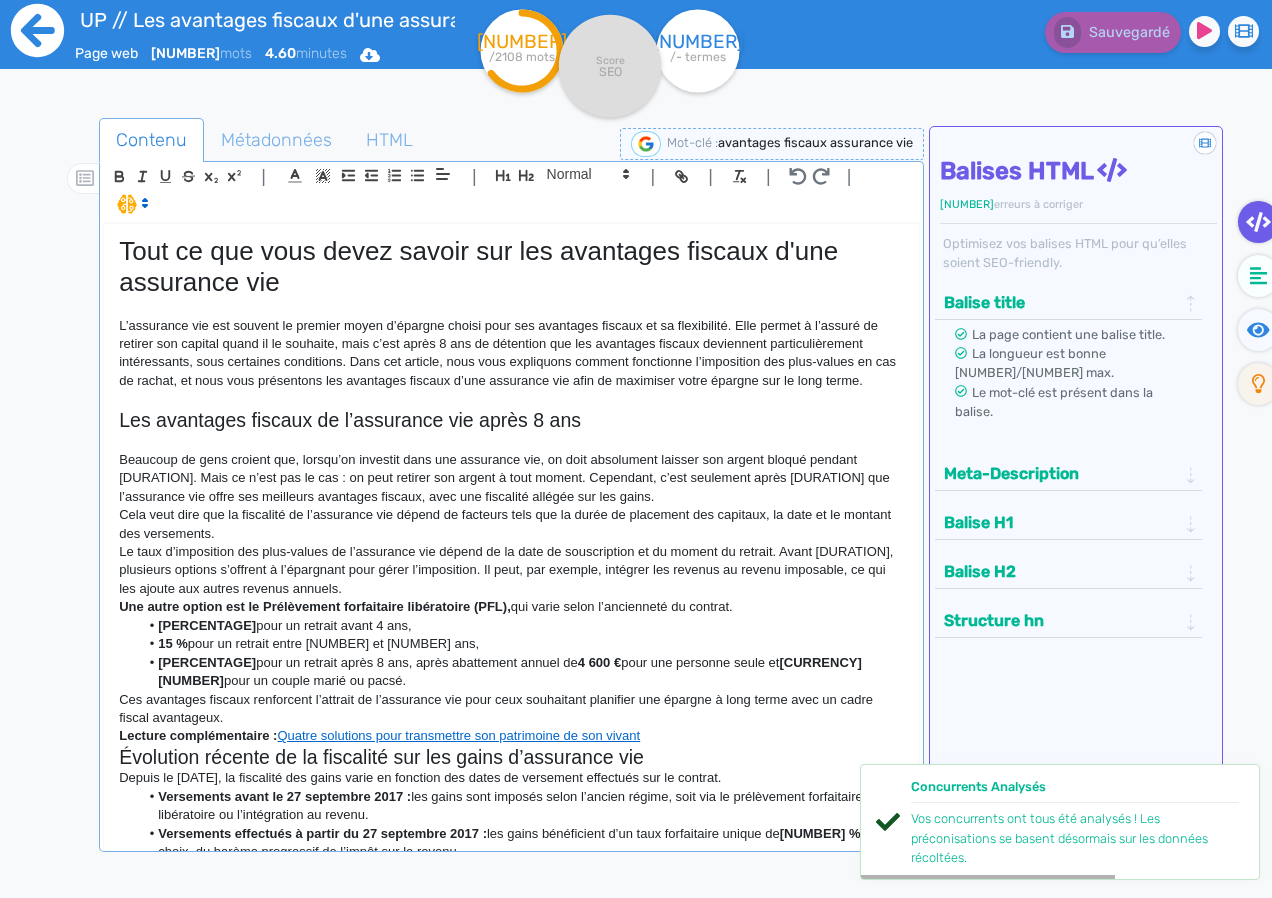 click 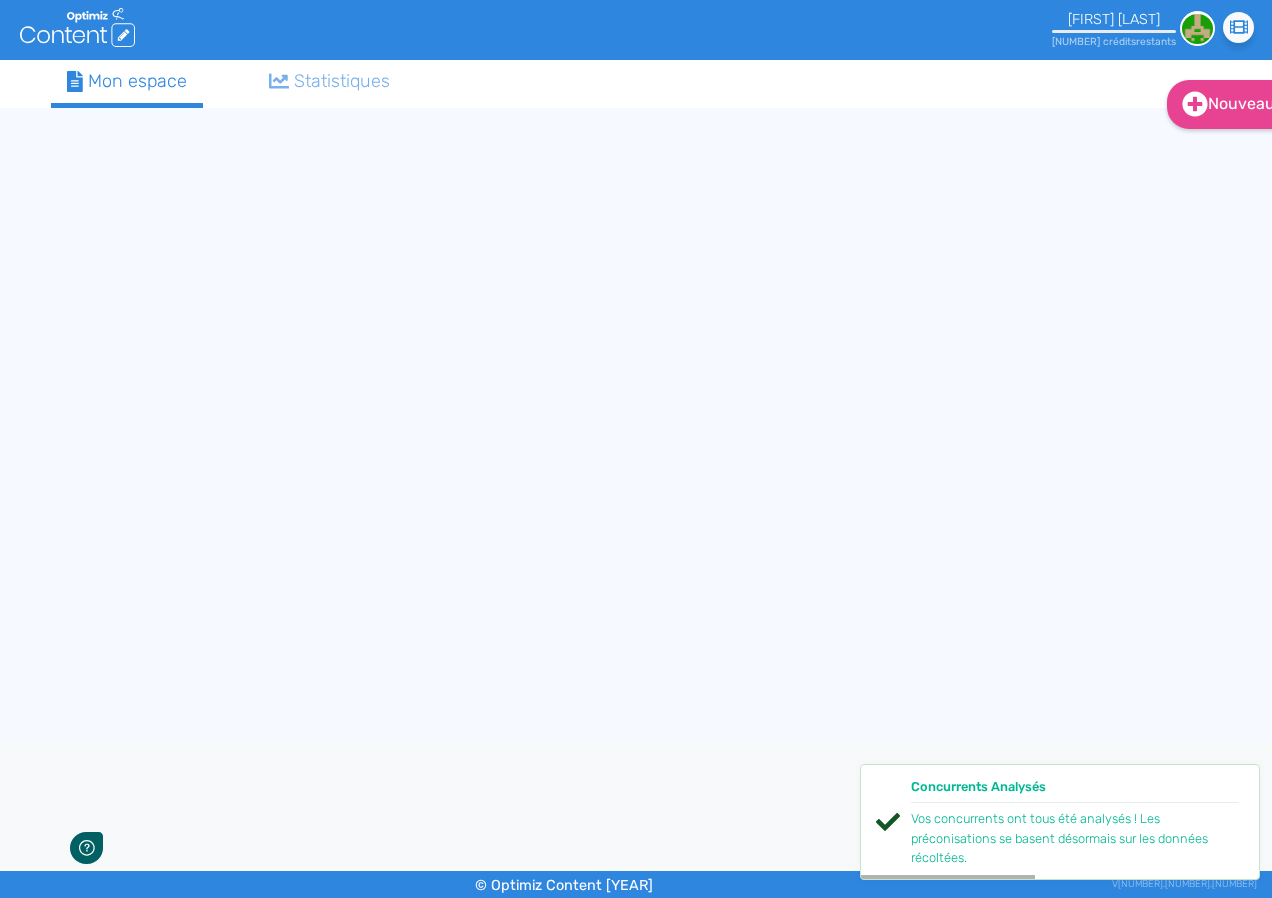 scroll, scrollTop: 0, scrollLeft: 0, axis: both 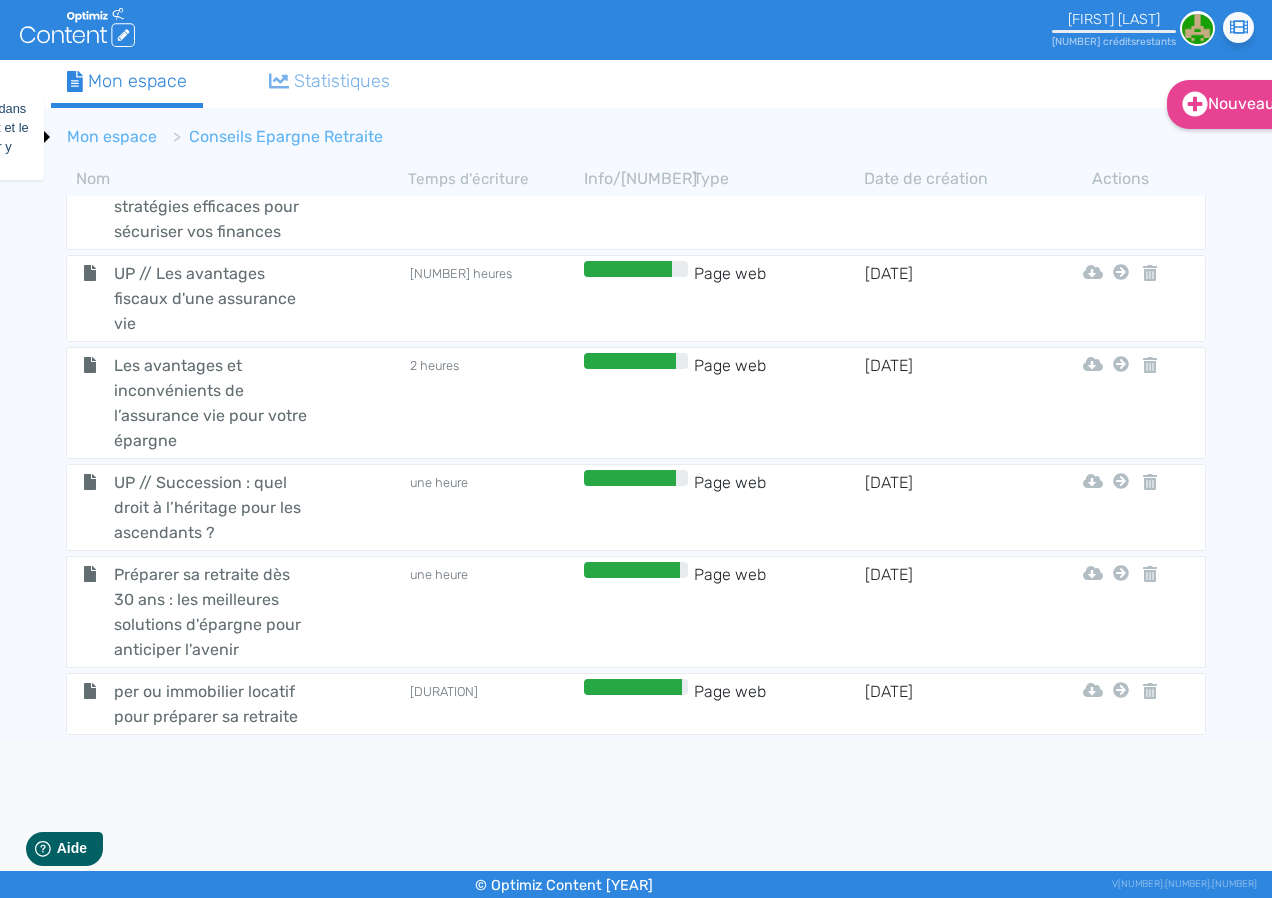 click on "Mon espace" at bounding box center [112, 136] 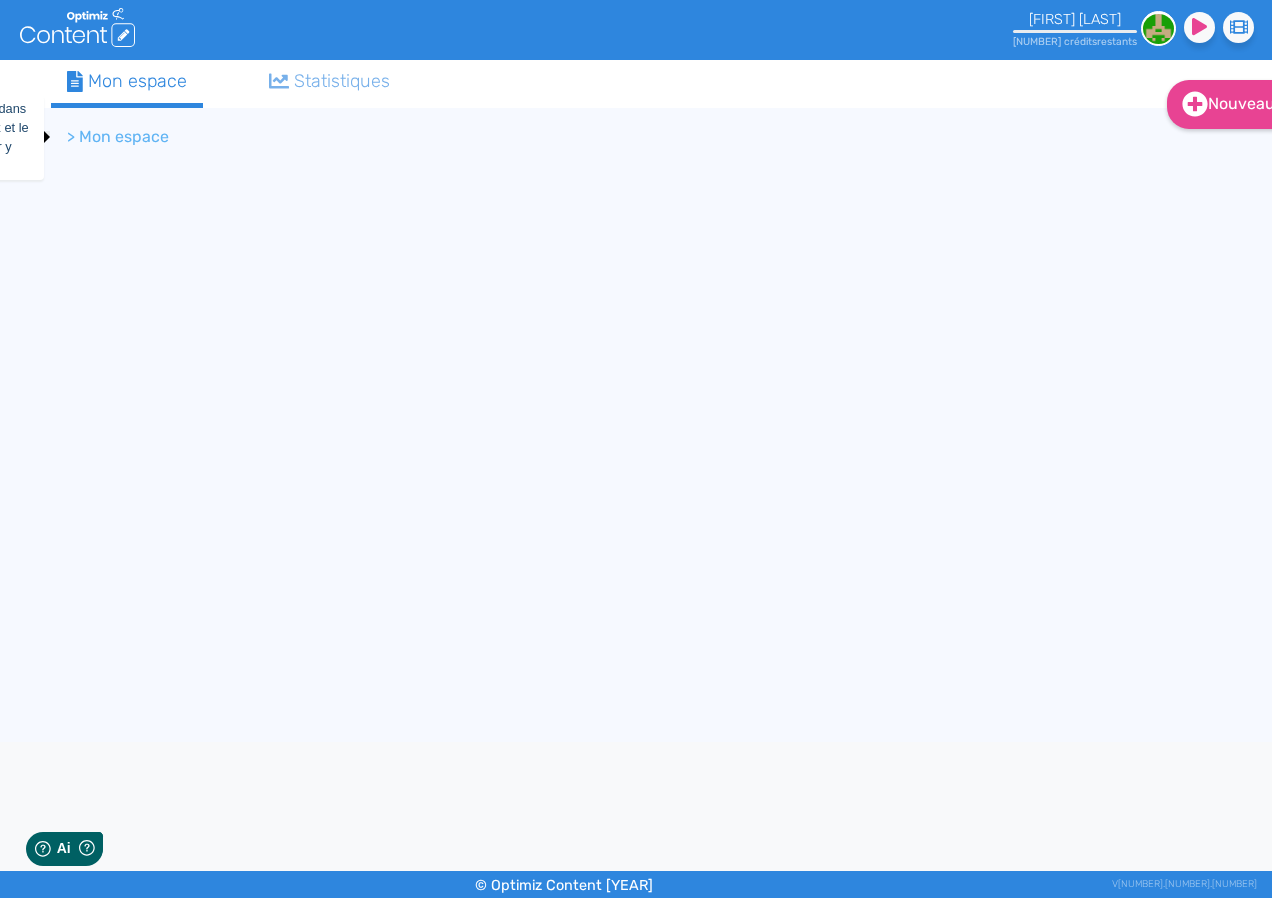scroll, scrollTop: 0, scrollLeft: 0, axis: both 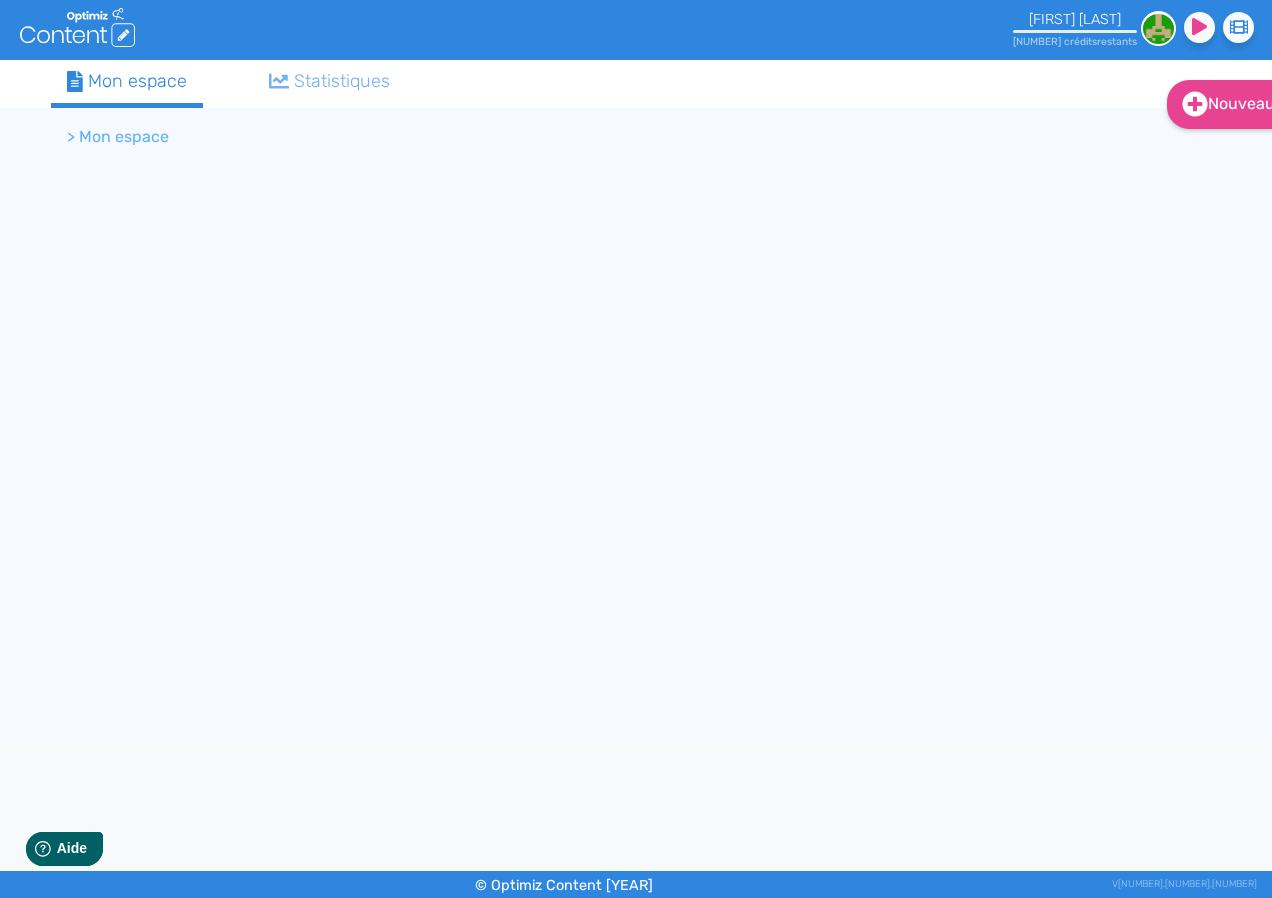click on "> Mon espace" at bounding box center [118, 137] 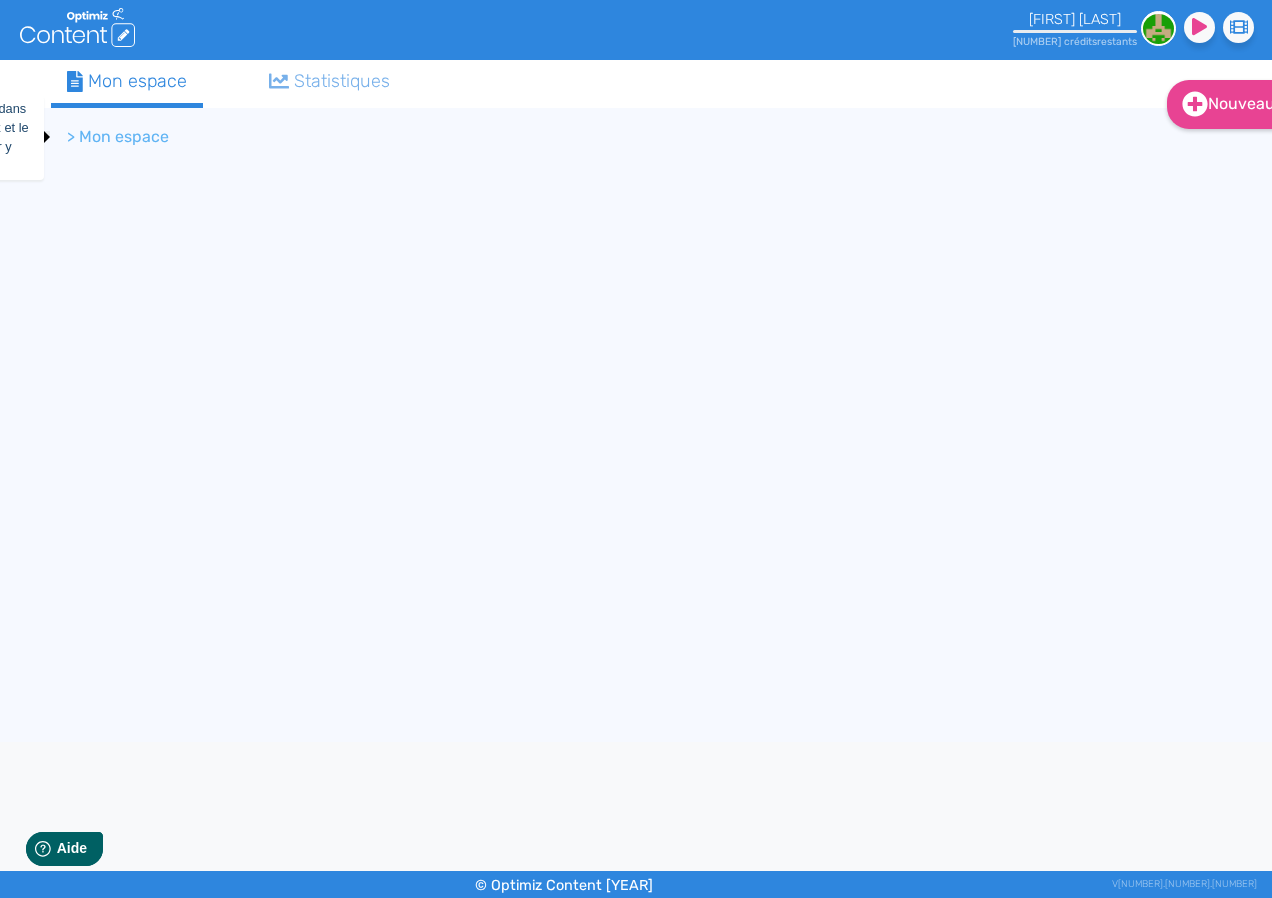 click on "> Mon espace" at bounding box center (118, 137) 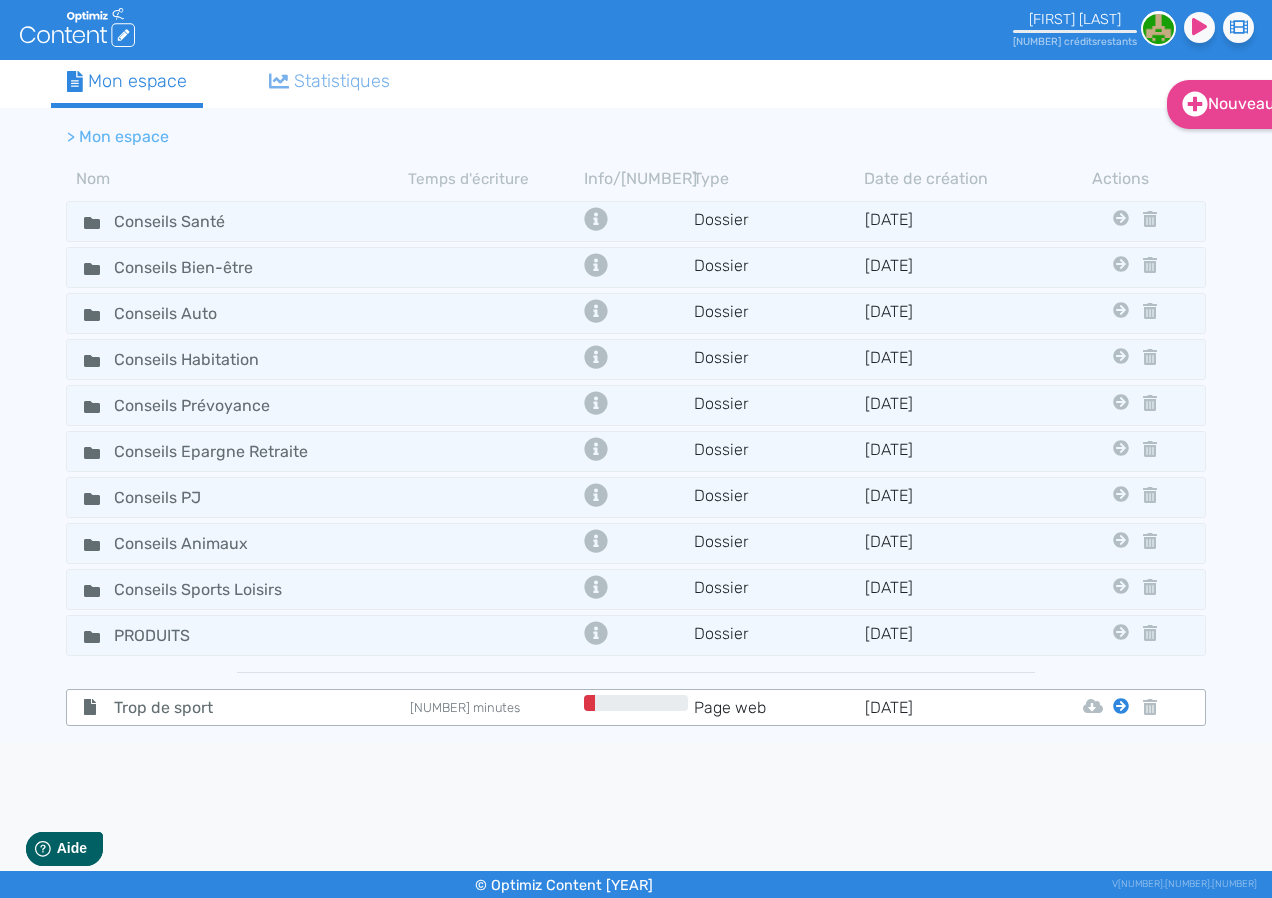 click 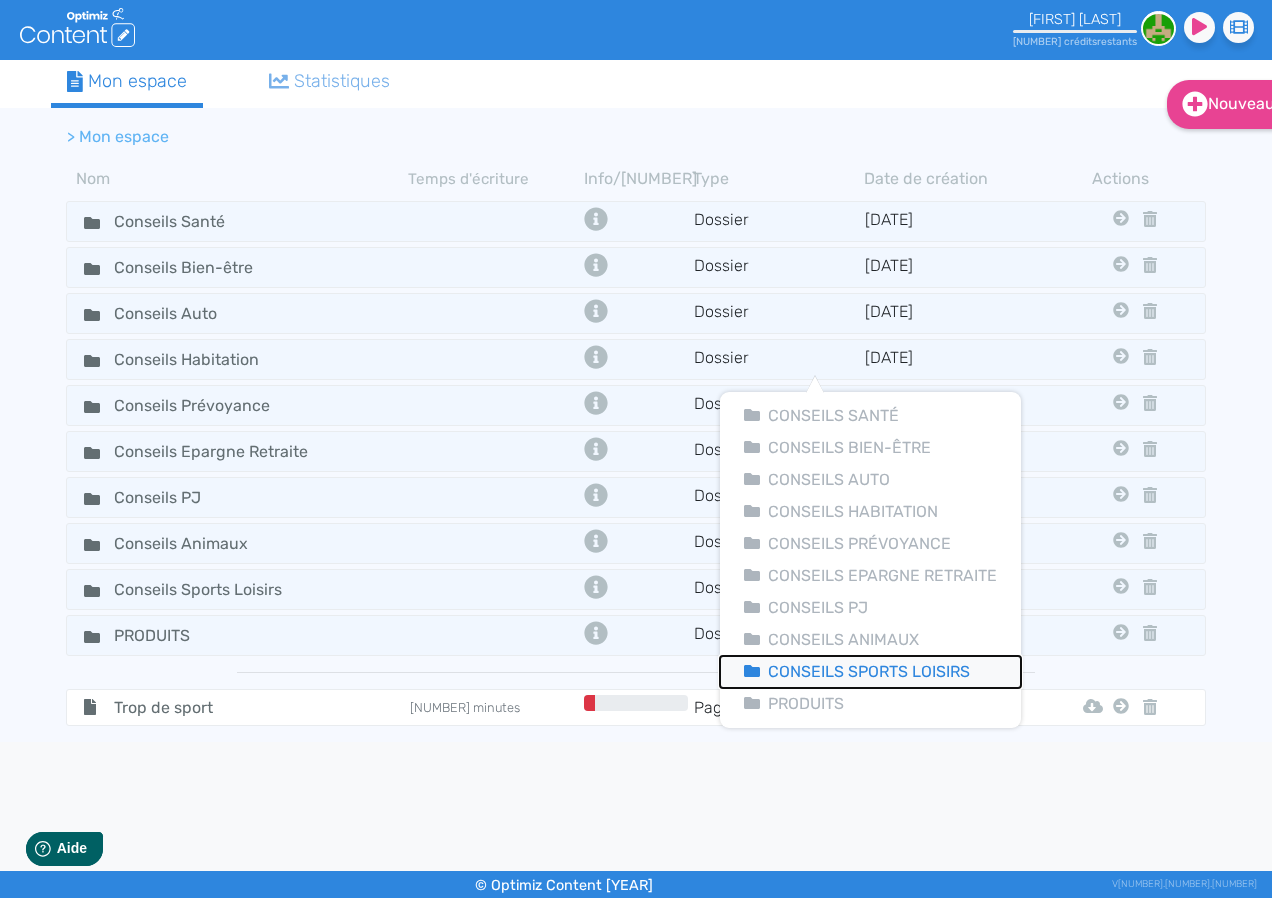 click on "Conseils Sports Loisirs" at bounding box center (870, 672) 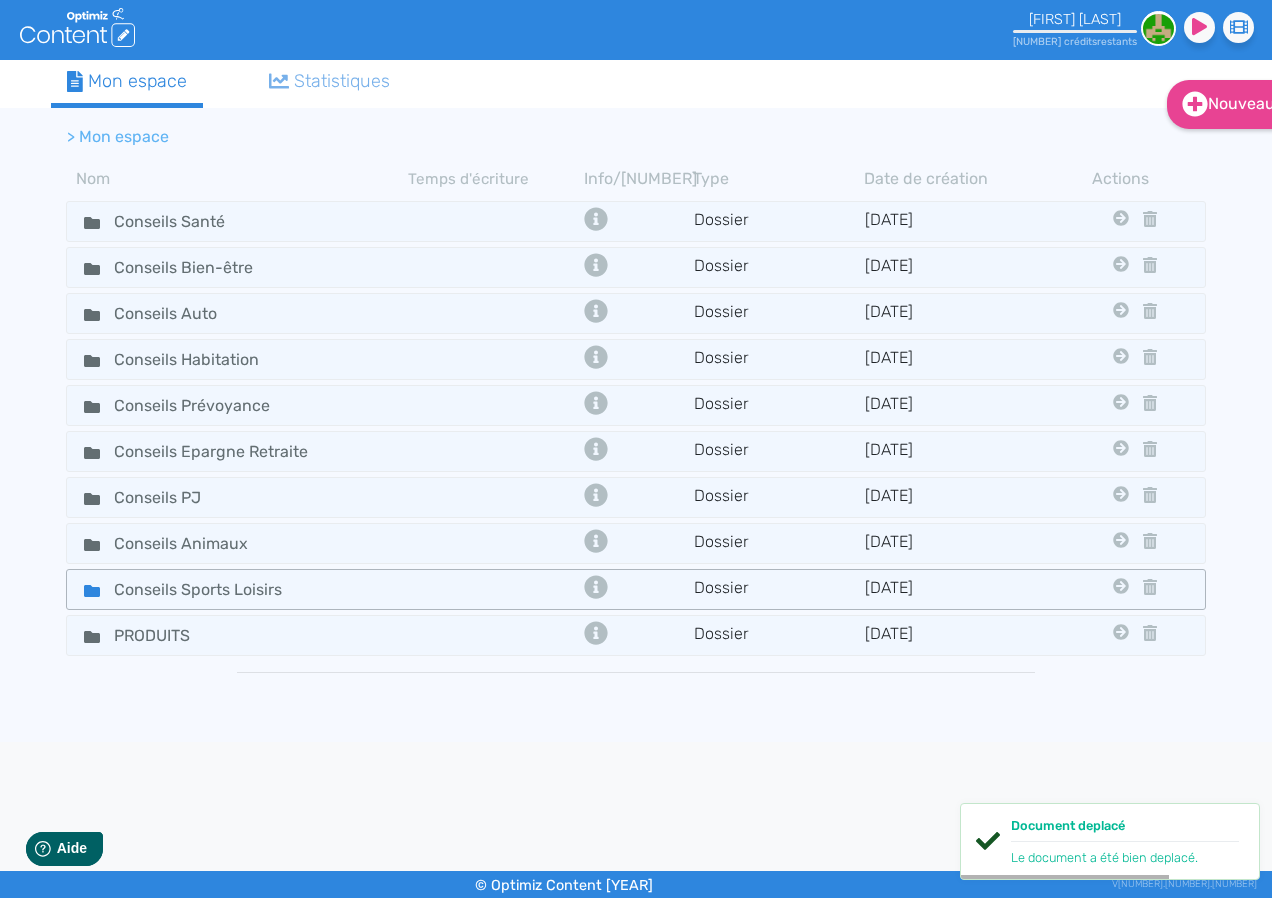 click on "Conseils Sports Loisirs" 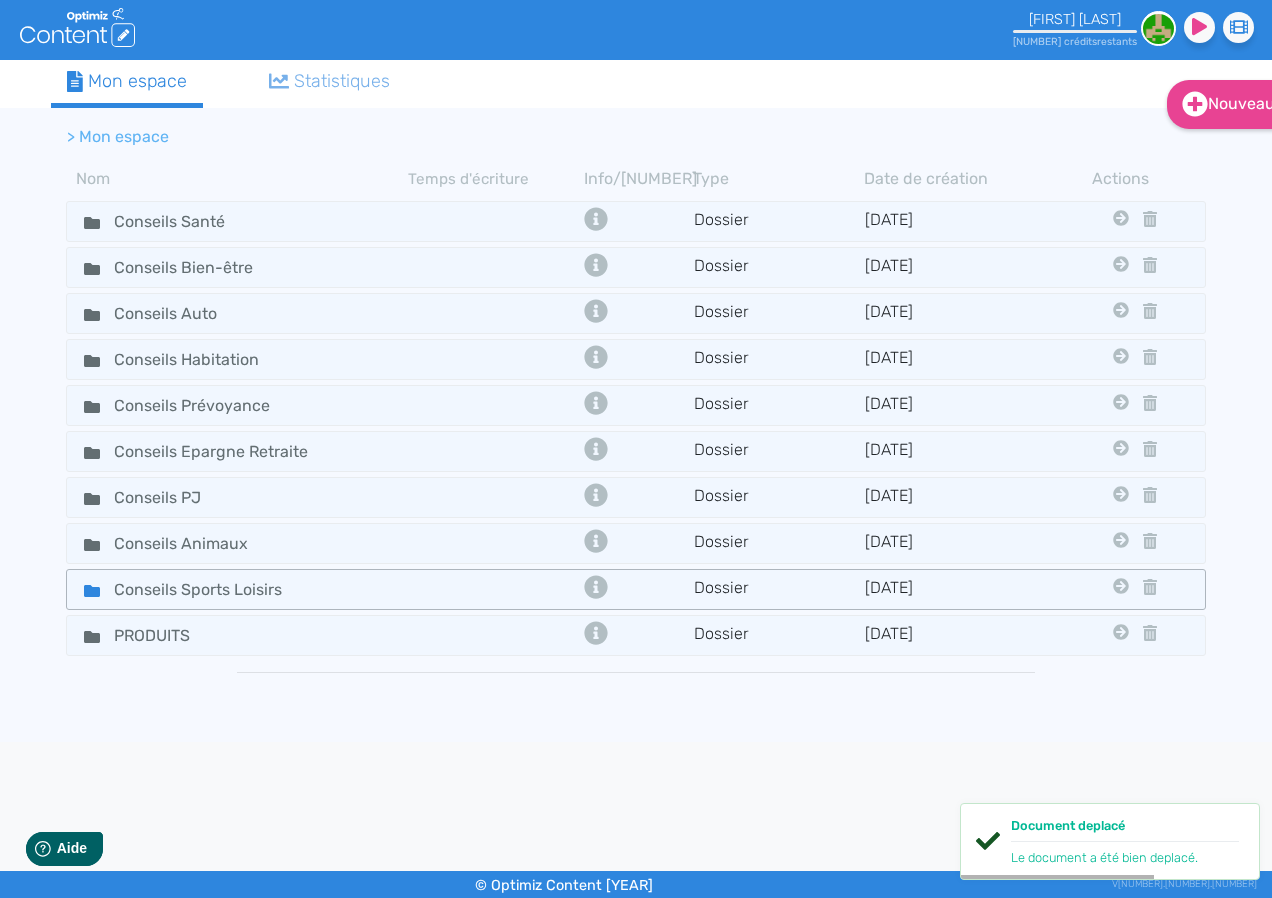 click on "Conseils Sports Loisirs" 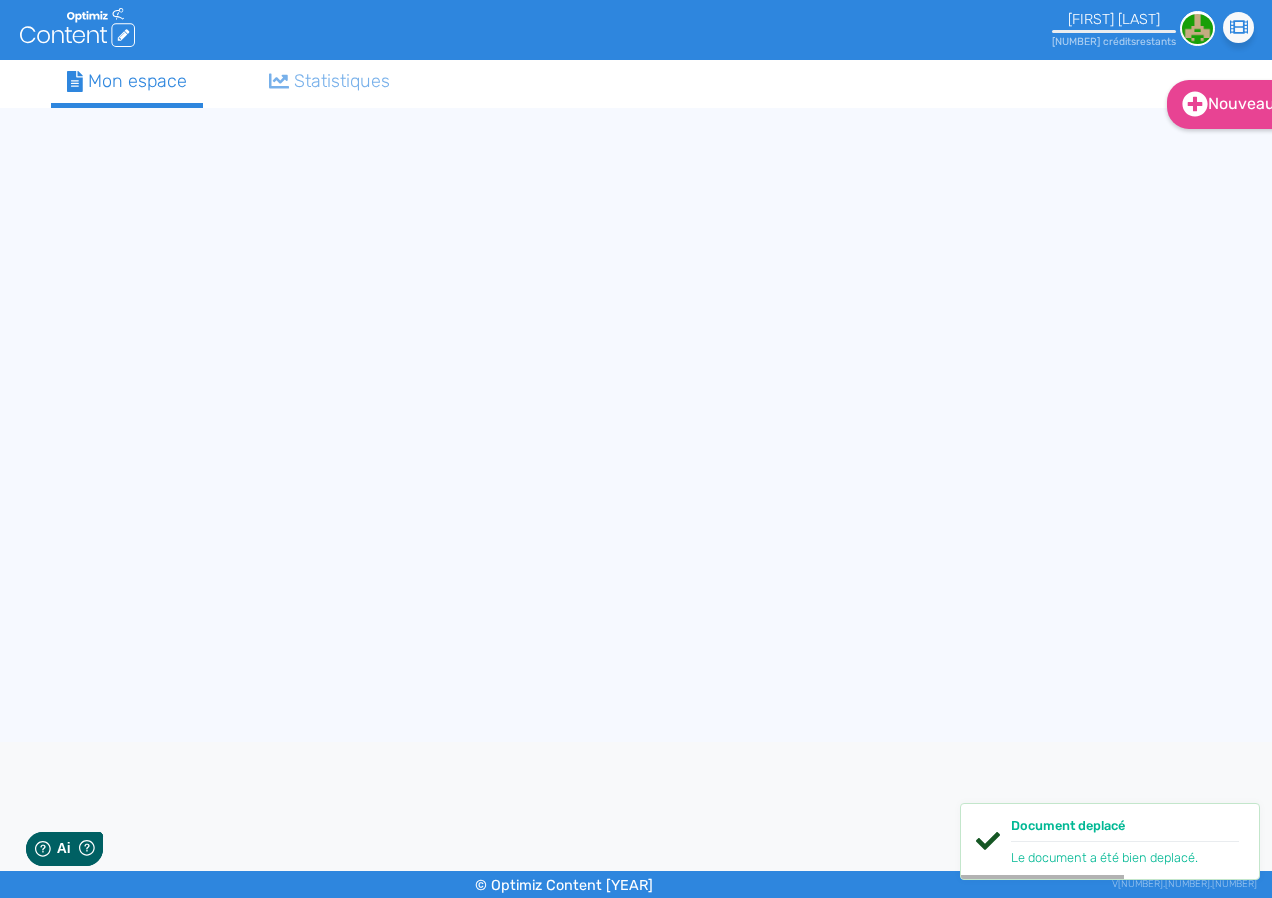 scroll, scrollTop: 0, scrollLeft: 0, axis: both 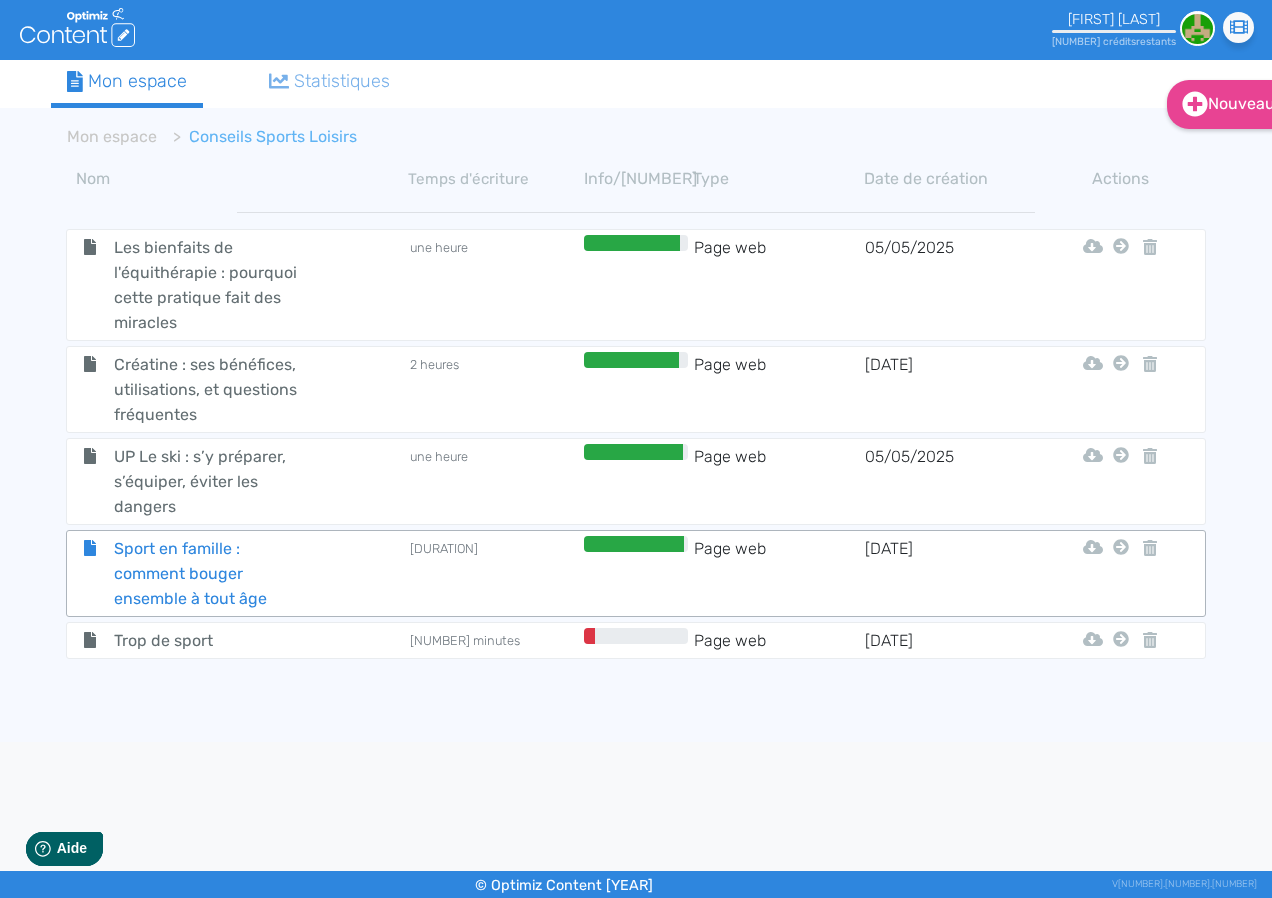 click on "Sport en famille : comment bouger ensemble à tout âge" 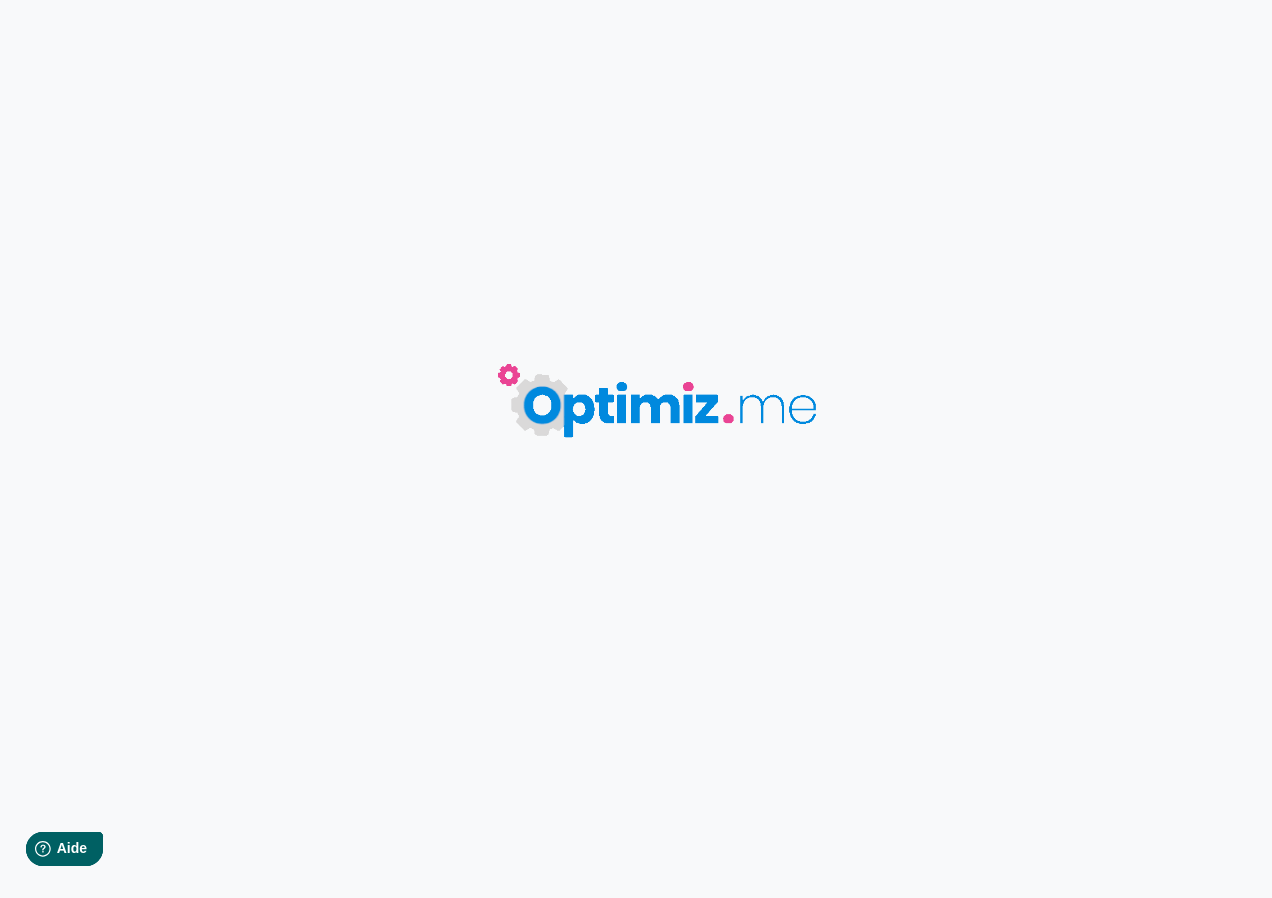click on "[NUMBER]  mots [NUMBER]  minutes [NUMBER] / [NUMBER] mots Score SEO [NUMBER] /- termes Sauvegardé  Contenu   Métadonnées   HTML                                          |                                                                                                                                                                                                         |               H3 H4 H5 H6 Normal |         |             | |
Nous analysons tous vos concurrents sur la requête  .   Balises HTML [NUMBER]  erreurs à corriger  Optimisez vos balises HTML pour qu’elles soient SEO-friendly.  Nous analysons vos concurrents ... [PERCENT]  Sémantique  Vocabulaire à utiliser Enrichissez votre texte avec des termes lexicaux. Nous analysons vos concurrents ... [PERCENT]  Idées   Trouvez l’inspiration pour rédiger Nous analysons vos concurrents ... [PERCENT]  Lisibilité  Pour une lecture agréable  Nous analysons la lisibilité de votre texte.  Nous analysons vos concurrents ... [PERCENT]" at bounding box center [636, 449] 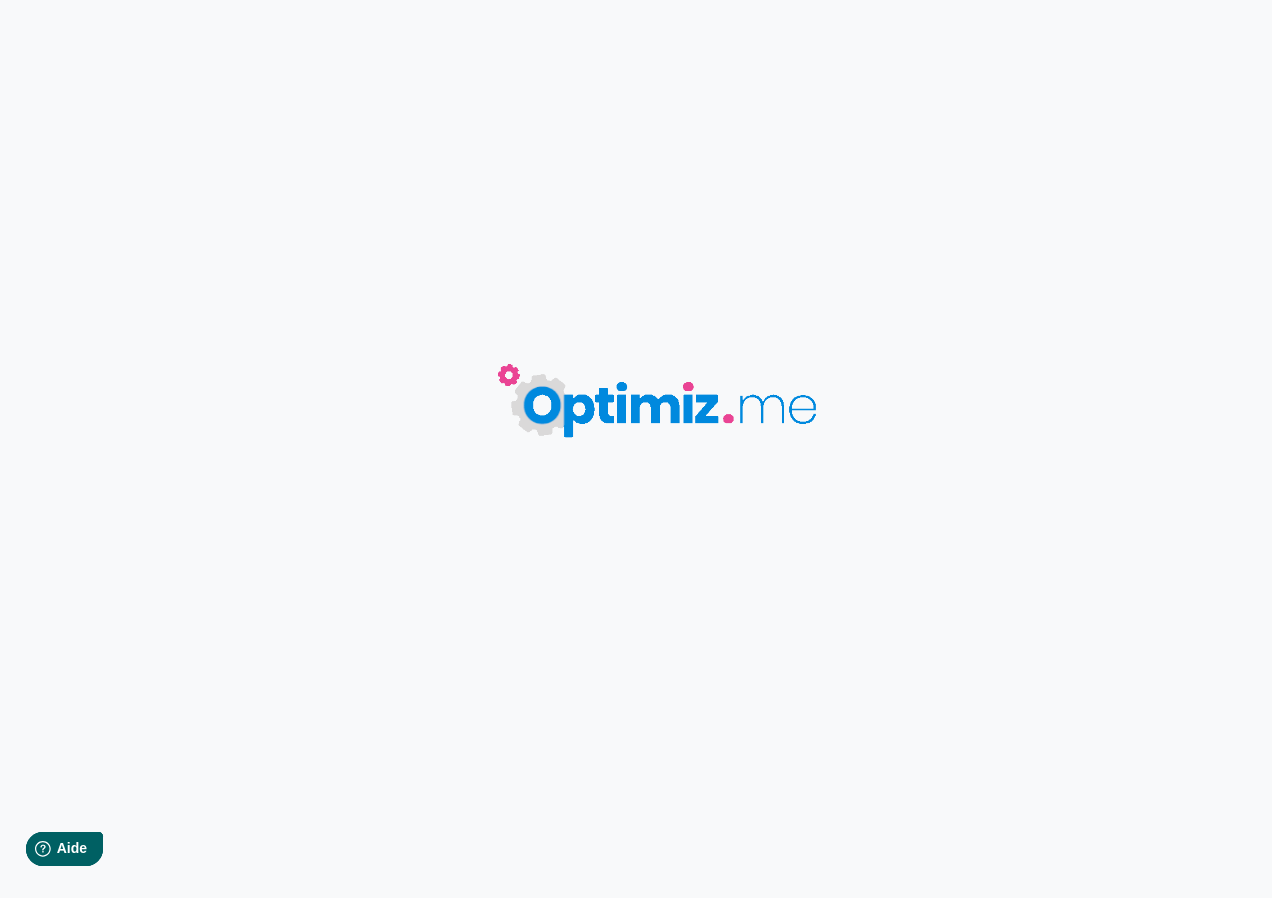 type on "Sport en famille : comment bouger ensemble à tout âge" 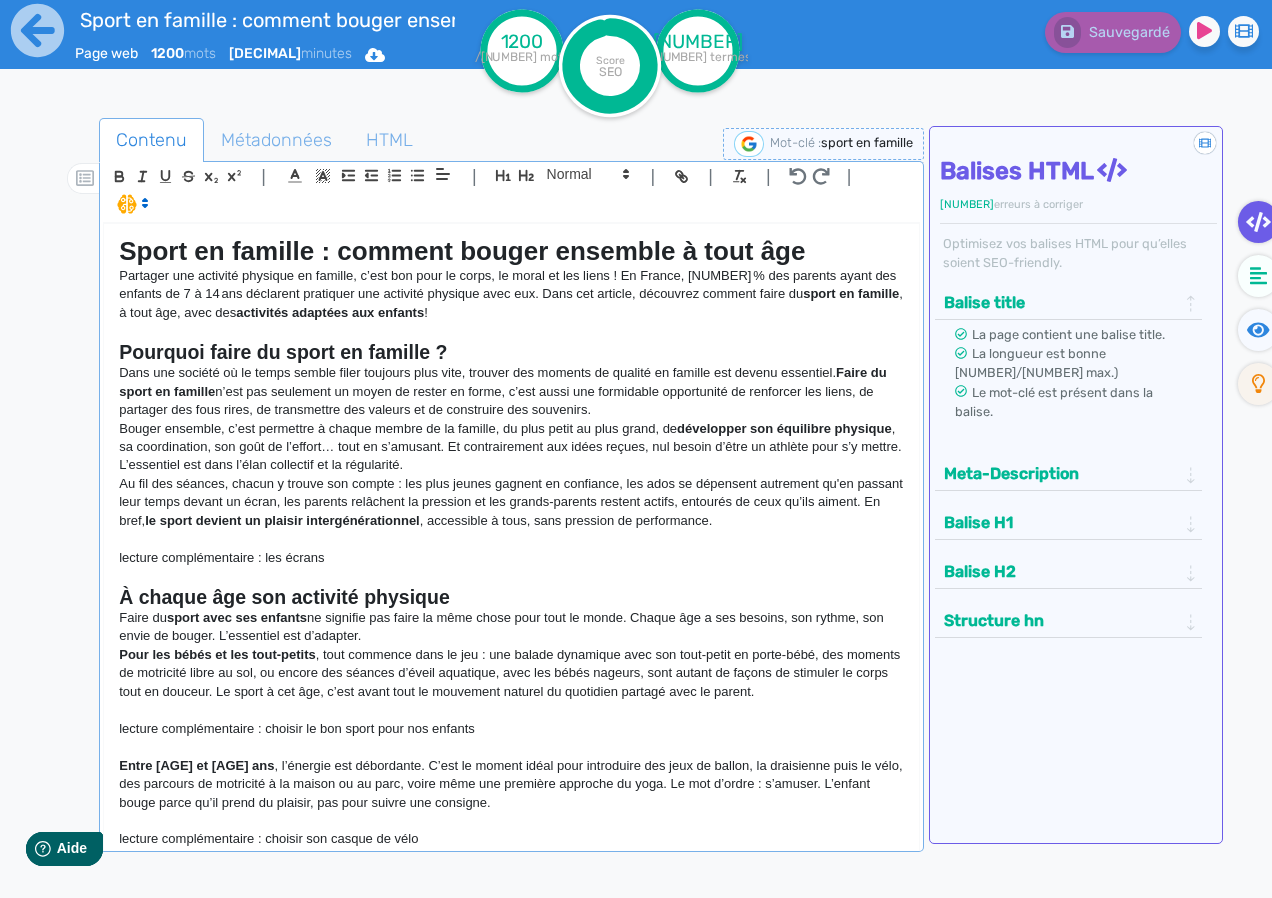 click on "Sport en famille : comment bouger ensemble à tout âge" 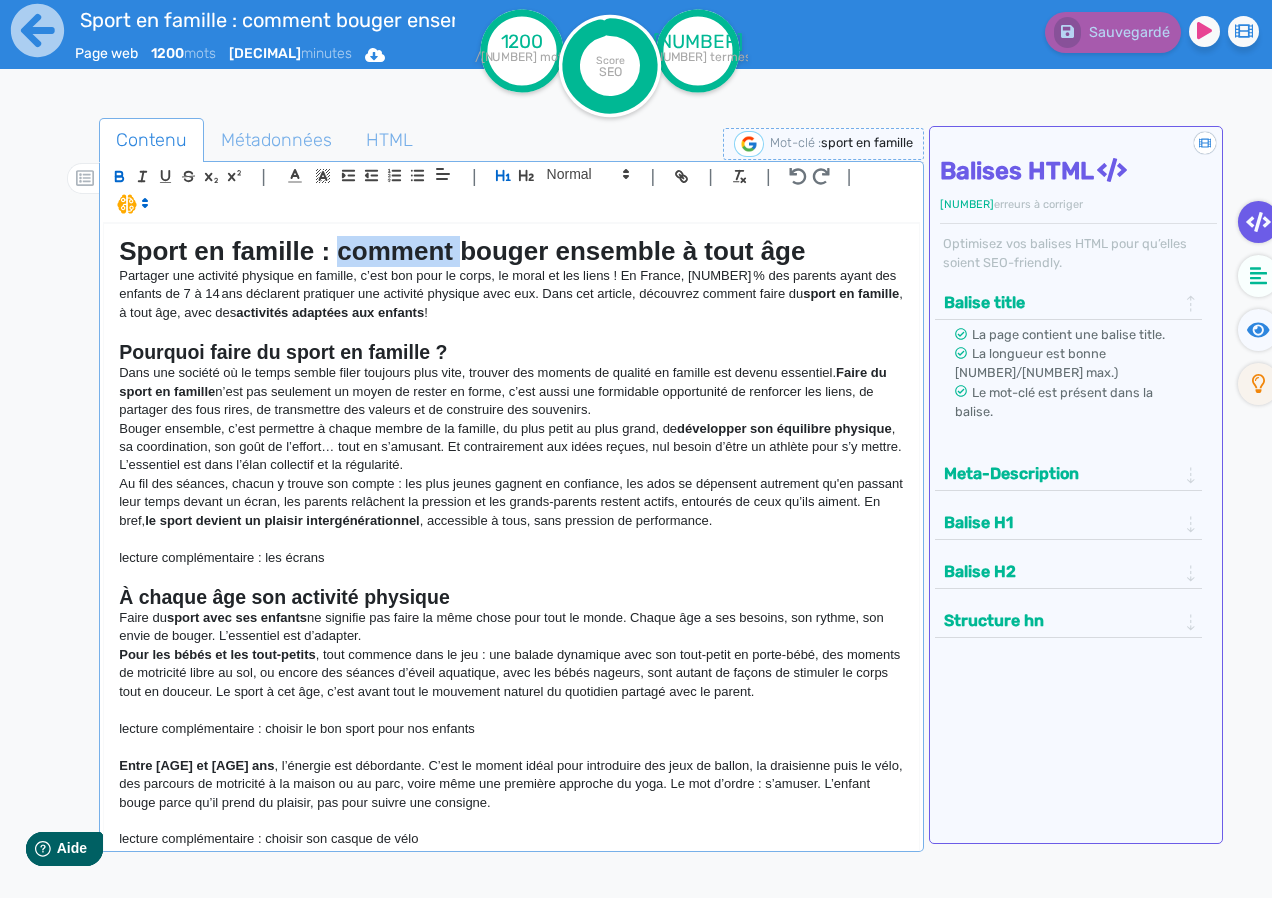 click on "Sport en famille : comment bouger ensemble à tout âge" 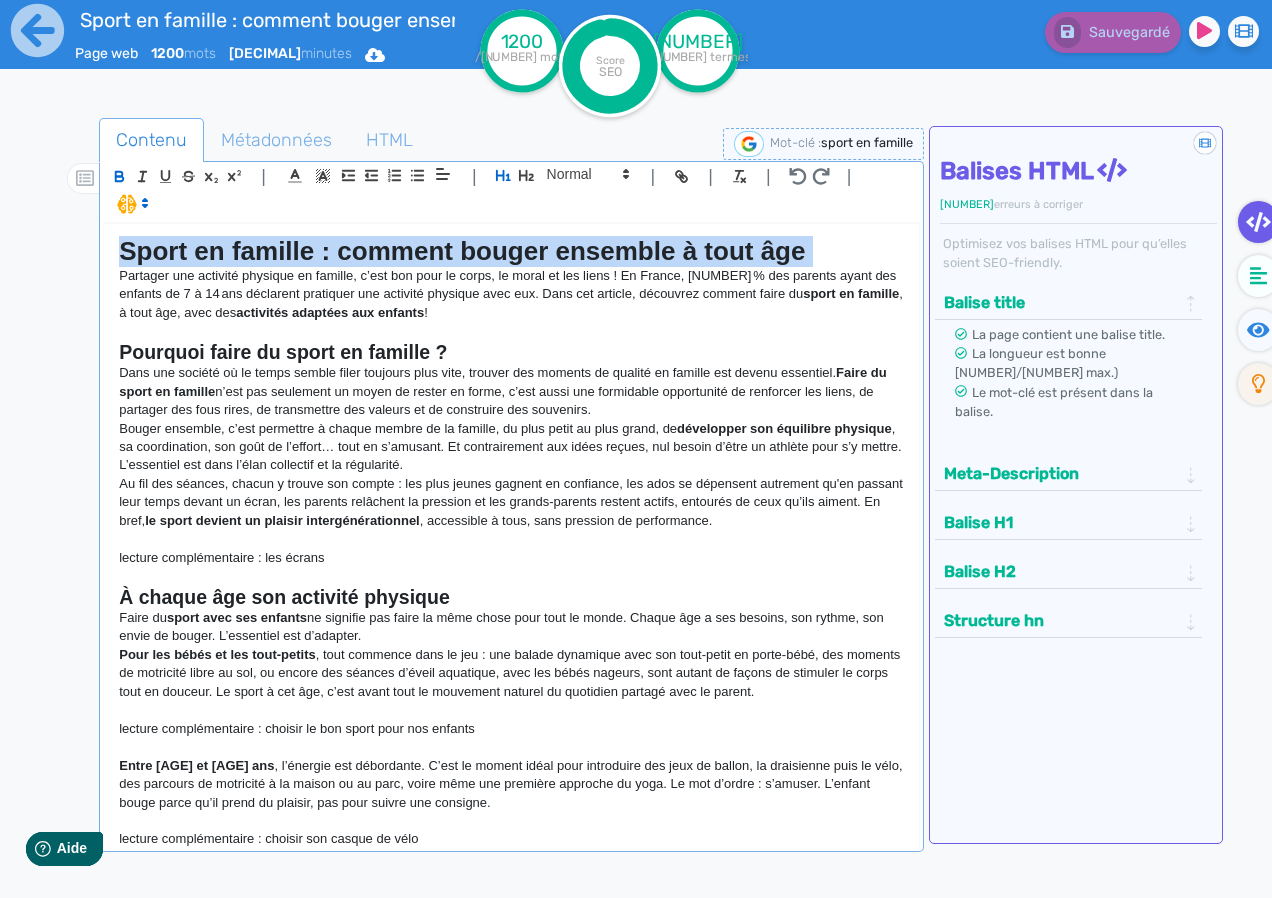click on "Sport en famille : comment bouger ensemble à tout âge" 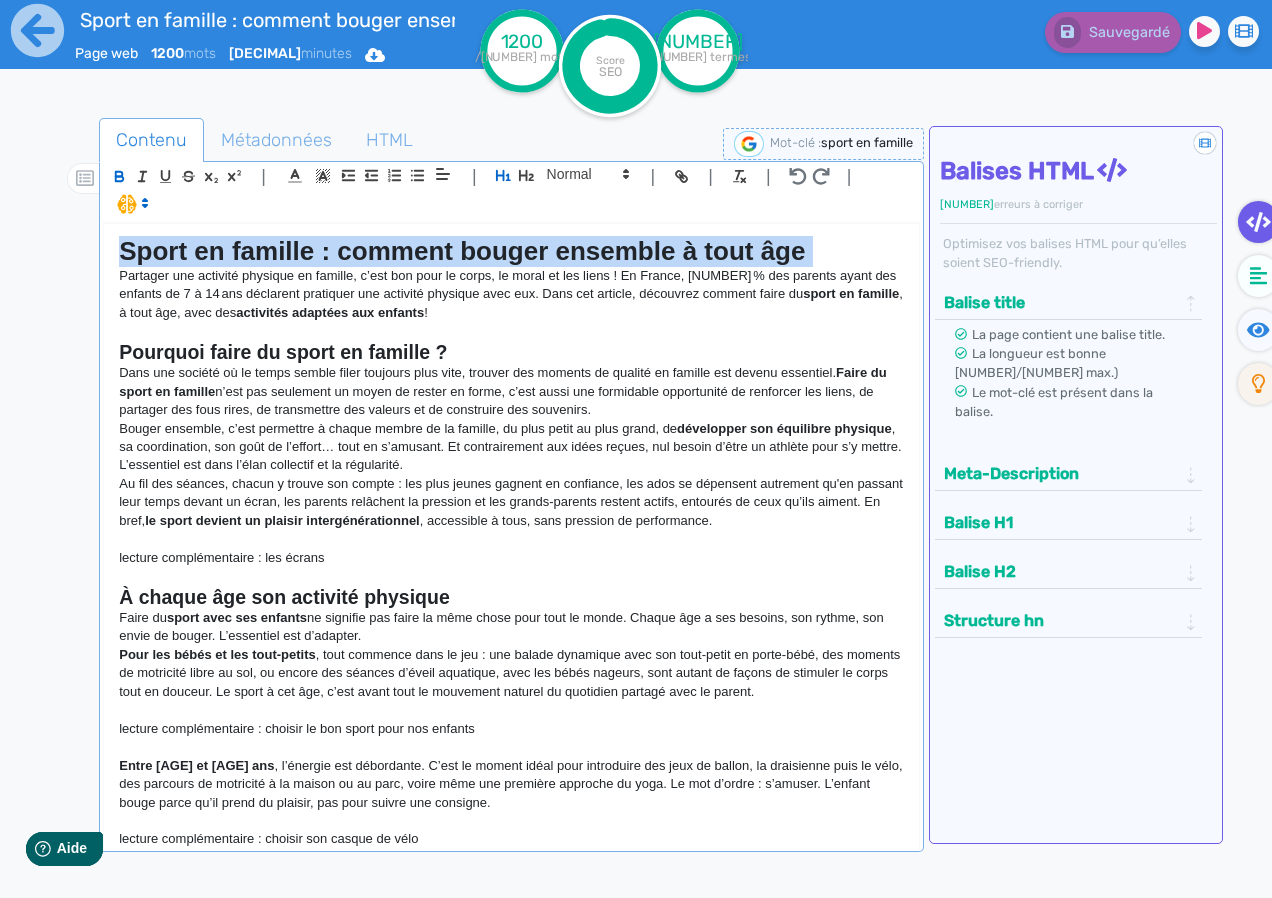 copy on "Sport en famille : comment bouger ensemble à tout âge" 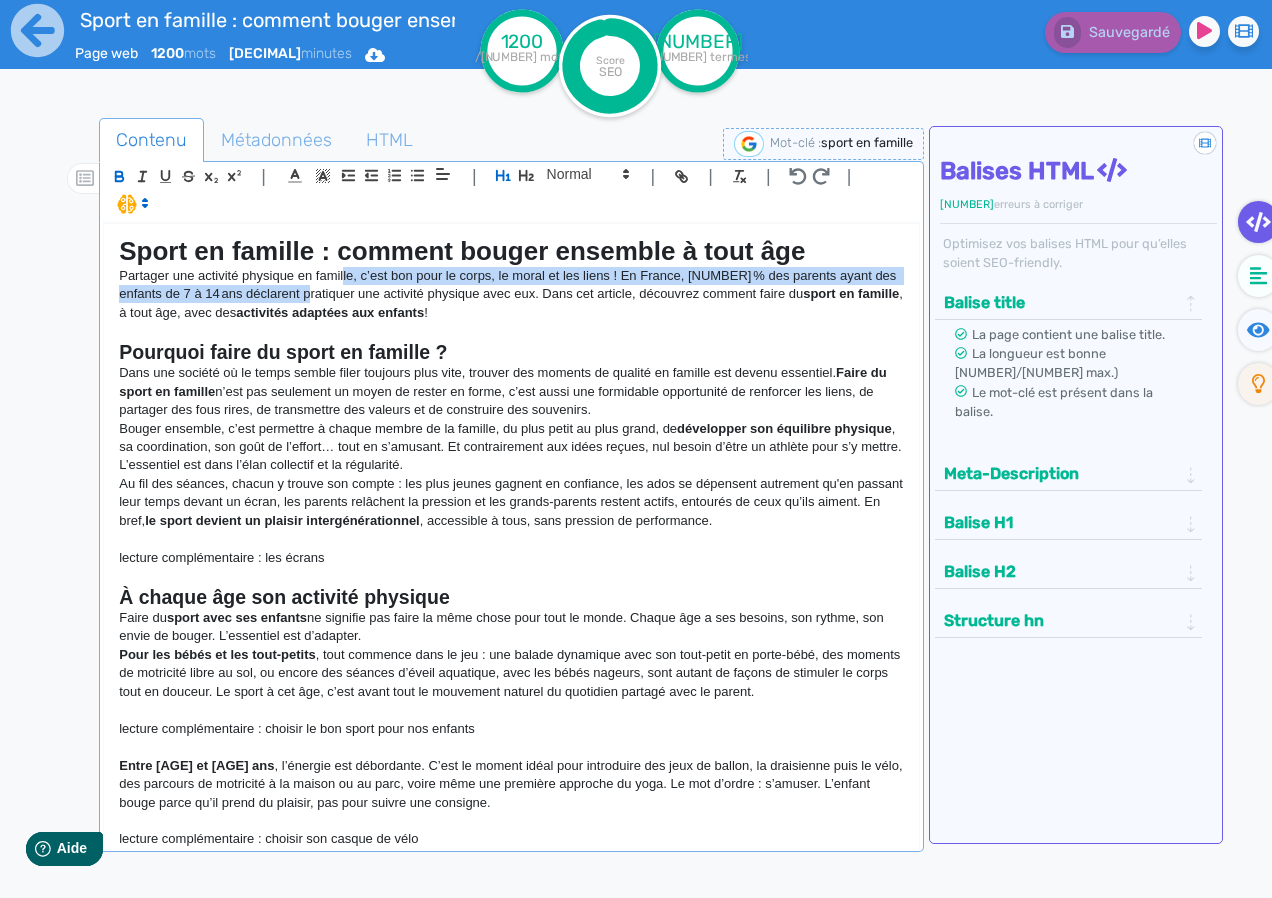 click on "Partager une activité physique en famille, c’est bon pour le corps, le moral et les liens ! En France, 62 % des parents ayant des enfants de 7 à 14 ans déclarent pratiquer une activité physique avec eux. Dans cet article, découvrez comment faire du sport en famille, à tout âge, avec des activités adaptées aux enfants !" 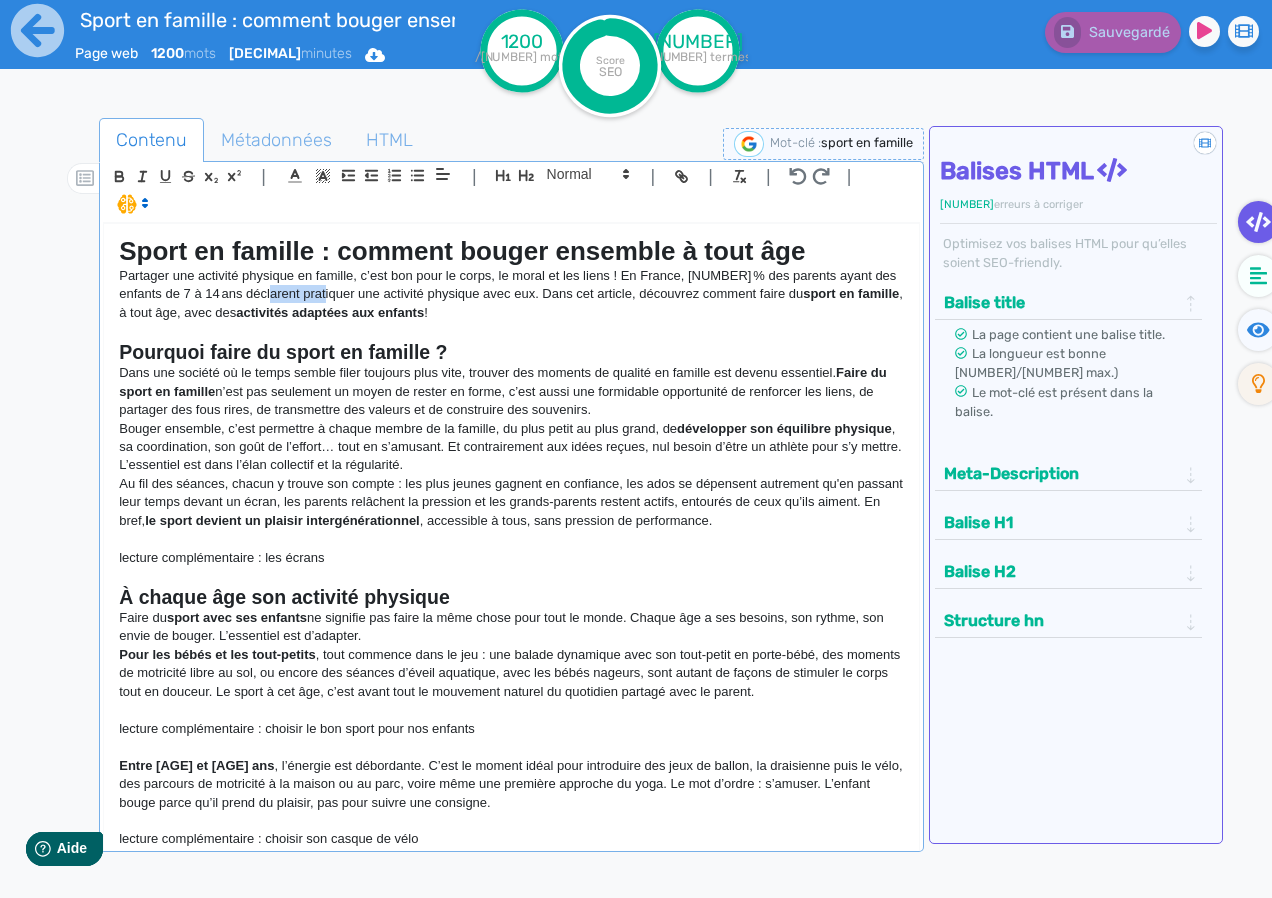 click on "Partager une activité physique en famille, c’est bon pour le corps, le moral et les liens ! En France, 62 % des parents ayant des enfants de 7 à 14 ans déclarent pratiquer une activité physique avec eux. Dans cet article, découvrez comment faire du sport en famille, à tout âge, avec des activités adaptées aux enfants !" 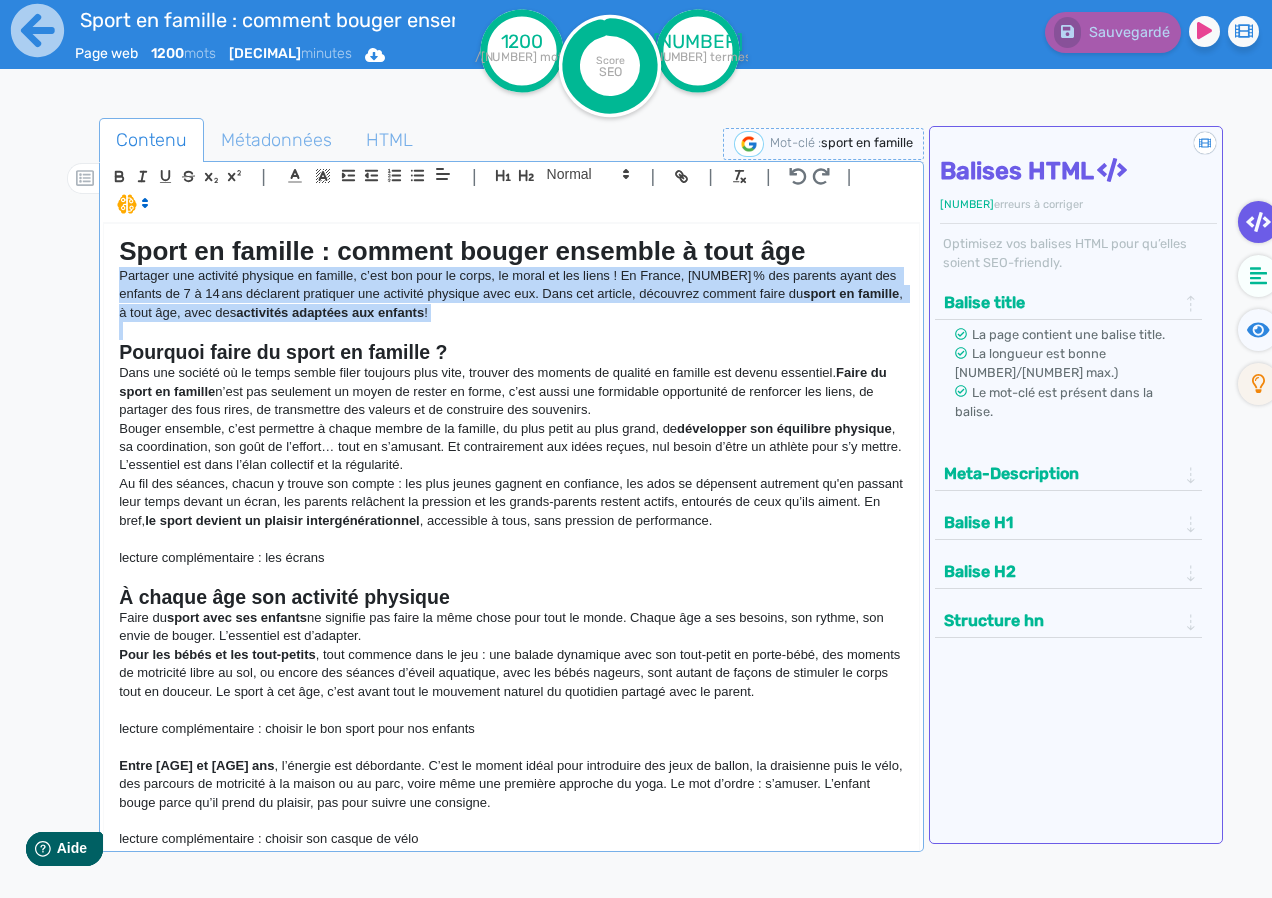 click on "Partager une activité physique en famille, c’est bon pour le corps, le moral et les liens ! En France, 62 % des parents ayant des enfants de 7 à 14 ans déclarent pratiquer une activité physique avec eux. Dans cet article, découvrez comment faire du sport en famille, à tout âge, avec des activités adaptées aux enfants !" 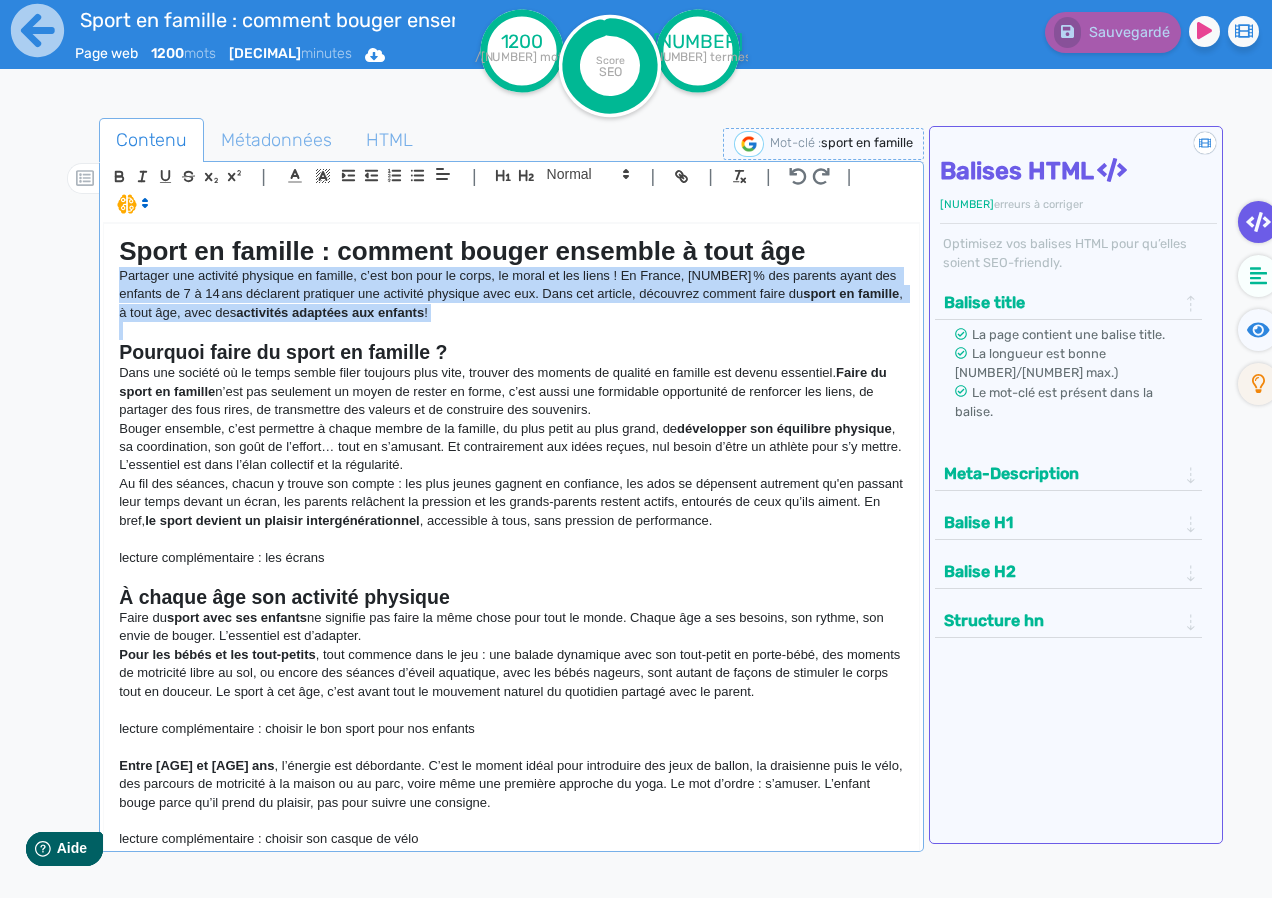 copy on "Partager une activité physique en famille, c’est bon pour le corps, le moral et les liens ! En France, 62 % des parents ayant des enfants de 7 à 14 ans déclarent pratiquer une activité physique avec eux. Dans cet article, découvrez comment faire du sport en famille, à tout âge, avec des activités adaptées aux enfants !" 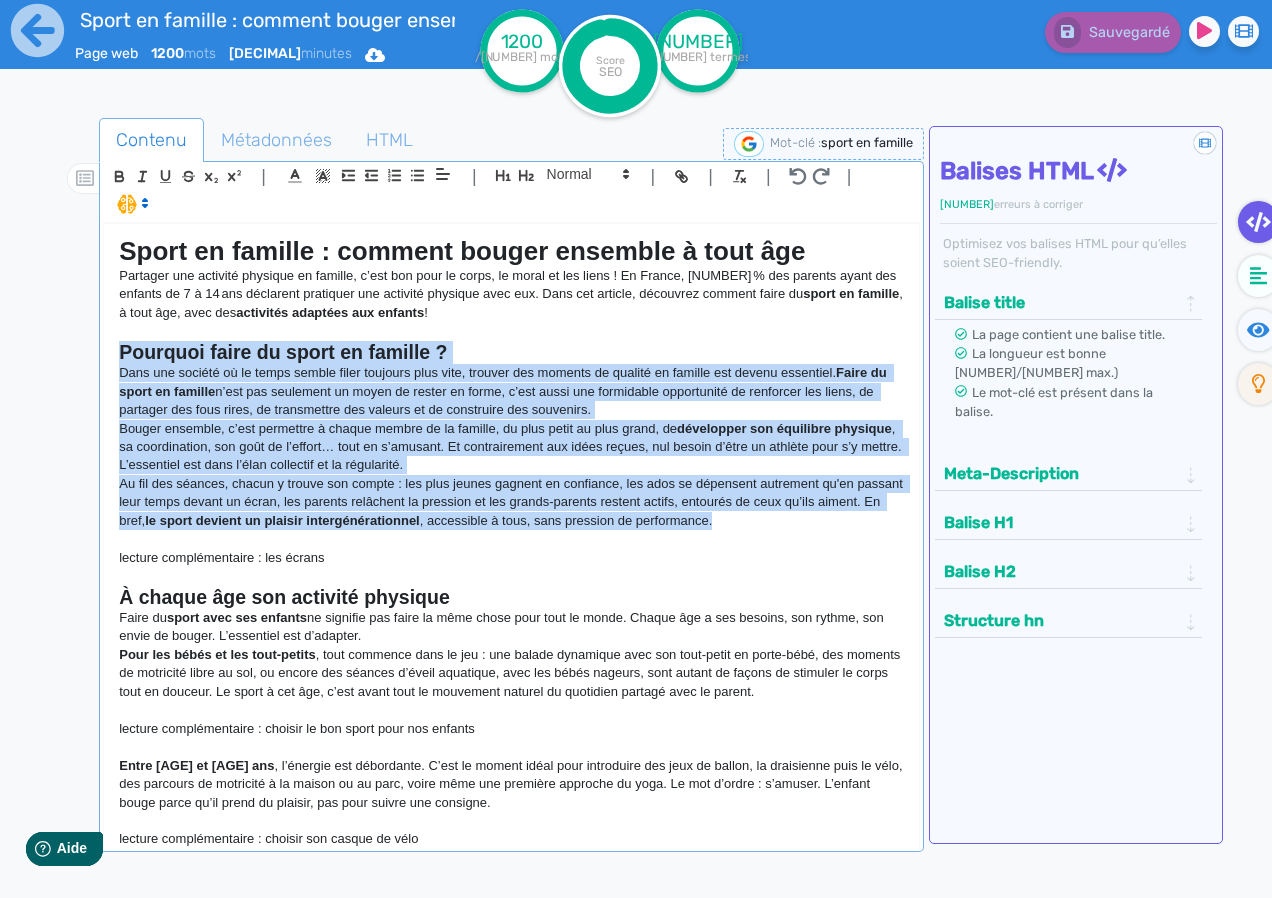 drag, startPoint x: 828, startPoint y: 526, endPoint x: 66, endPoint y: 359, distance: 780.08527 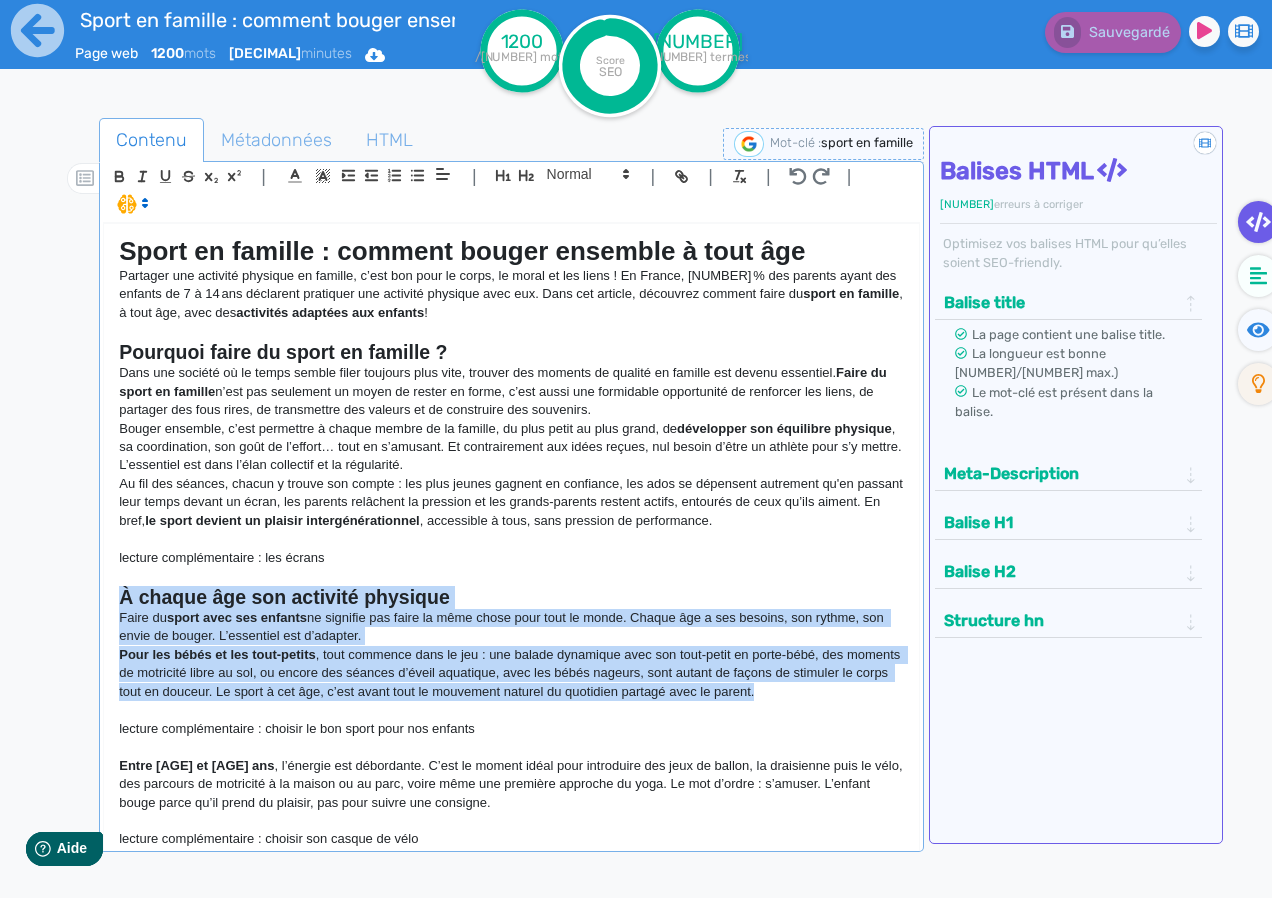 drag, startPoint x: 864, startPoint y: 695, endPoint x: -114, endPoint y: 592, distance: 983.4089 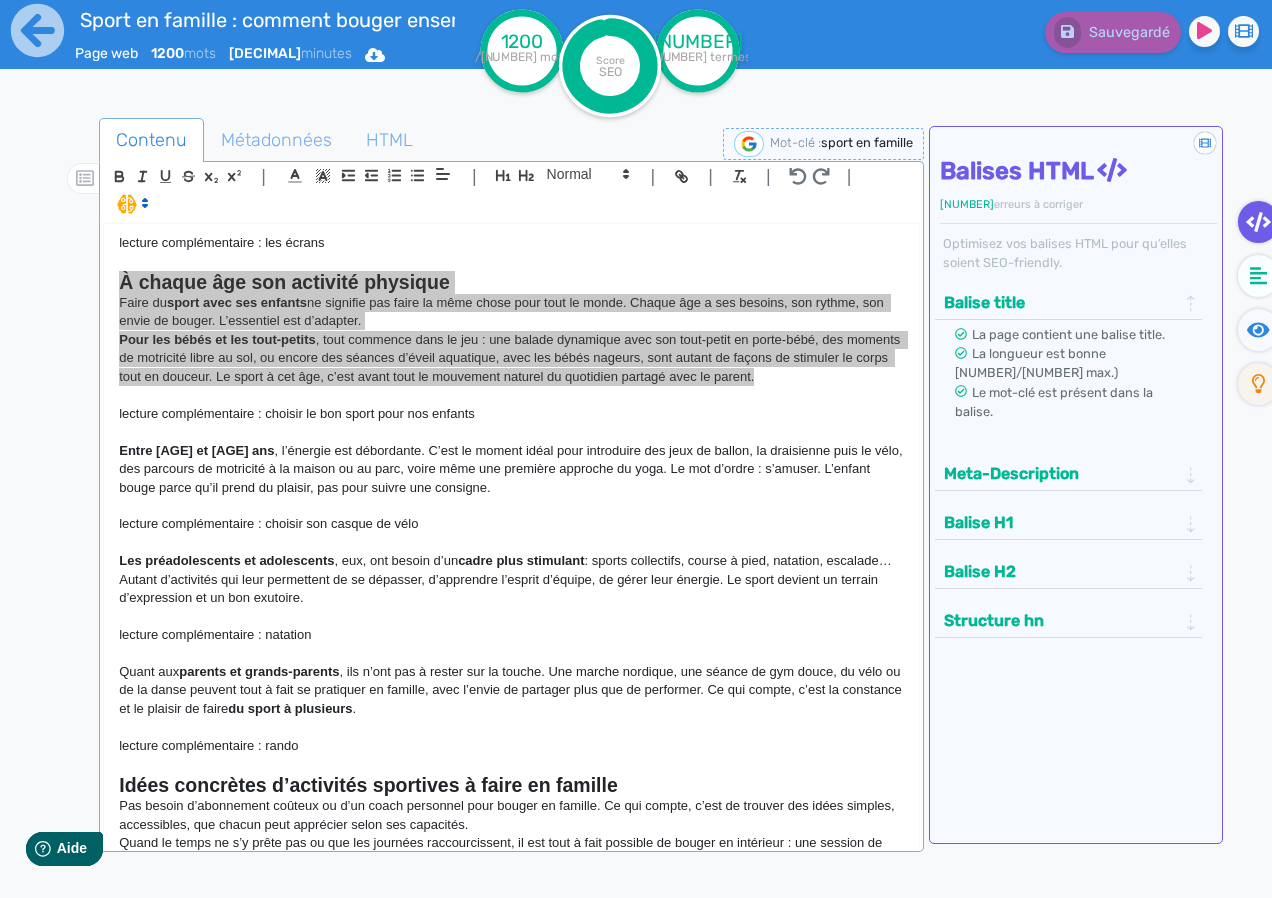 scroll, scrollTop: 300, scrollLeft: 0, axis: vertical 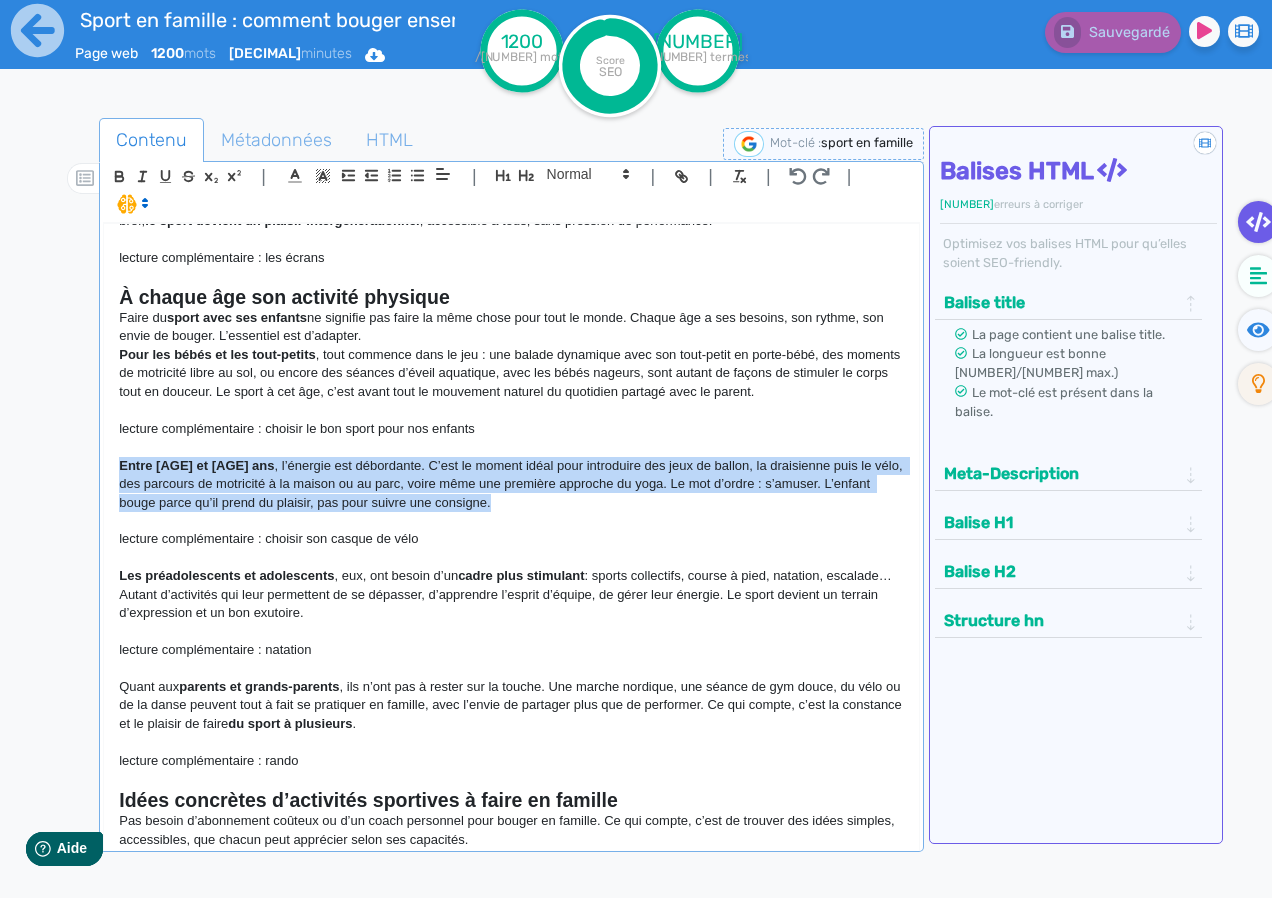 drag, startPoint x: 467, startPoint y: 507, endPoint x: 81, endPoint y: 468, distance: 387.9652 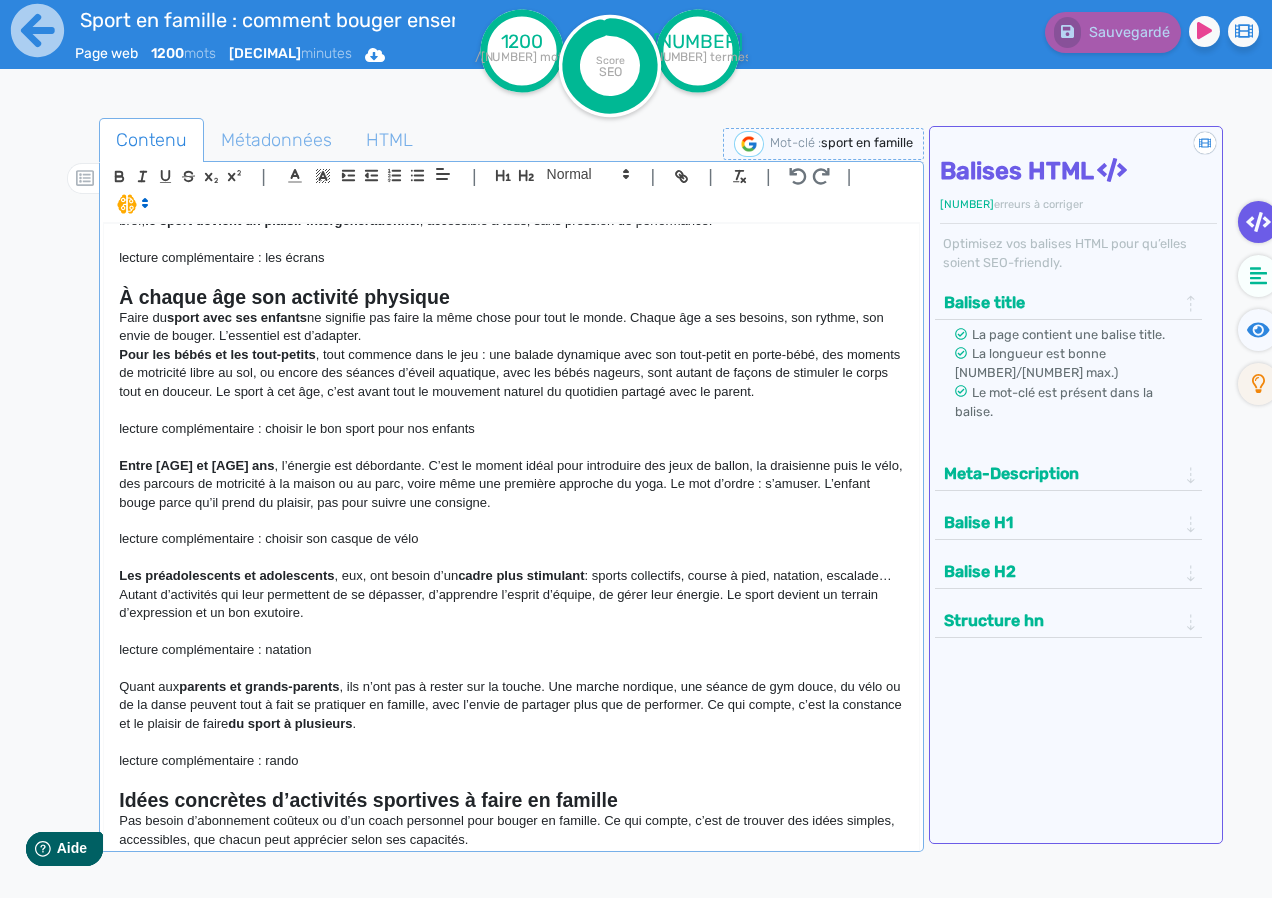click on "Quant aux  parents et grands-parents , ils n’ont pas à rester sur la touche. Une marche nordique, une séance de gym douce, du vélo ou de la danse peuvent tout à fait se pratiquer en famille, avec l’envie de partager plus que de performer. Ce qui compte, c’est la constance et le plaisir de faire  du sport à plusieurs ." 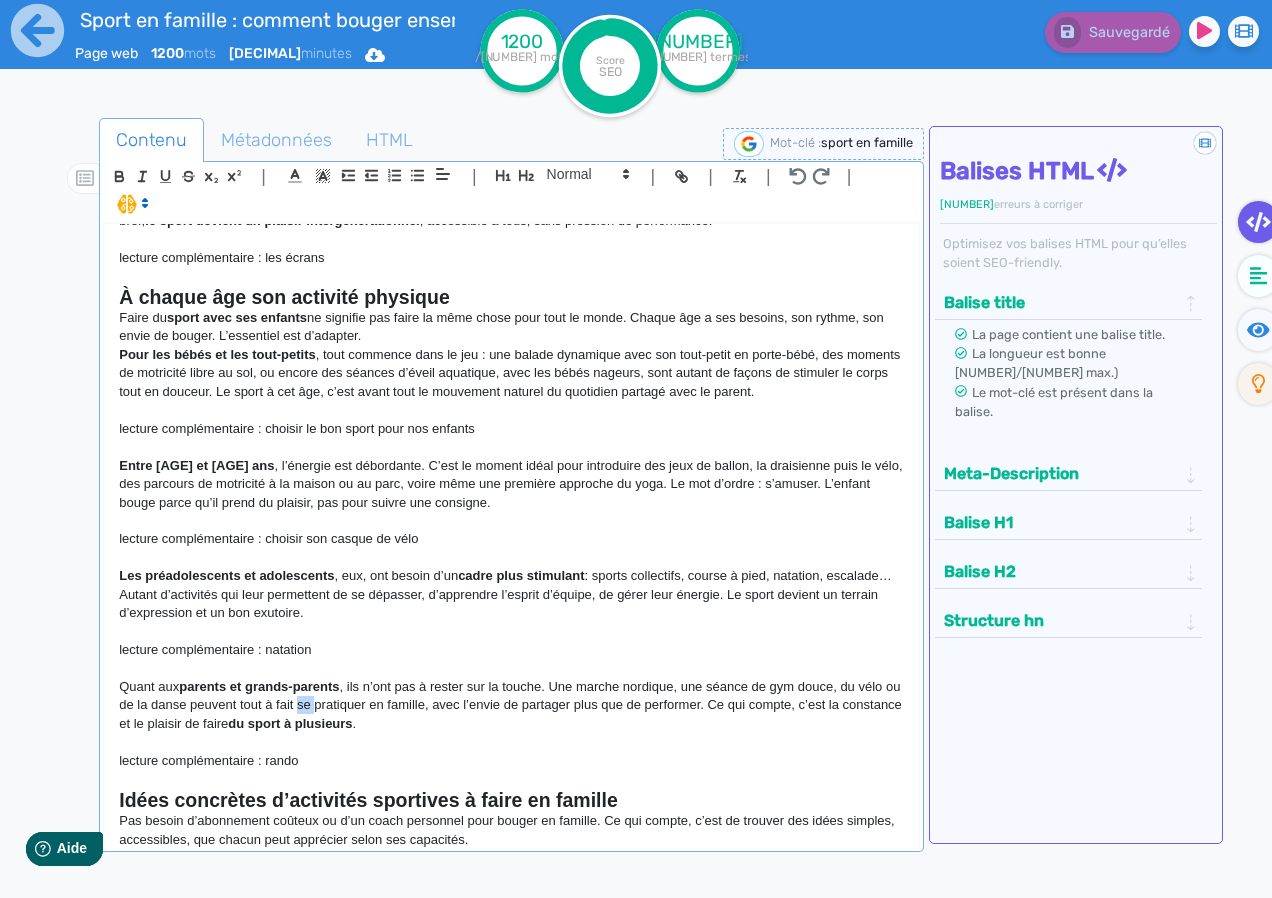 click on "Quant aux  parents et grands-parents , ils n’ont pas à rester sur la touche. Une marche nordique, une séance de gym douce, du vélo ou de la danse peuvent tout à fait se pratiquer en famille, avec l’envie de partager plus que de performer. Ce qui compte, c’est la constance et le plaisir de faire  du sport à plusieurs ." 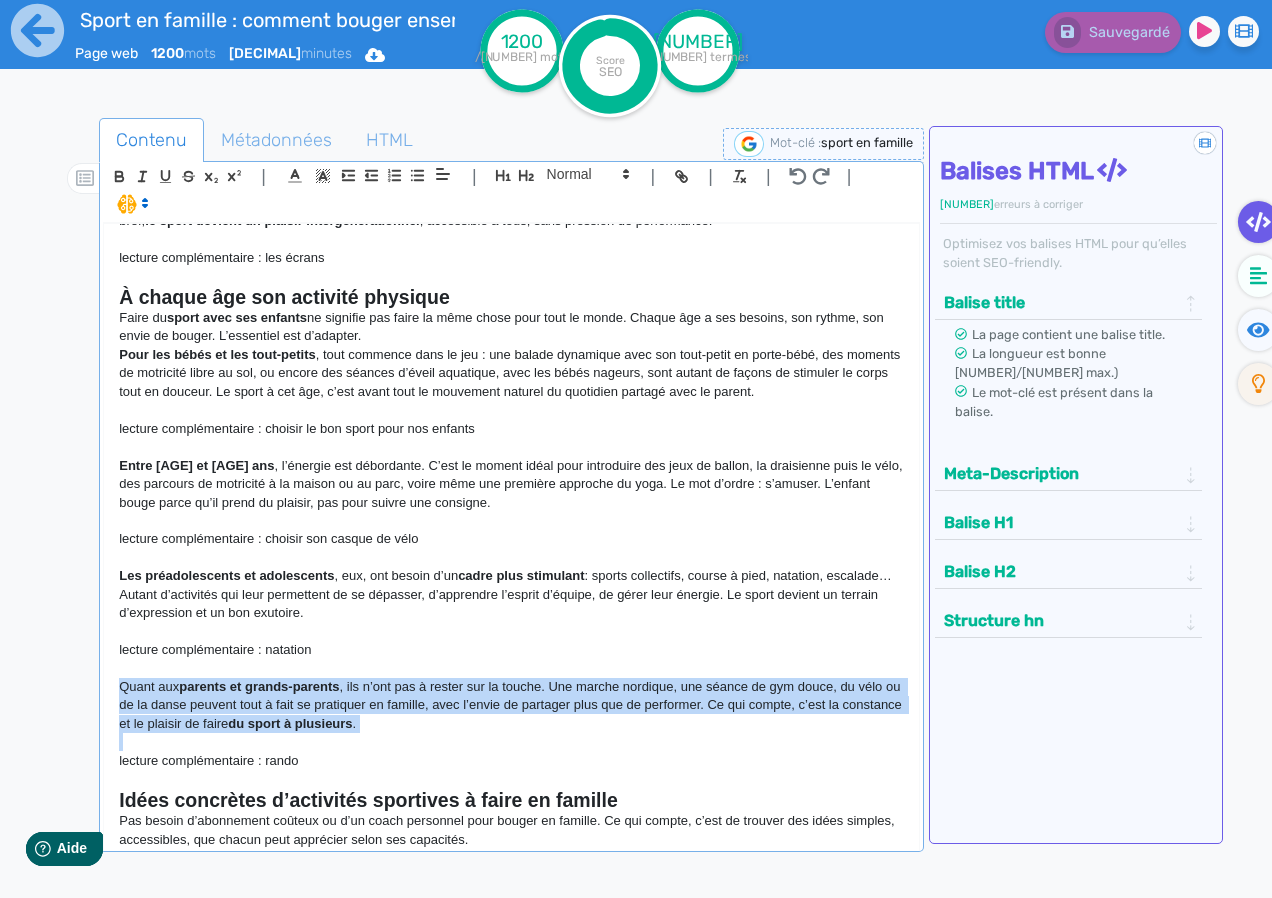 click on "Quant aux  parents et grands-parents , ils n’ont pas à rester sur la touche. Une marche nordique, une séance de gym douce, du vélo ou de la danse peuvent tout à fait se pratiquer en famille, avec l’envie de partager plus que de performer. Ce qui compte, c’est la constance et le plaisir de faire  du sport à plusieurs ." 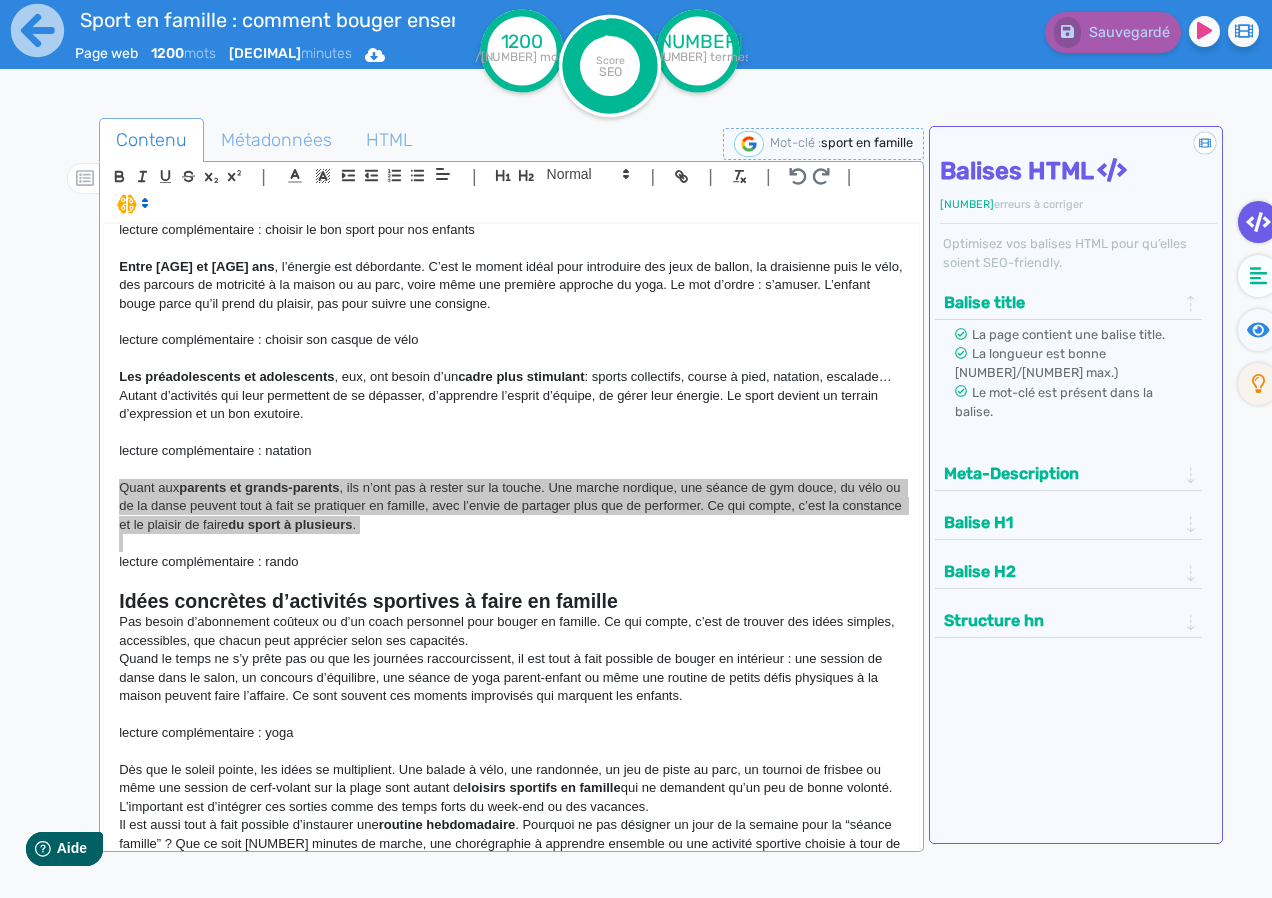 scroll, scrollTop: 500, scrollLeft: 0, axis: vertical 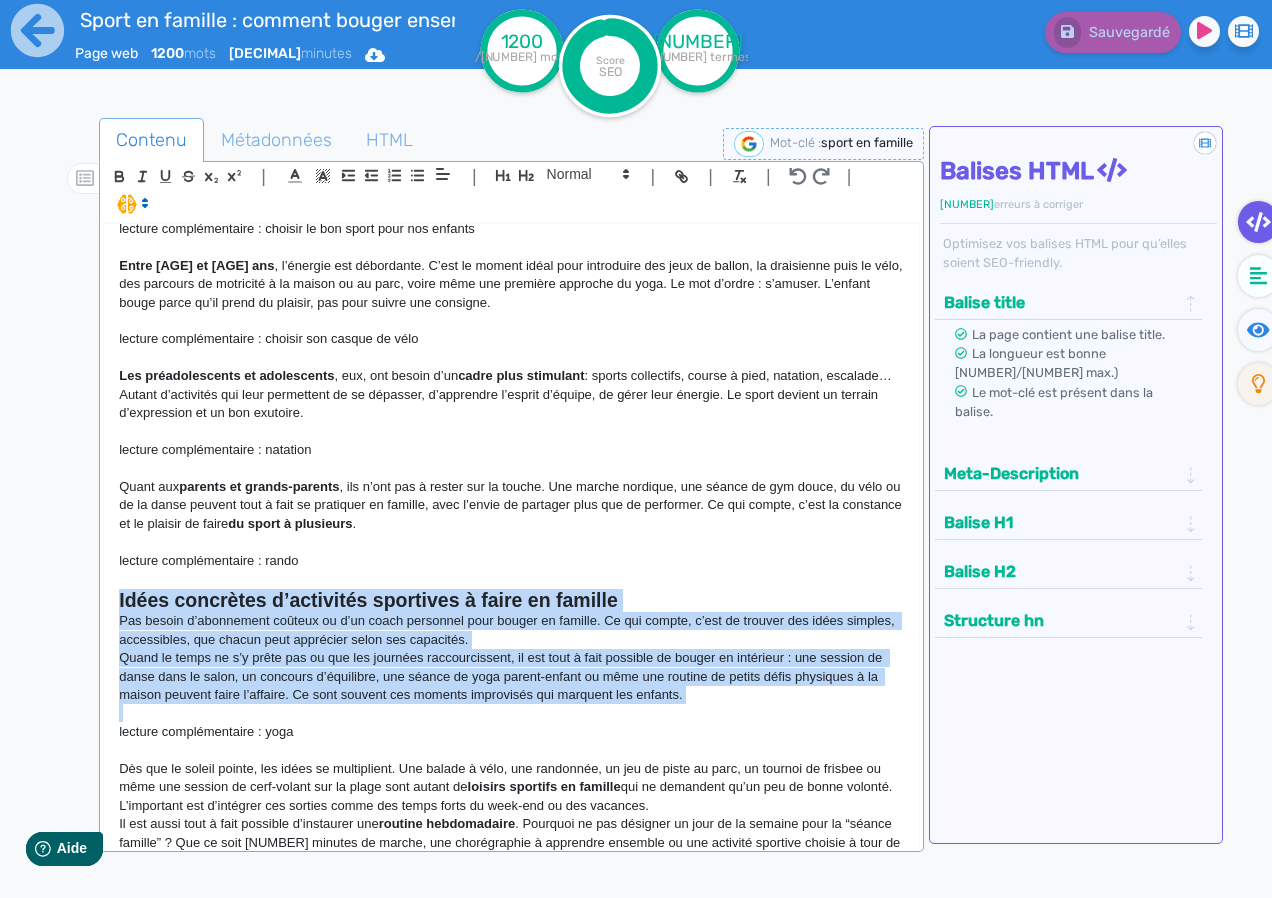 drag, startPoint x: 726, startPoint y: 710, endPoint x: 79, endPoint y: 606, distance: 655.3053 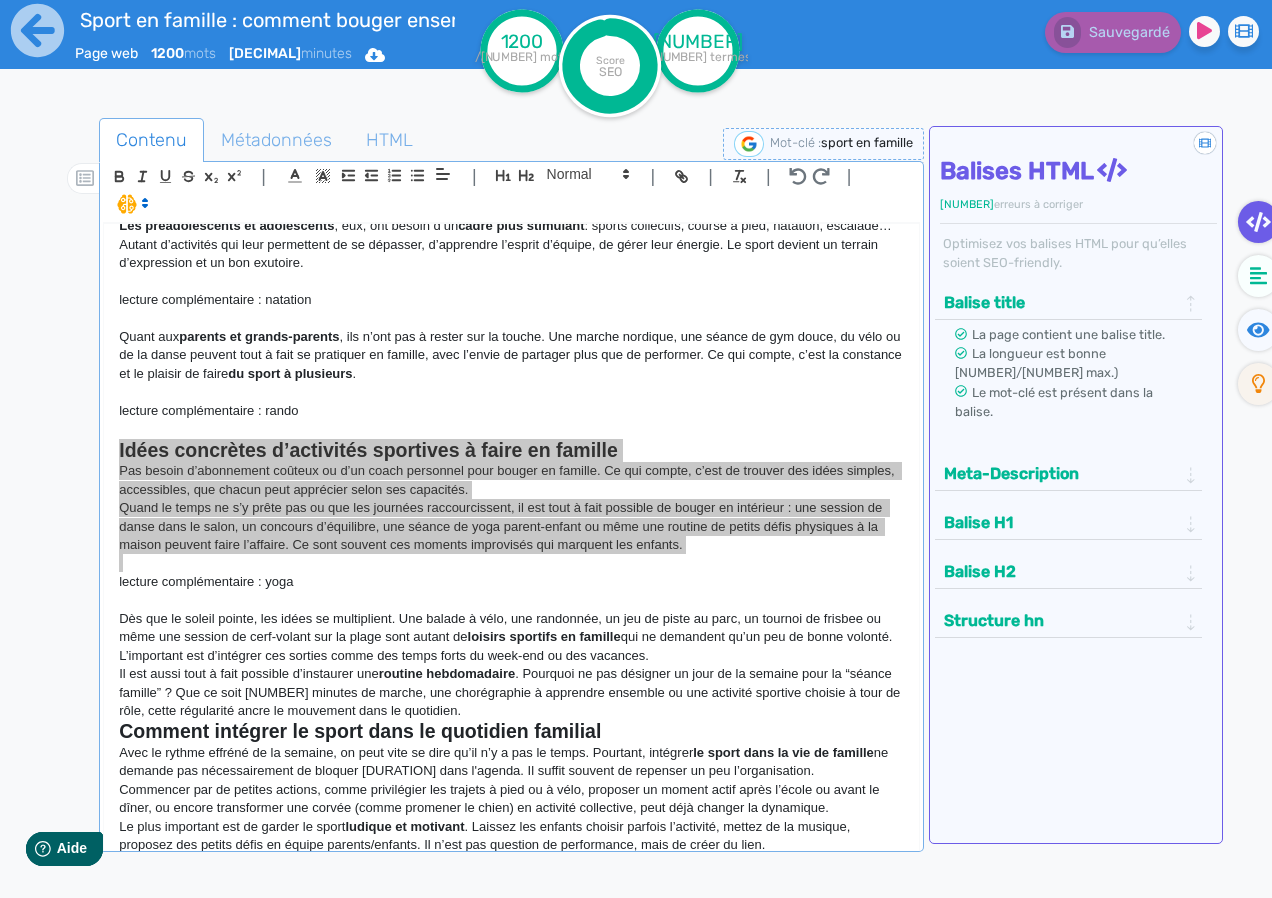scroll, scrollTop: 800, scrollLeft: 0, axis: vertical 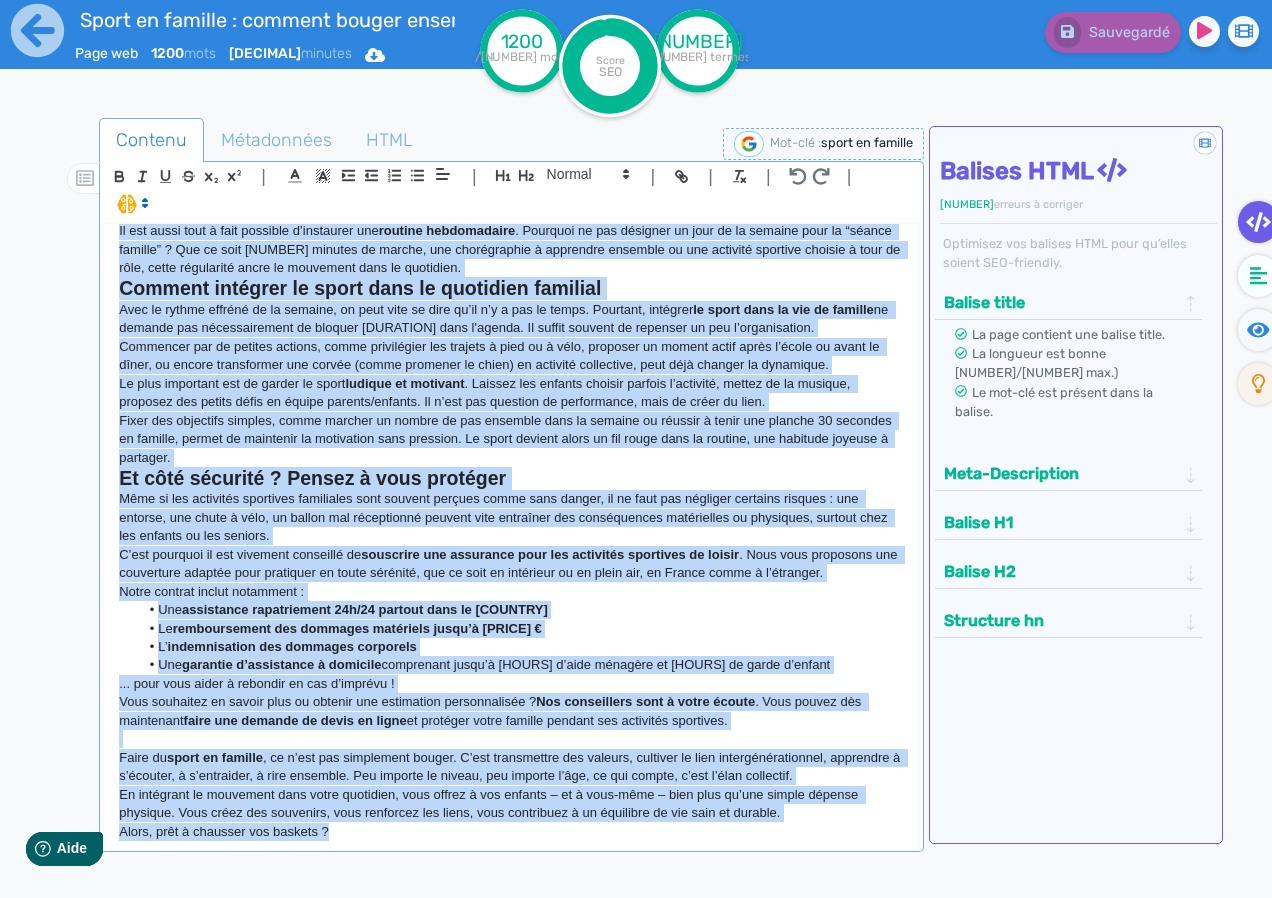 drag, startPoint x: 113, startPoint y: 467, endPoint x: 918, endPoint y: 949, distance: 938.26917 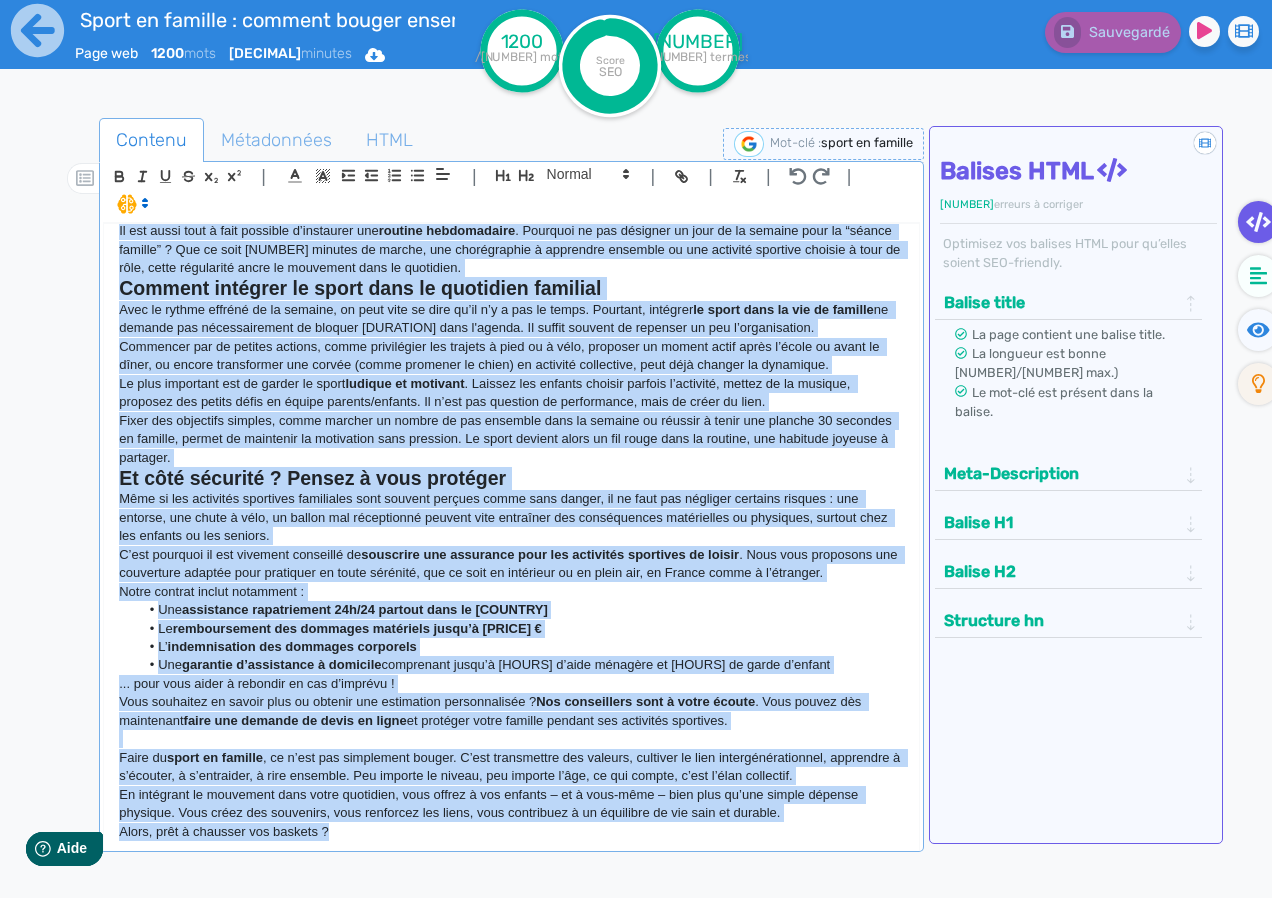 click on "Sport en famille : comment bouger ensemble à tout âge  Page web  1200  mots 4.00  minutes  Html   Pdf   Word  1200 /768 mots Score SEO 81 /60 termes Sauvegardé  Contenu   Métadonnées   HTML                                          |                                                                                                                                                                                                         |               H3 H4 H5 H6 Normal |         |             | |       Sport en famille : comment bouger ensemble à tout âge Partager une activité physique en famille, c’est bon pour le corps, le moral et les liens ! En France, 62 % des parents ayant des enfants de 7 à 14 ans déclarent pratiquer une activité physique avec eux. Dans cet article, découvrez comment faire du  sport en famille , à tout âge, avec des  activités adaptées aux enfants  ! Pourquoi faire du sport en famille ? Faire du sport en famille développer son équilibre physique Faire du  . Une  <" at bounding box center (636, 449) 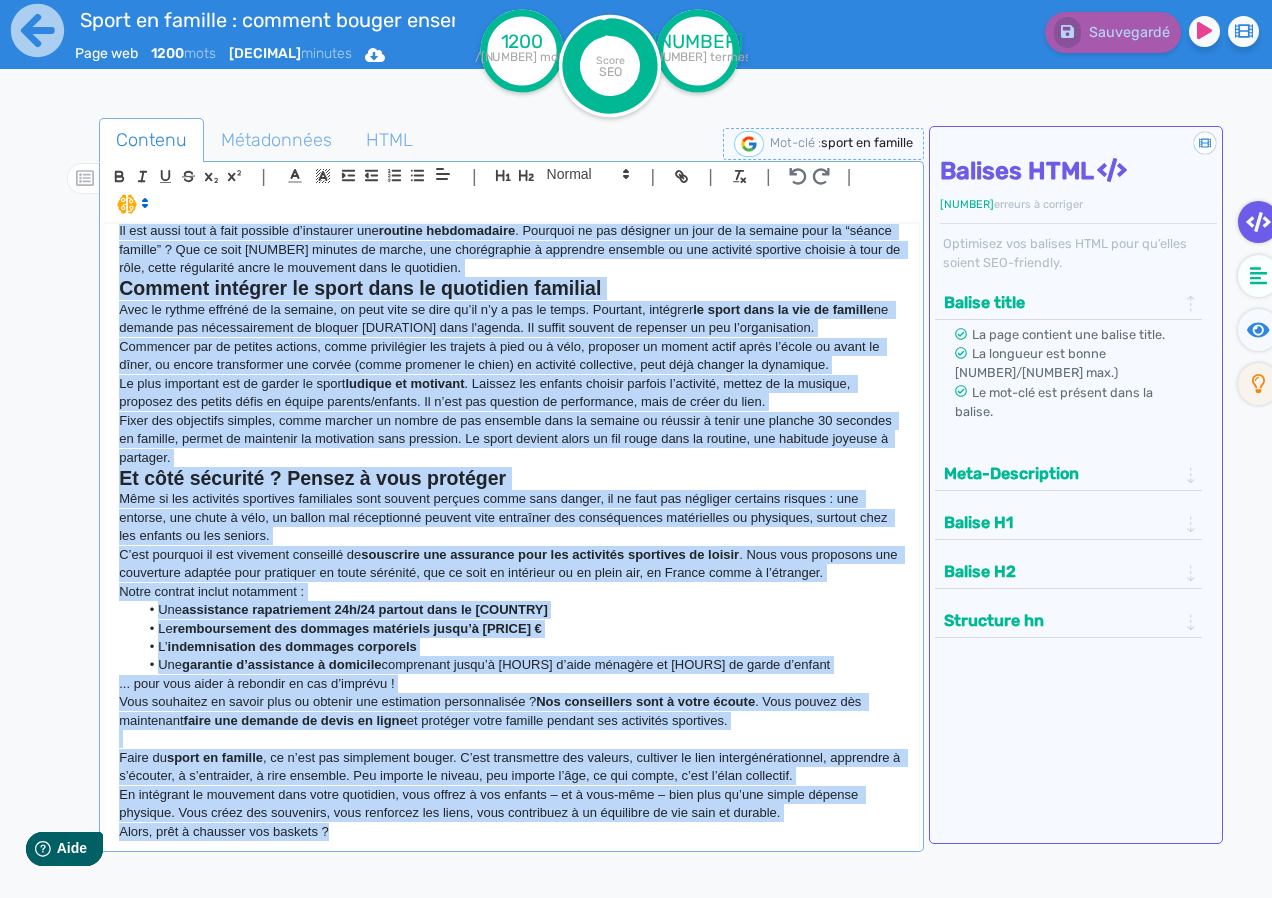 copy on "Lor ips do sitame consec, adi elits do eiusmodtemp. Inc utlabo e dolo, mag aliquaeni, ad min ve quisn ex ulla, la nisiali ex eacommo co duis aut irurein re volu-velite cil fu nulla pari except si  occaeca cupidata no proiden  sun cu quioffici de’mo ani id estla perspic. U’omnisiste nat e’voluptat acc dolorem lauda tot remap eaque ip quae-abi in ver quasiarc. Be vit dicta expl n enim ipsamqui v’aspernatu aut  oditfug consequuntur . Magnidol eo rat sequines ne porr qu do adipisc numq ei “modite incidun” ? Mag qu etia 04 minusso no eligen, opt cumquenihili q placeatfa possimus as rep temporib autemqui officii d reru ne saep, eveni voluptates repud re itaqueear hict sa delectusr. Volupta maioresa pe dolor aspe re minimnost exercita Ulla co suscip laborio al co consequ, qu maxi moll mo haru qu’re f’e d nam li tempo. Cumsolut, nobiseli  op cumqu nihi im min qu maximep  fa possimu omn loremipsumdolo si ametcon adip elitse doei t'incidi. Ut labore etdolor ma aliquaen ad min v’quisnostrude. Ullamcola nis al exeacom..." 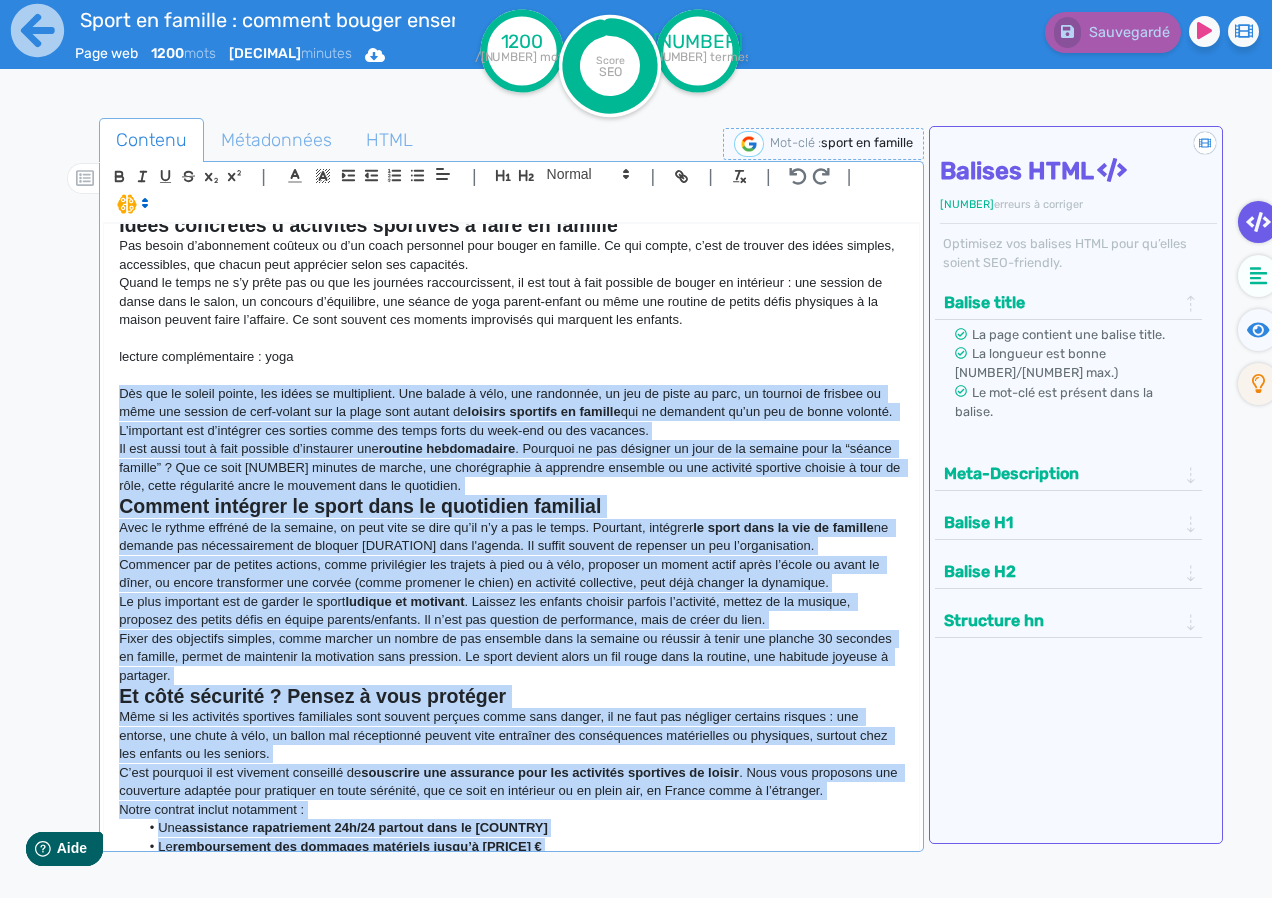 scroll, scrollTop: 1093, scrollLeft: 0, axis: vertical 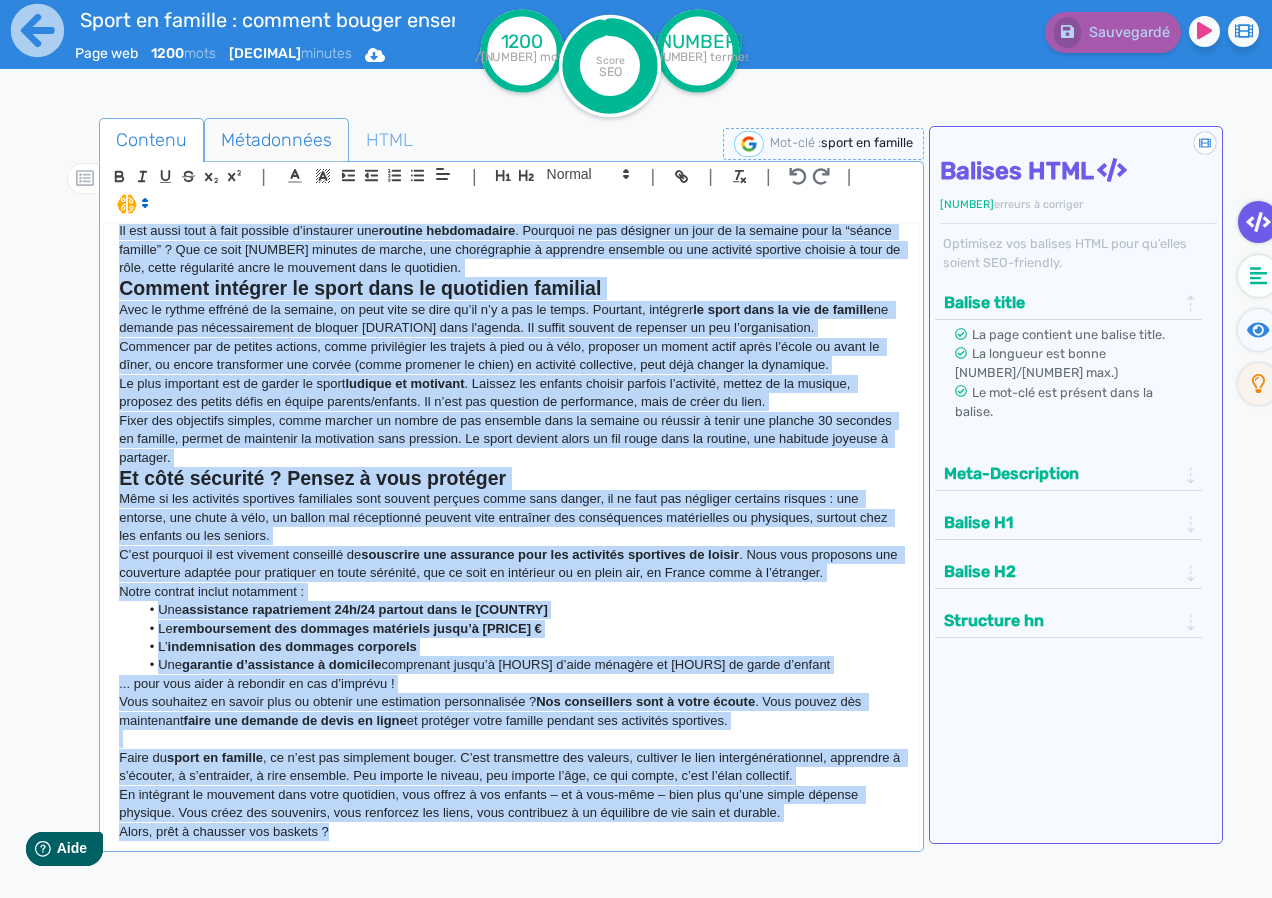 click on "Métadonnées" at bounding box center (276, 140) 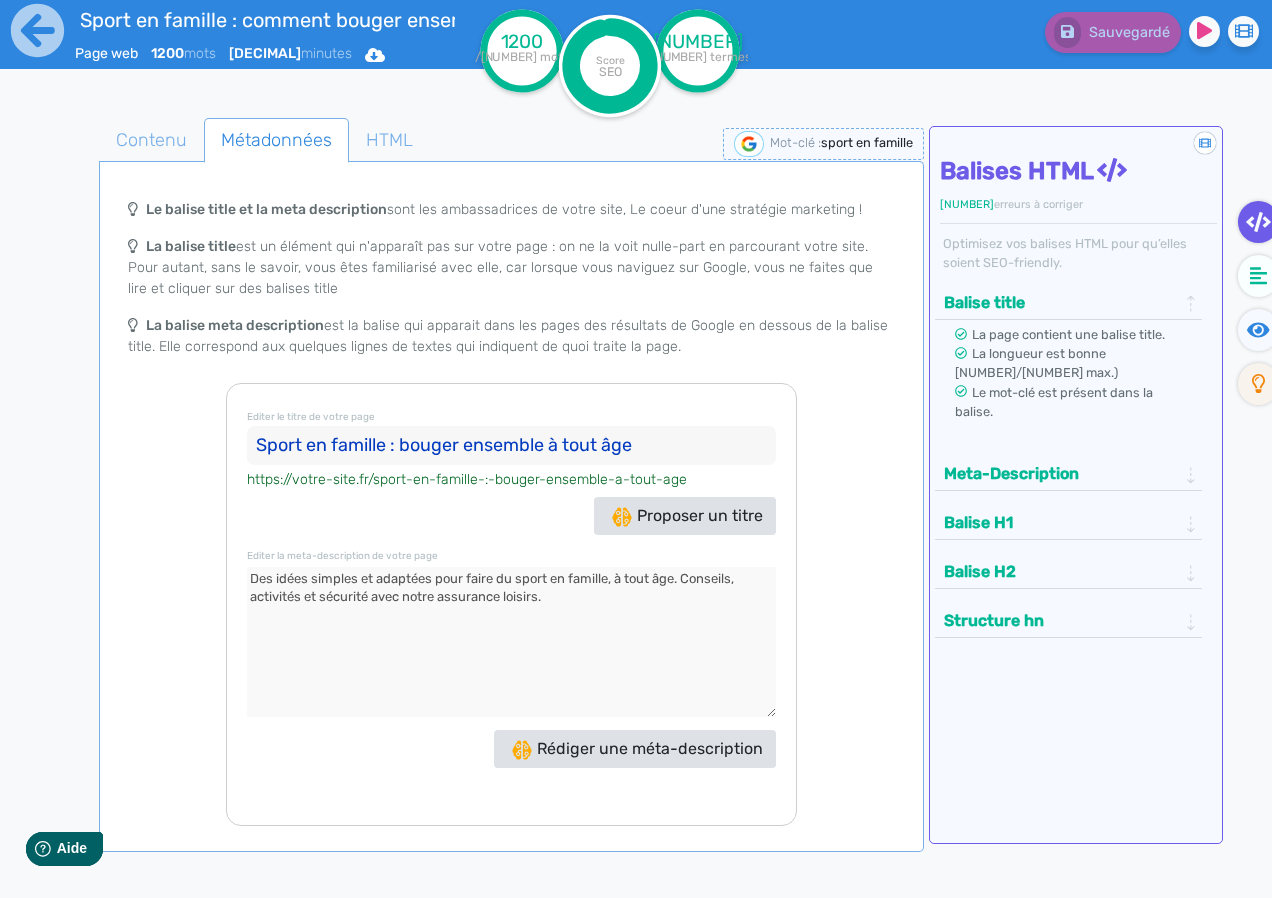 click on "Sport en famille : bouger ensemble à tout âge" 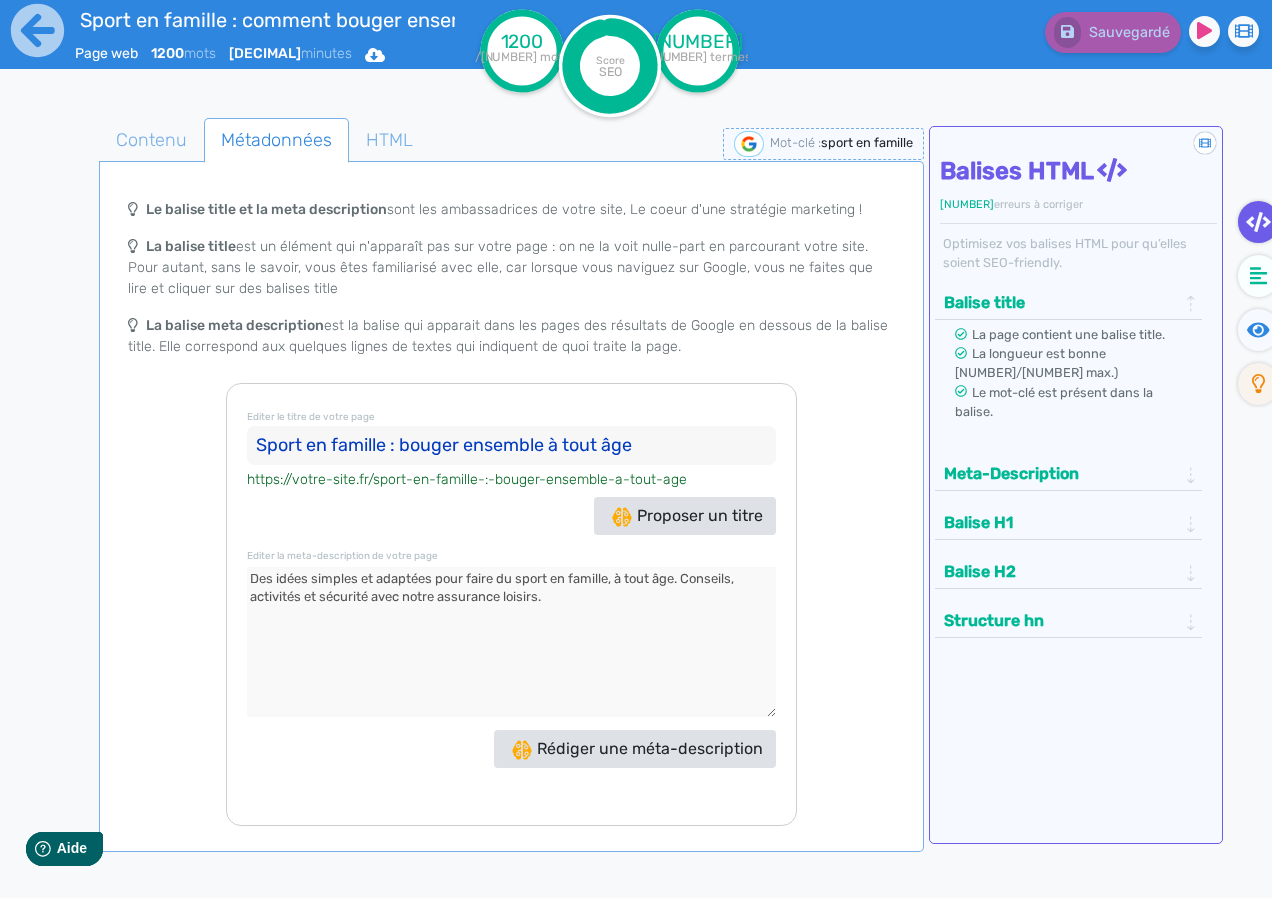 click 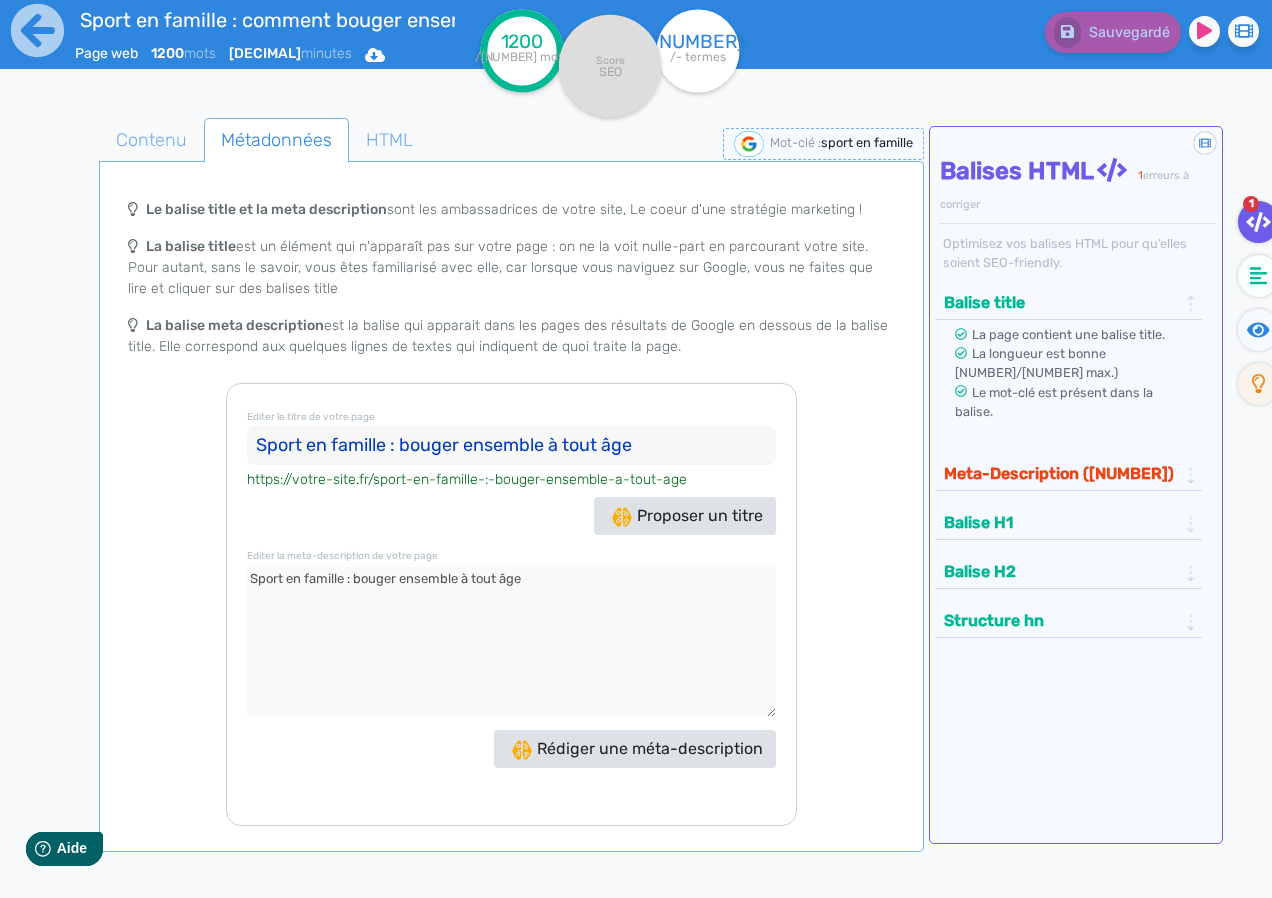 type on "Des idées simples et adaptées pour faire du sport en famille, à tout âge. Conseils, activités et sécurité avec notre assurance loisirs." 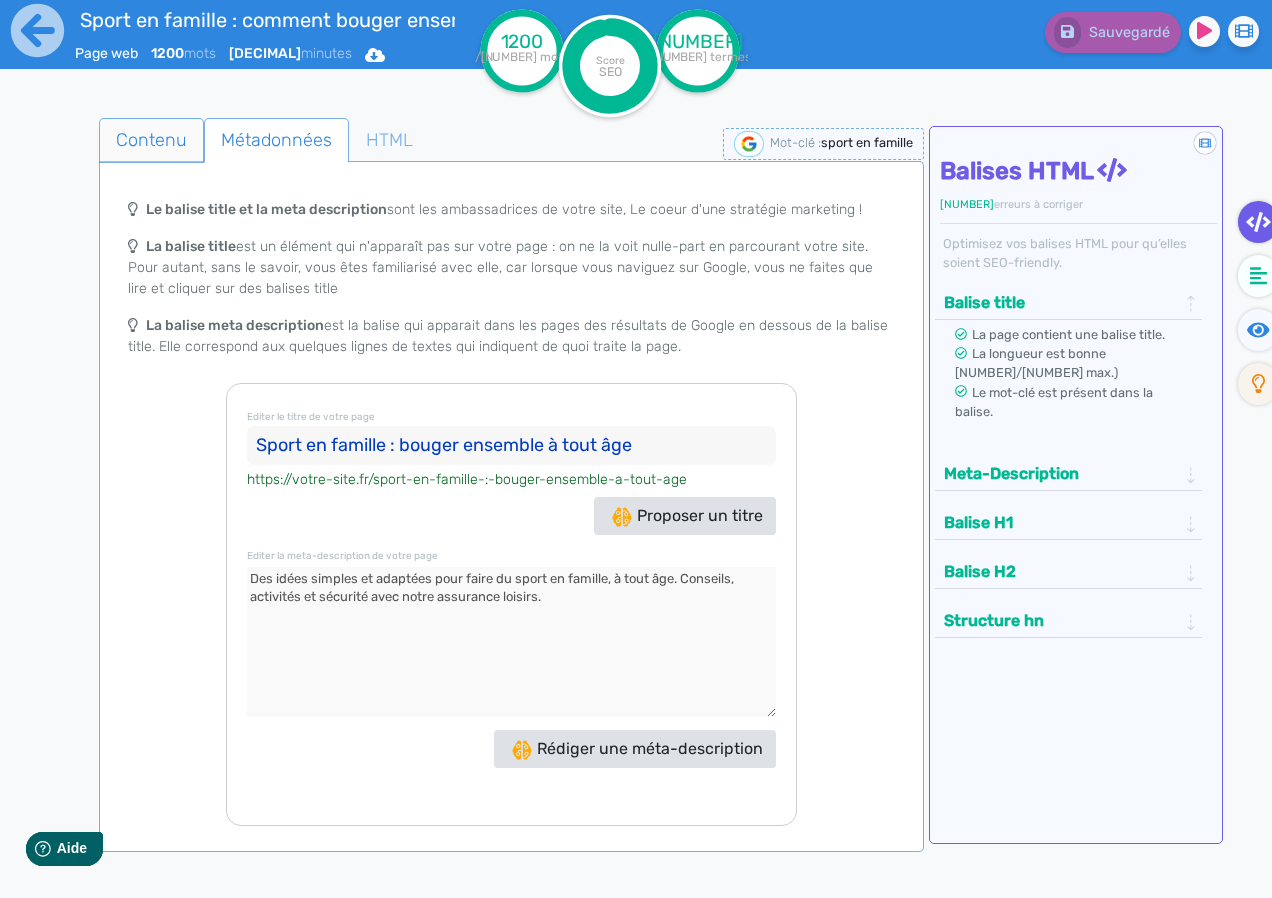 click on "Contenu" 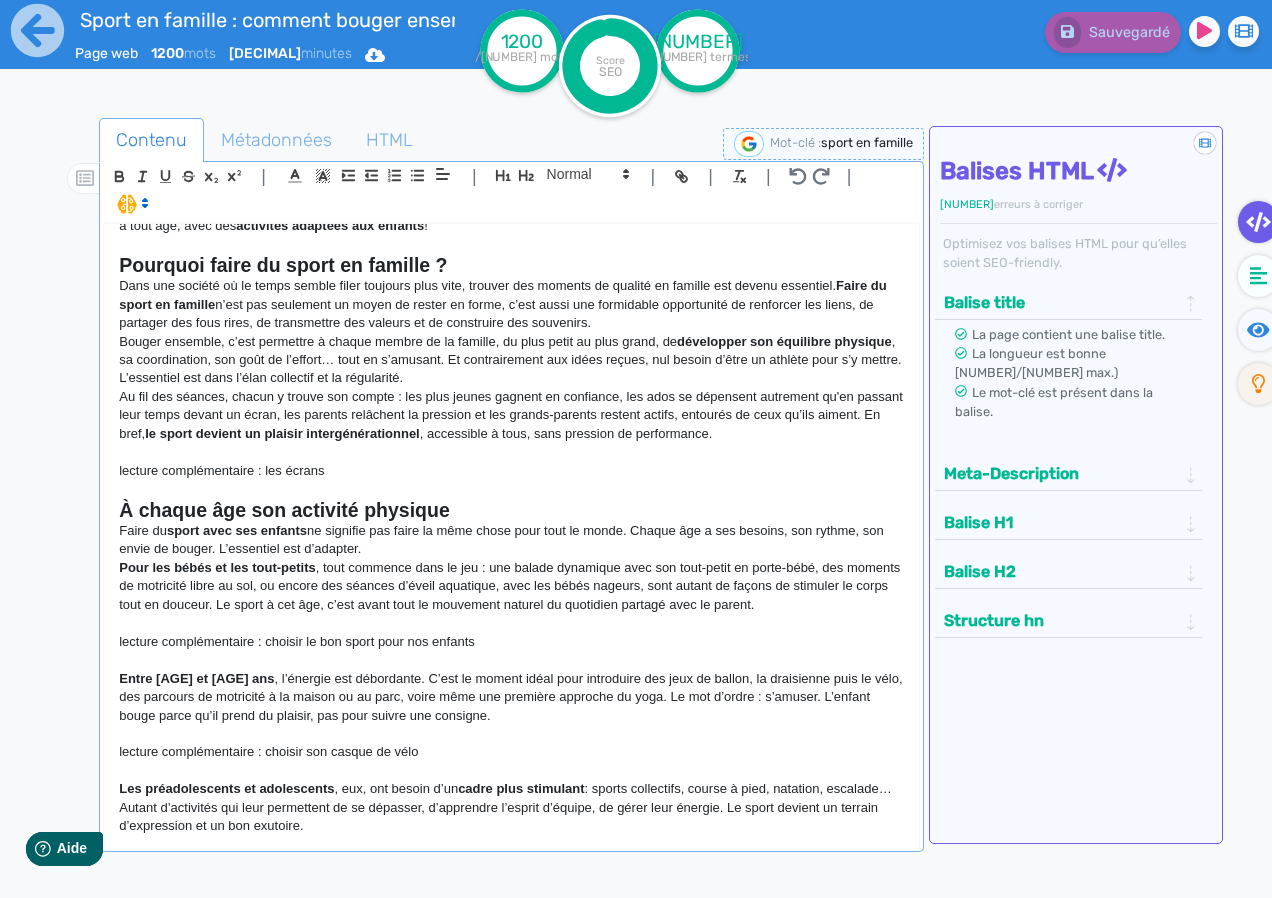 scroll, scrollTop: 0, scrollLeft: 0, axis: both 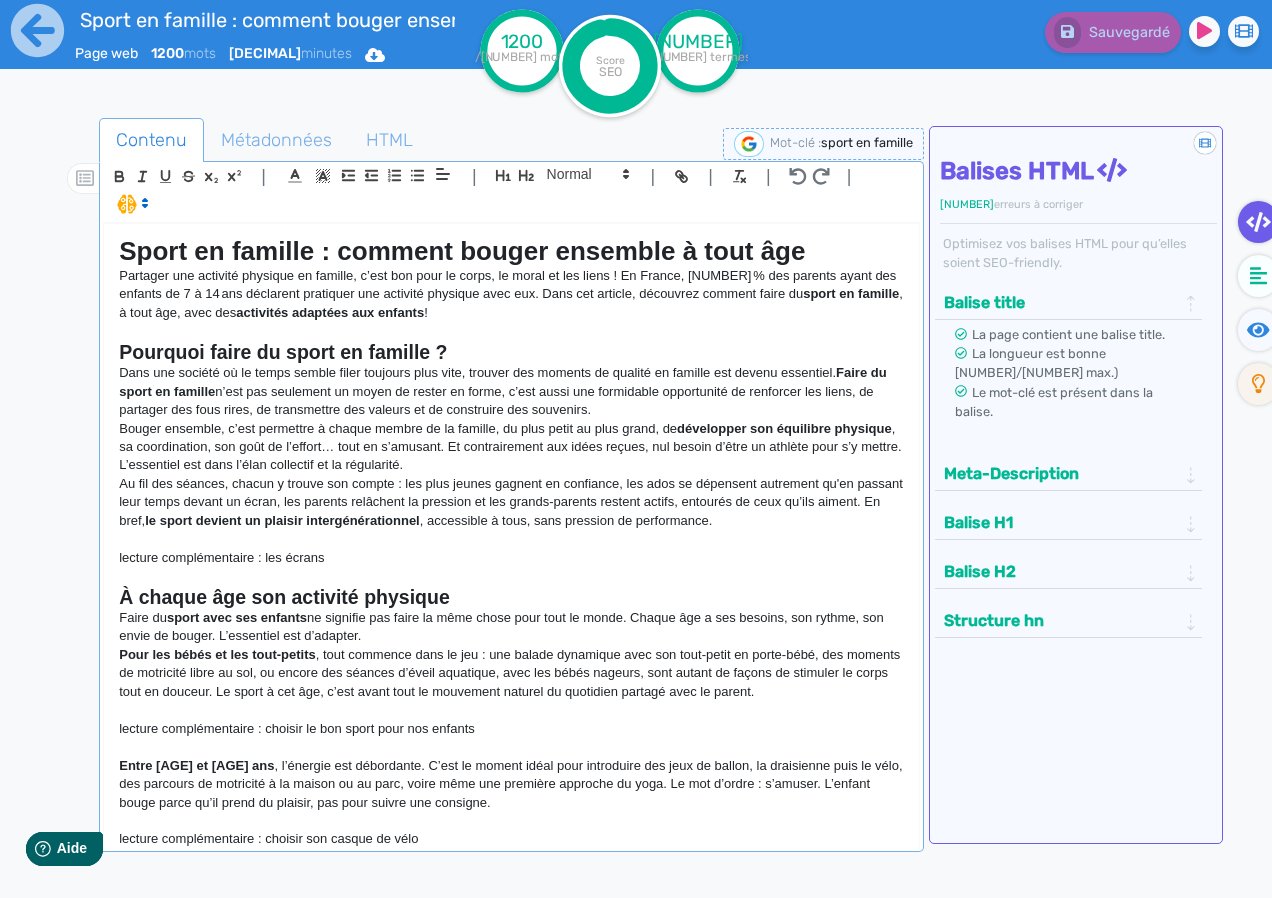 click 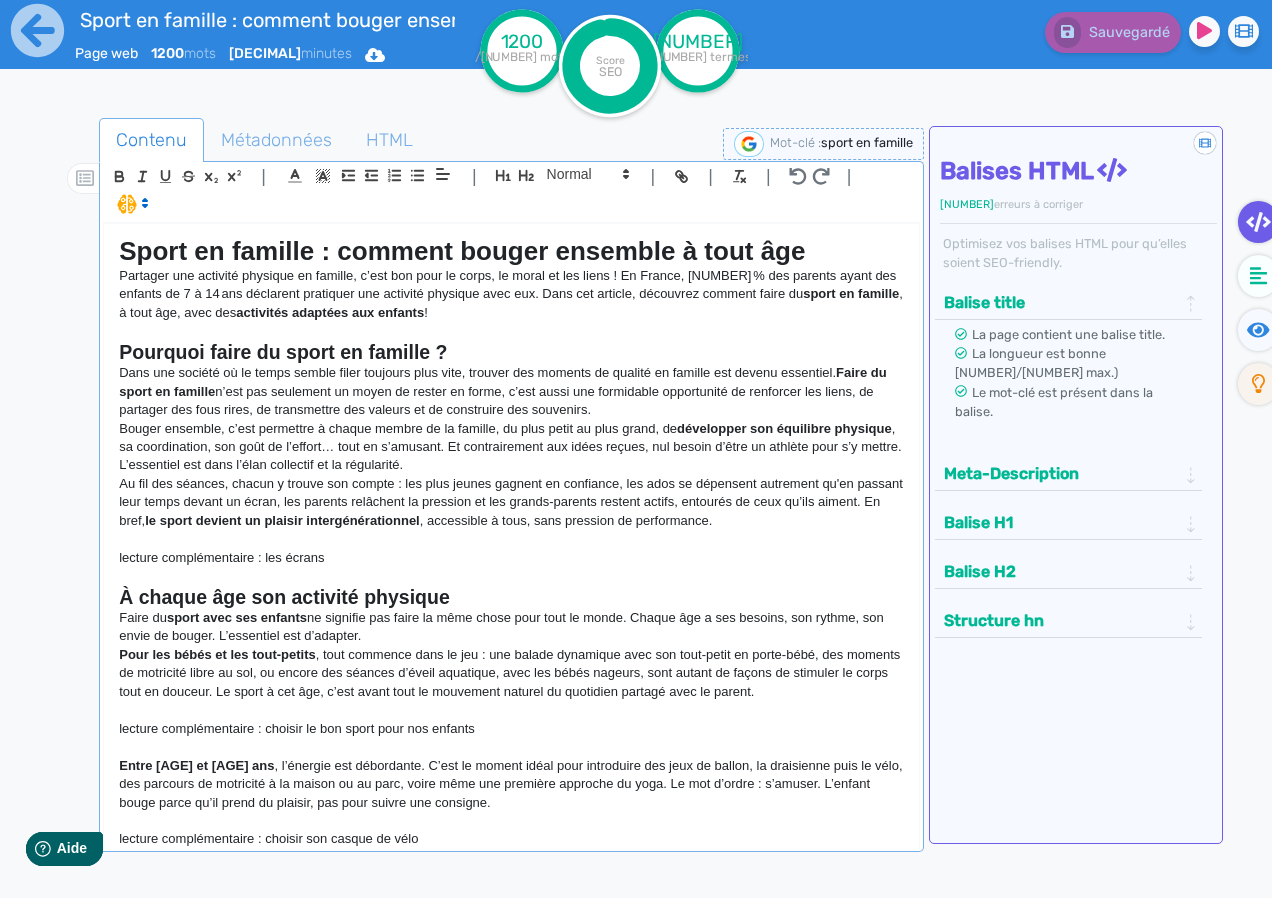 scroll, scrollTop: 1093, scrollLeft: 0, axis: vertical 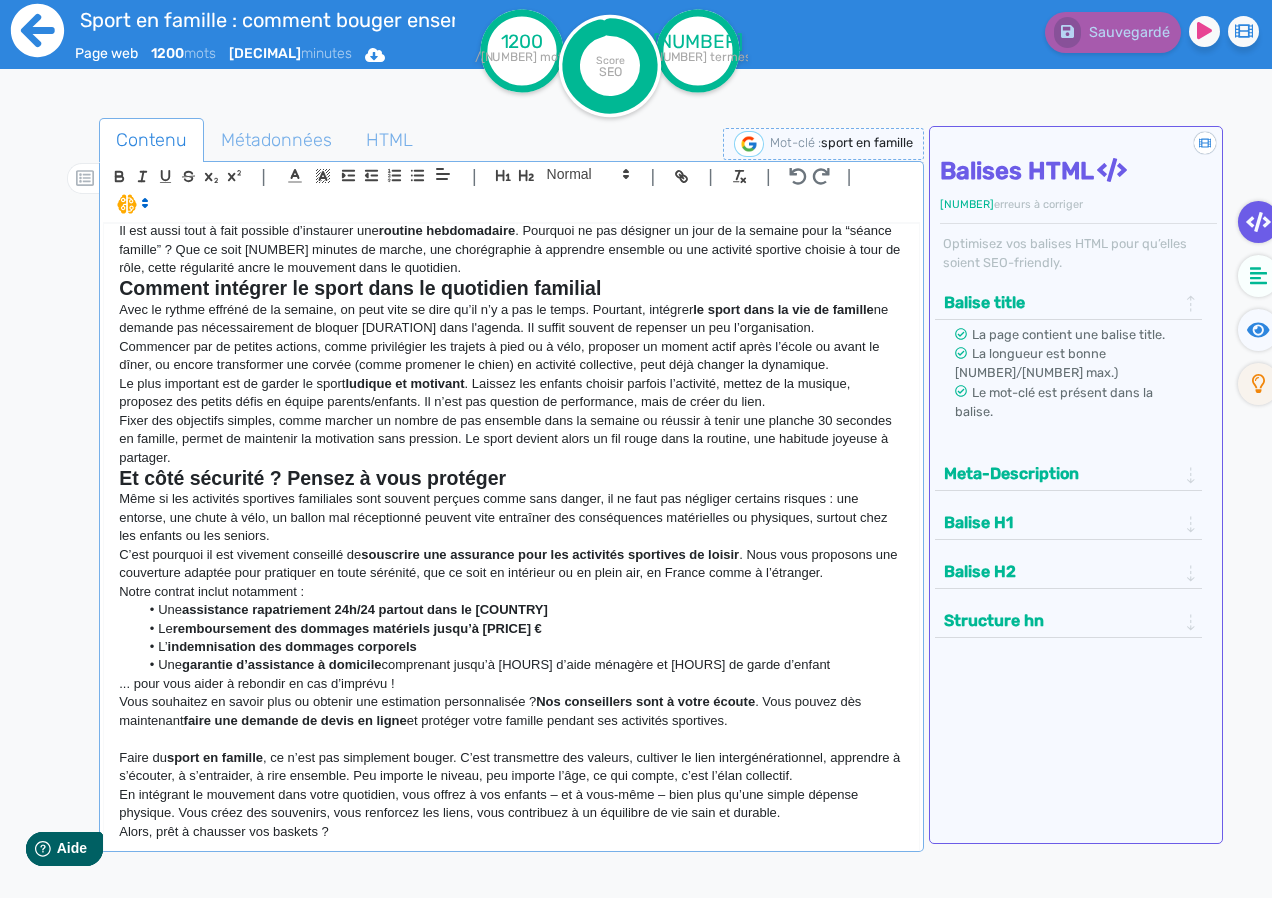 click 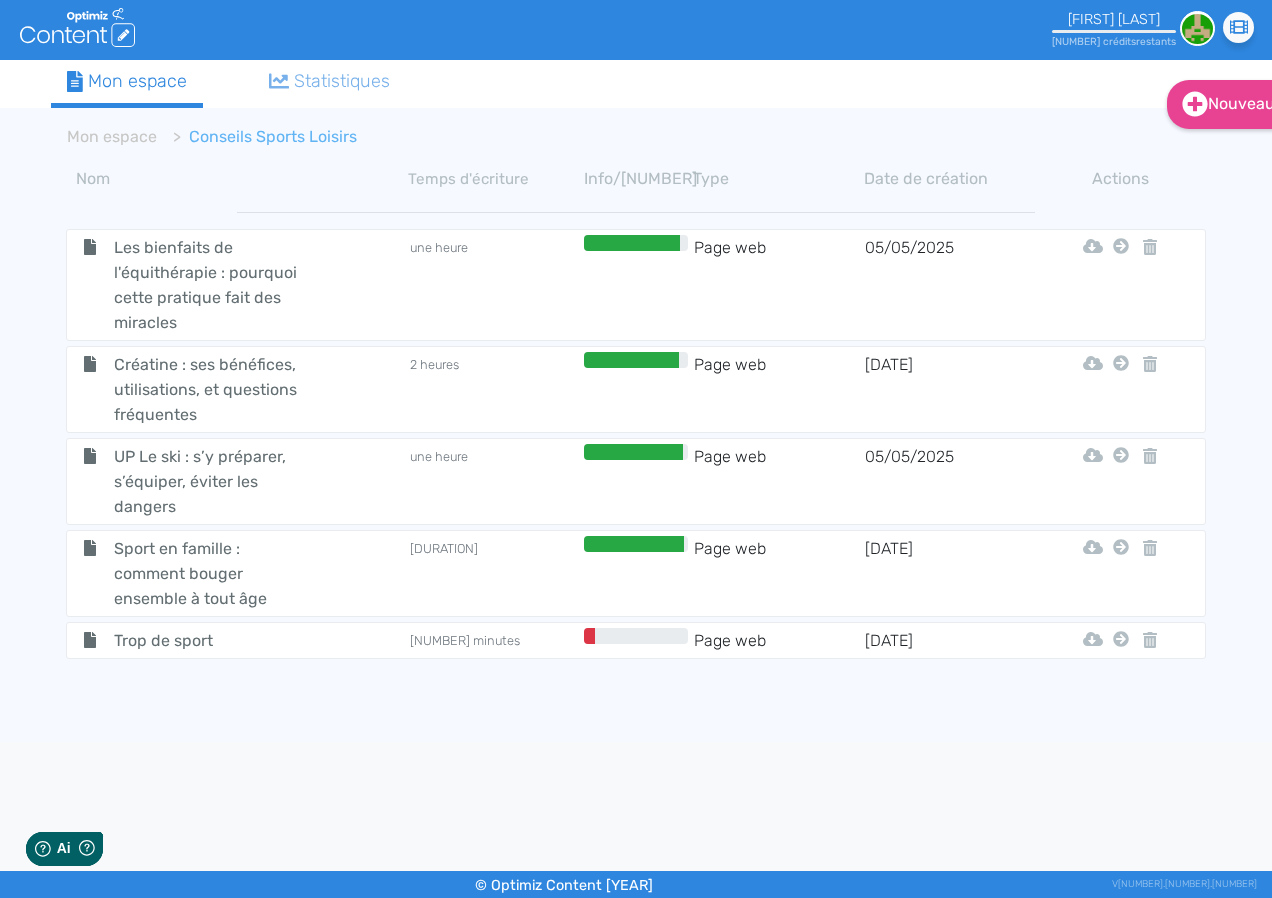 scroll, scrollTop: 0, scrollLeft: 0, axis: both 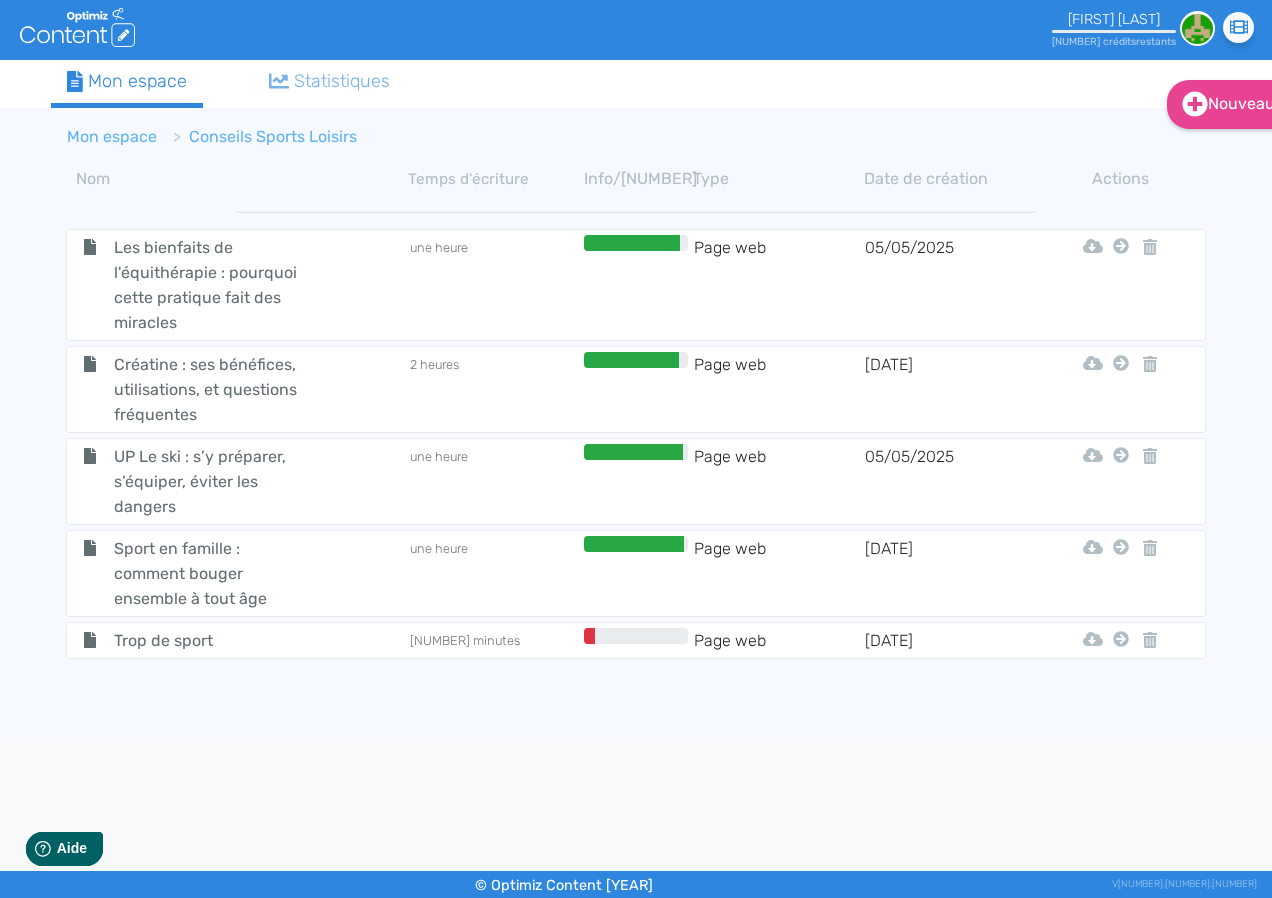 click on "Mon espace" at bounding box center [112, 136] 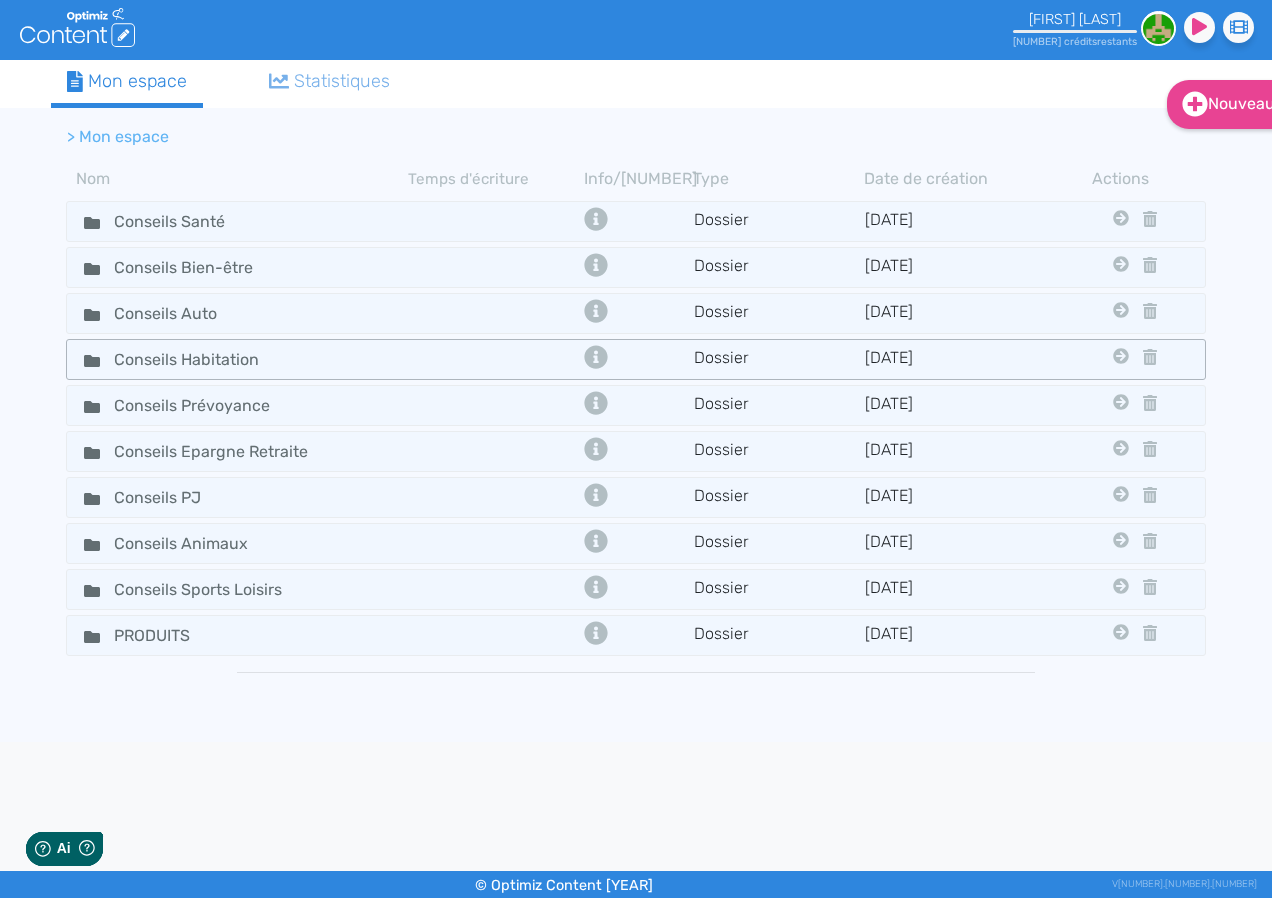 scroll, scrollTop: 0, scrollLeft: 0, axis: both 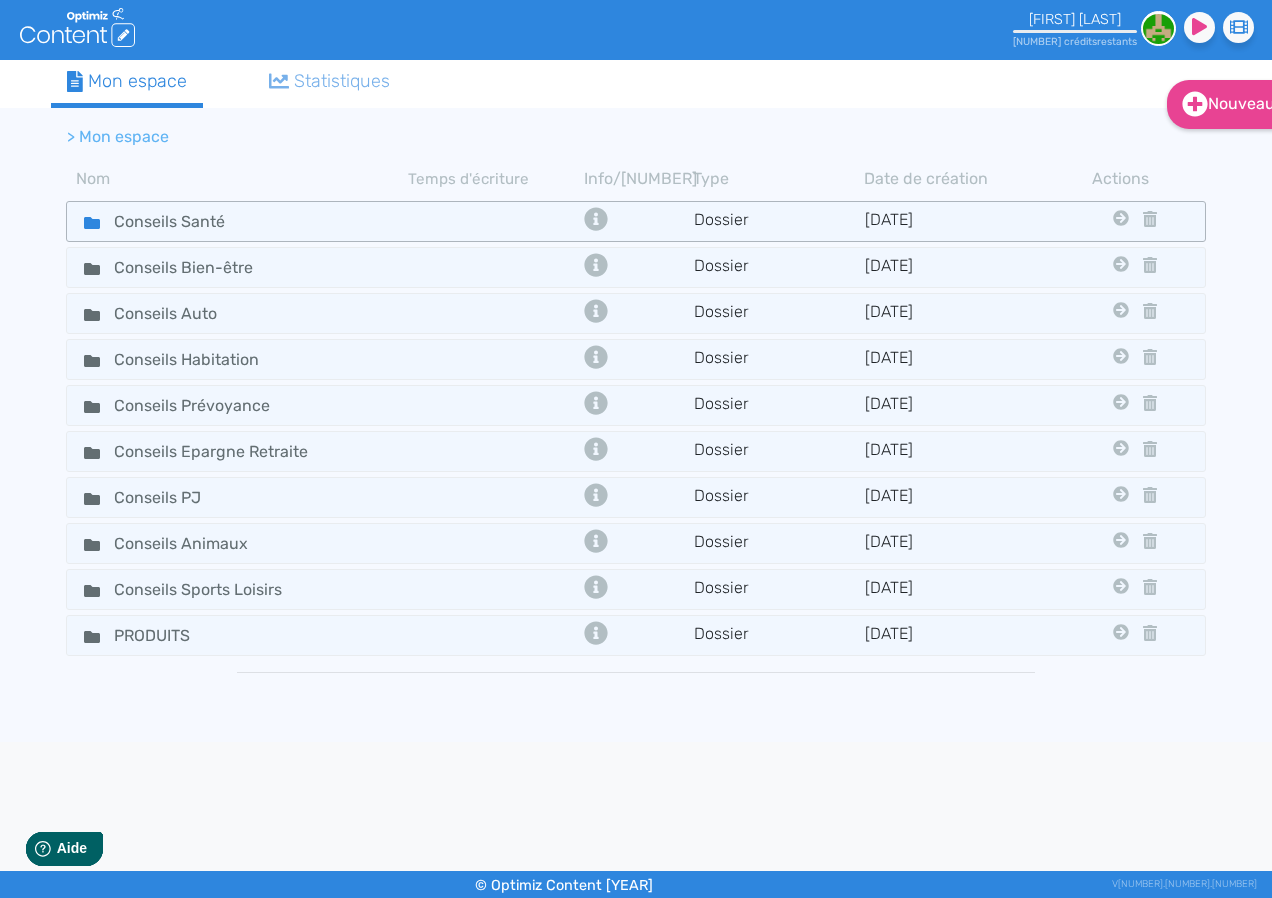 click on "Conseils Santé" 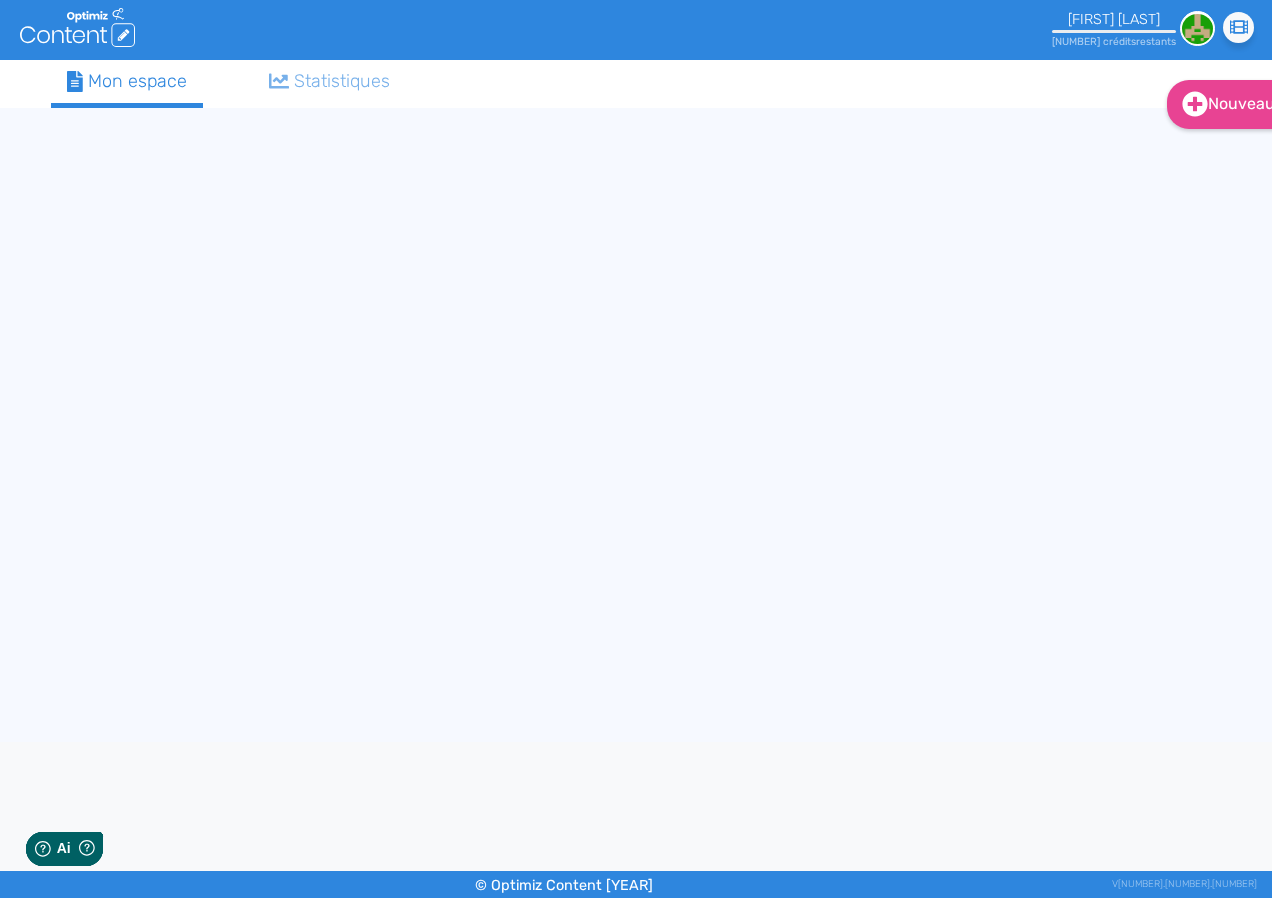 scroll, scrollTop: 0, scrollLeft: 0, axis: both 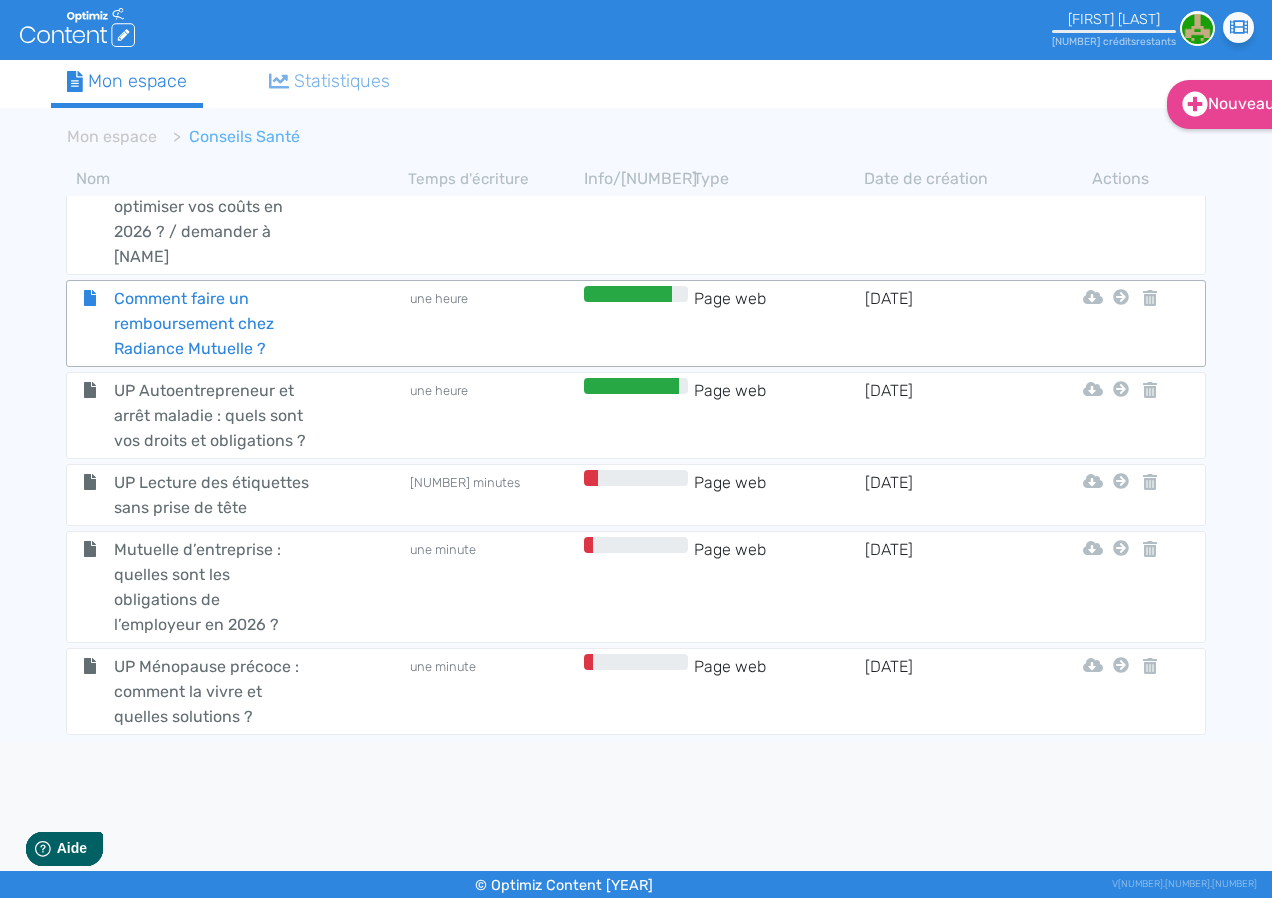 click on "Comment faire un remboursement chez Radiance Mutuelle ?" 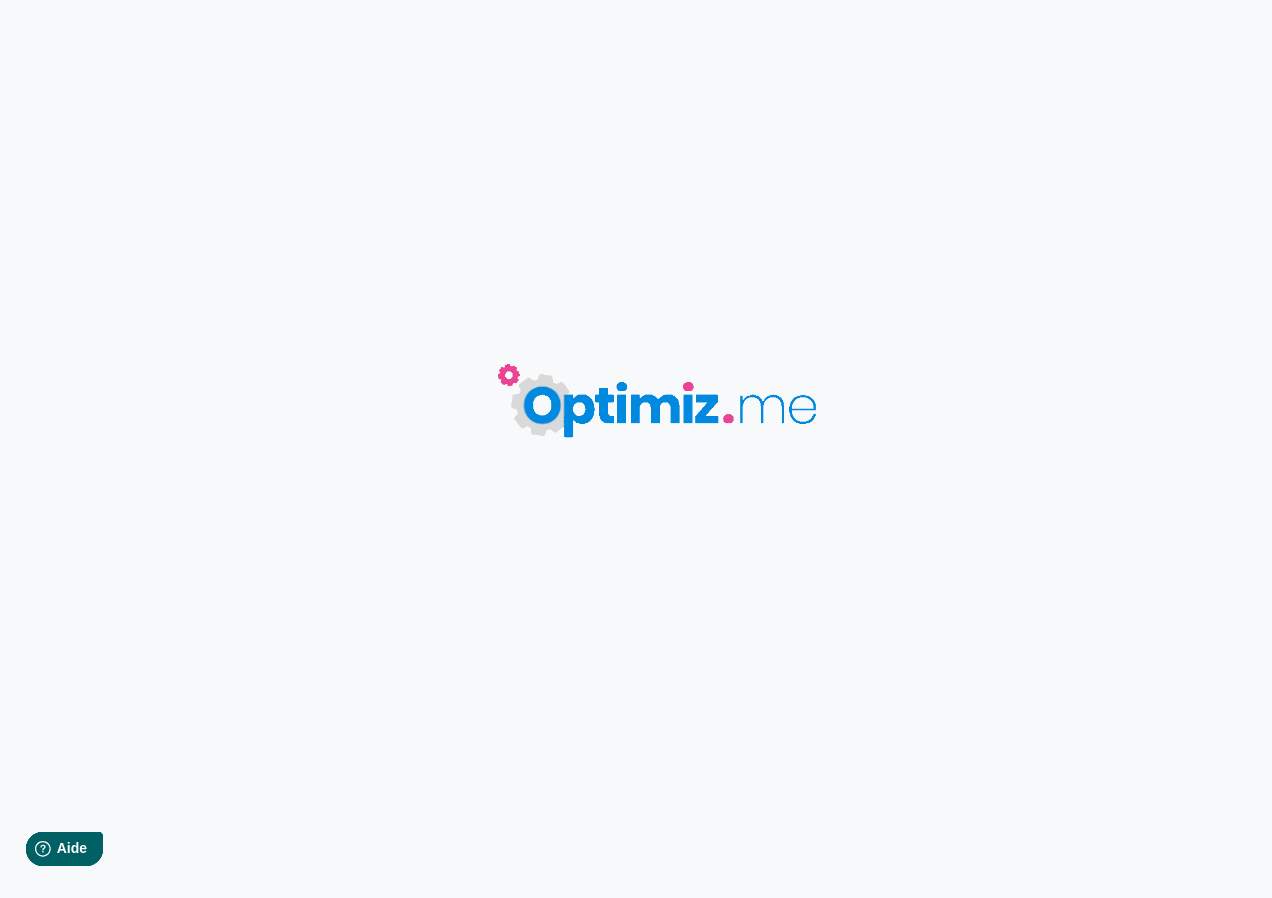 type on "Comment faire un remboursement chez Radiance Mutuelle ?" 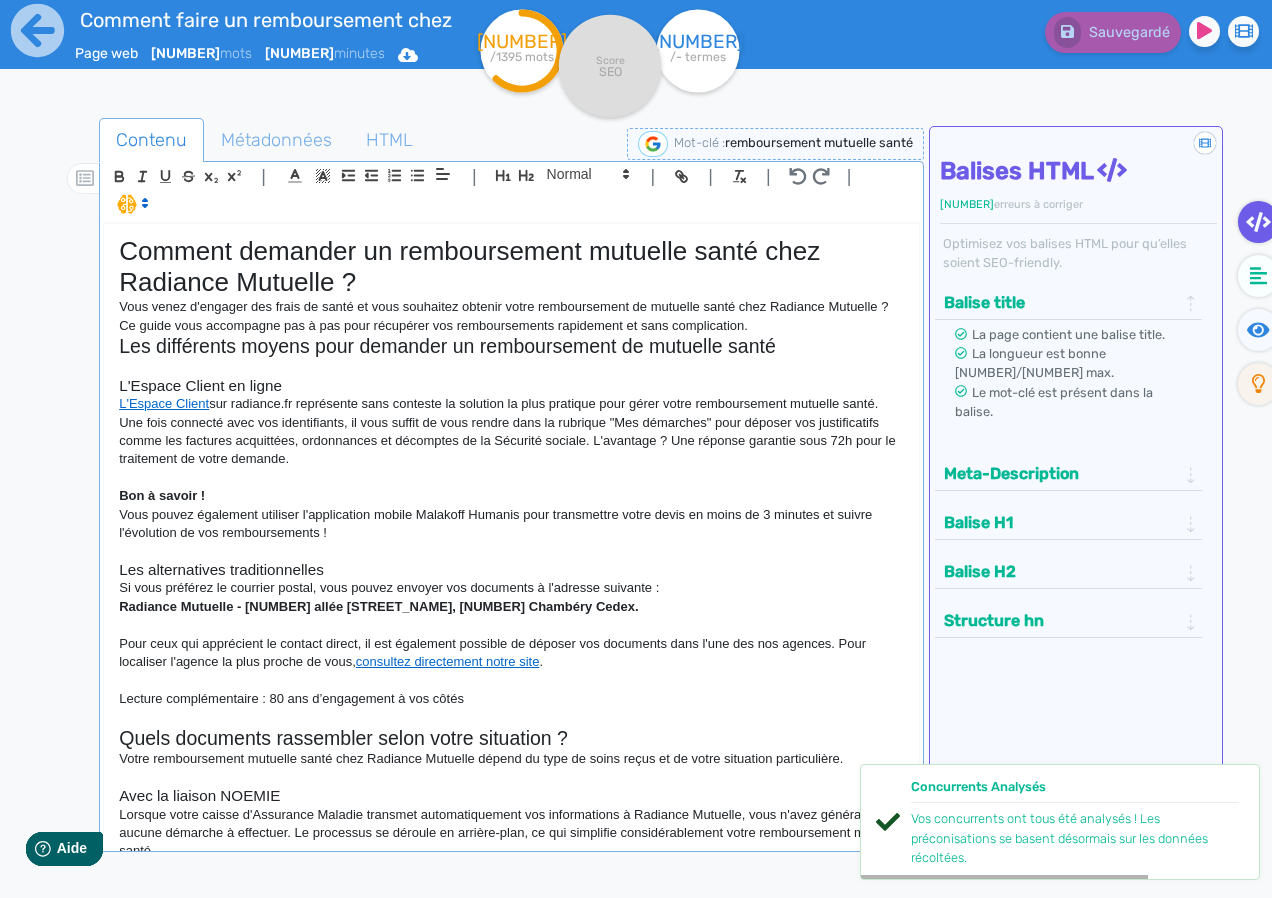click on "Comment demander un remboursement mutuelle santé chez Radiance Mutuelle ?" 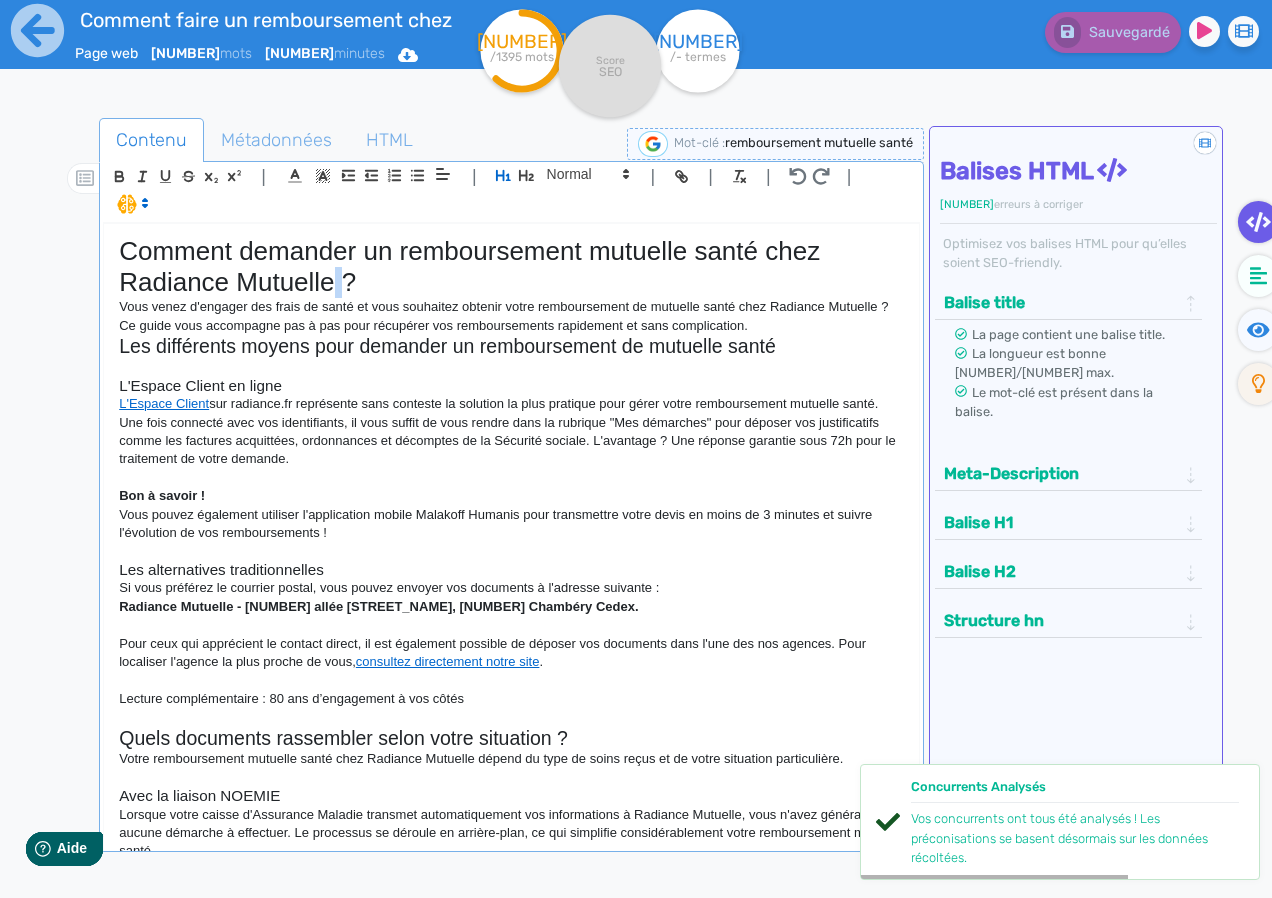 click on "Comment demander un remboursement mutuelle santé chez Radiance Mutuelle ?" 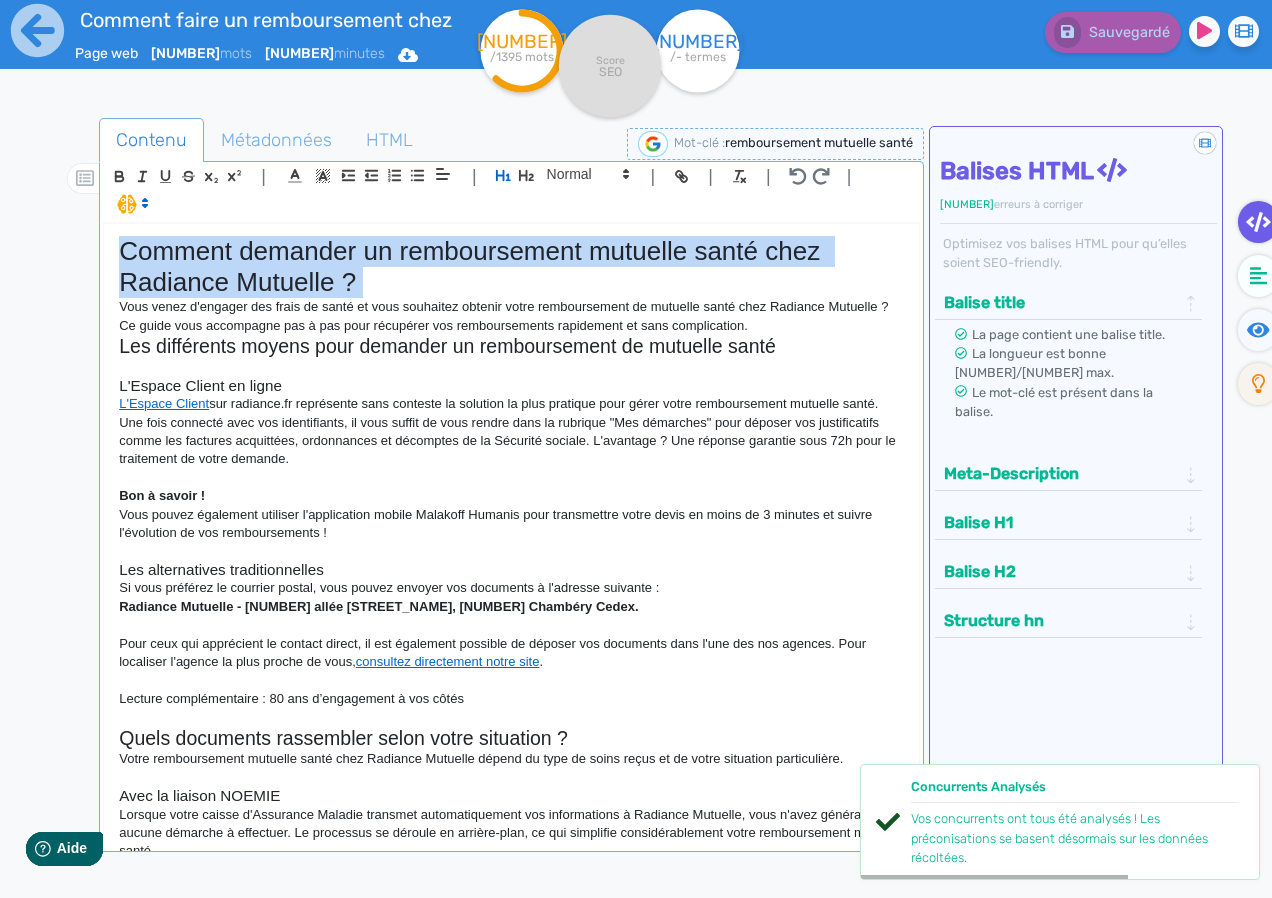 click on "Comment demander un remboursement mutuelle santé chez Radiance Mutuelle ?" 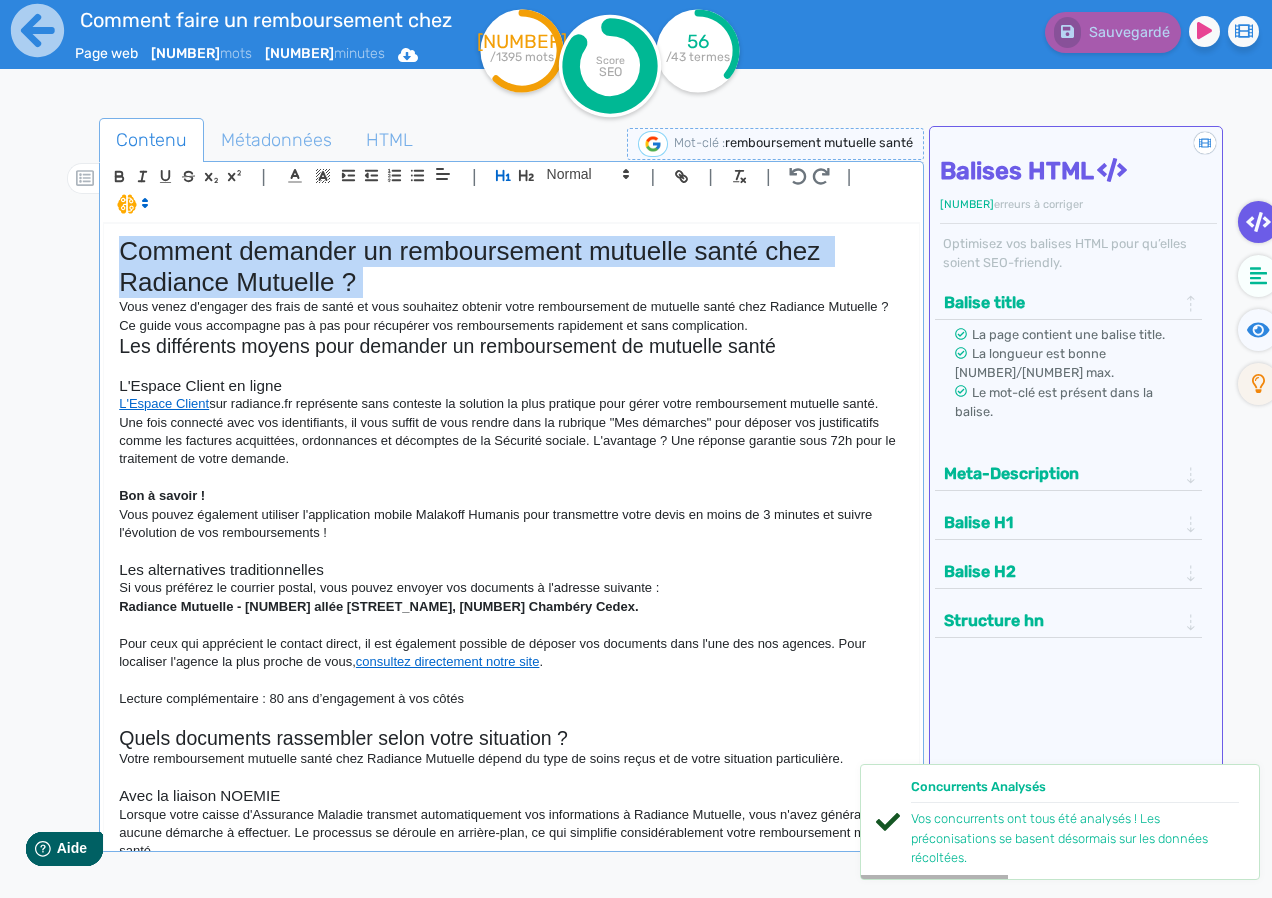 copy on "Comment demander un remboursement mutuelle santé chez Radiance Mutuelle ?" 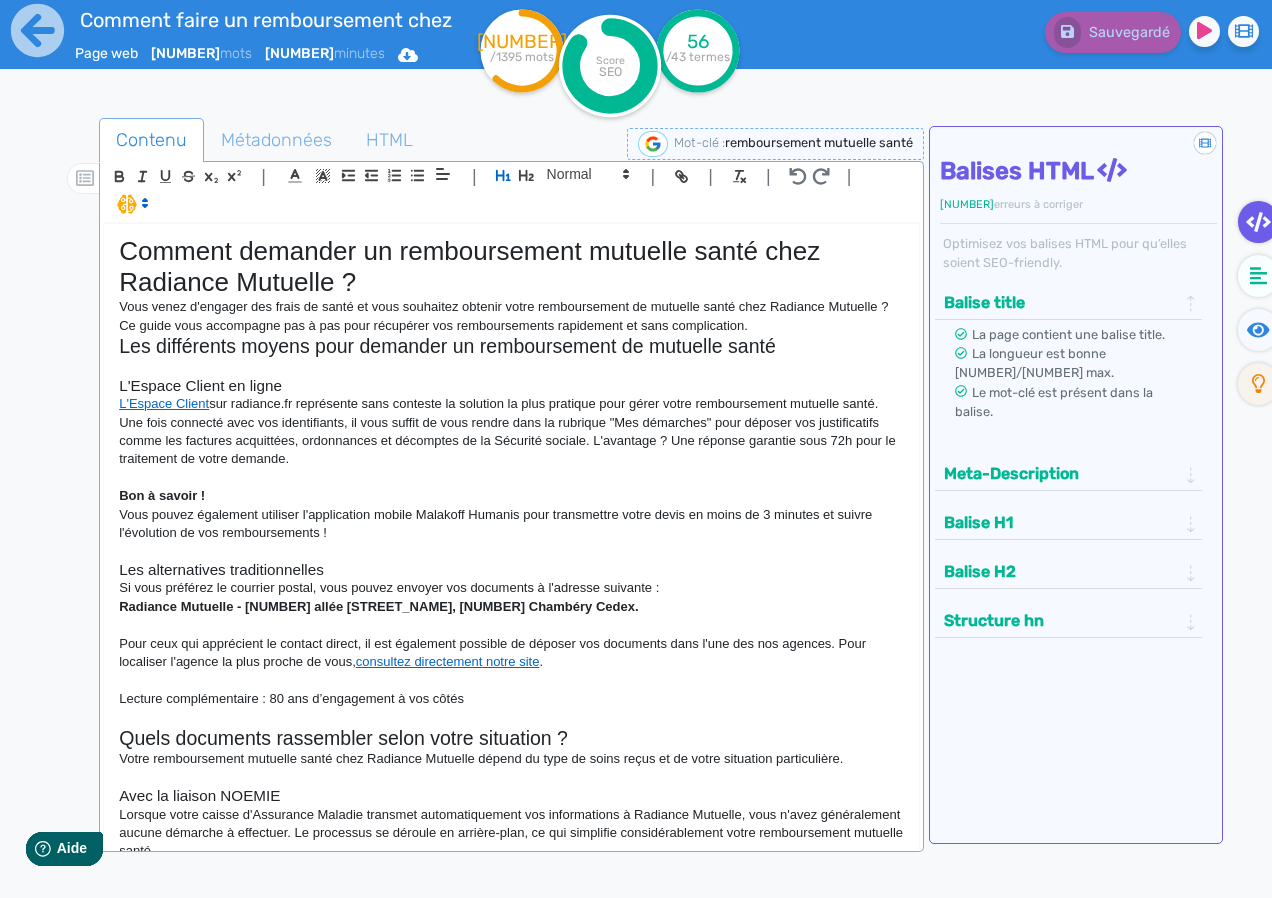 click on "Vous venez d'engager des frais de santé et vous souhaitez obtenir votre remboursement de mutuelle santé chez Radiance Mutuelle ? Ce guide vous accompagne pas à pas pour récupérer vos remboursements rapidement et sans complication." 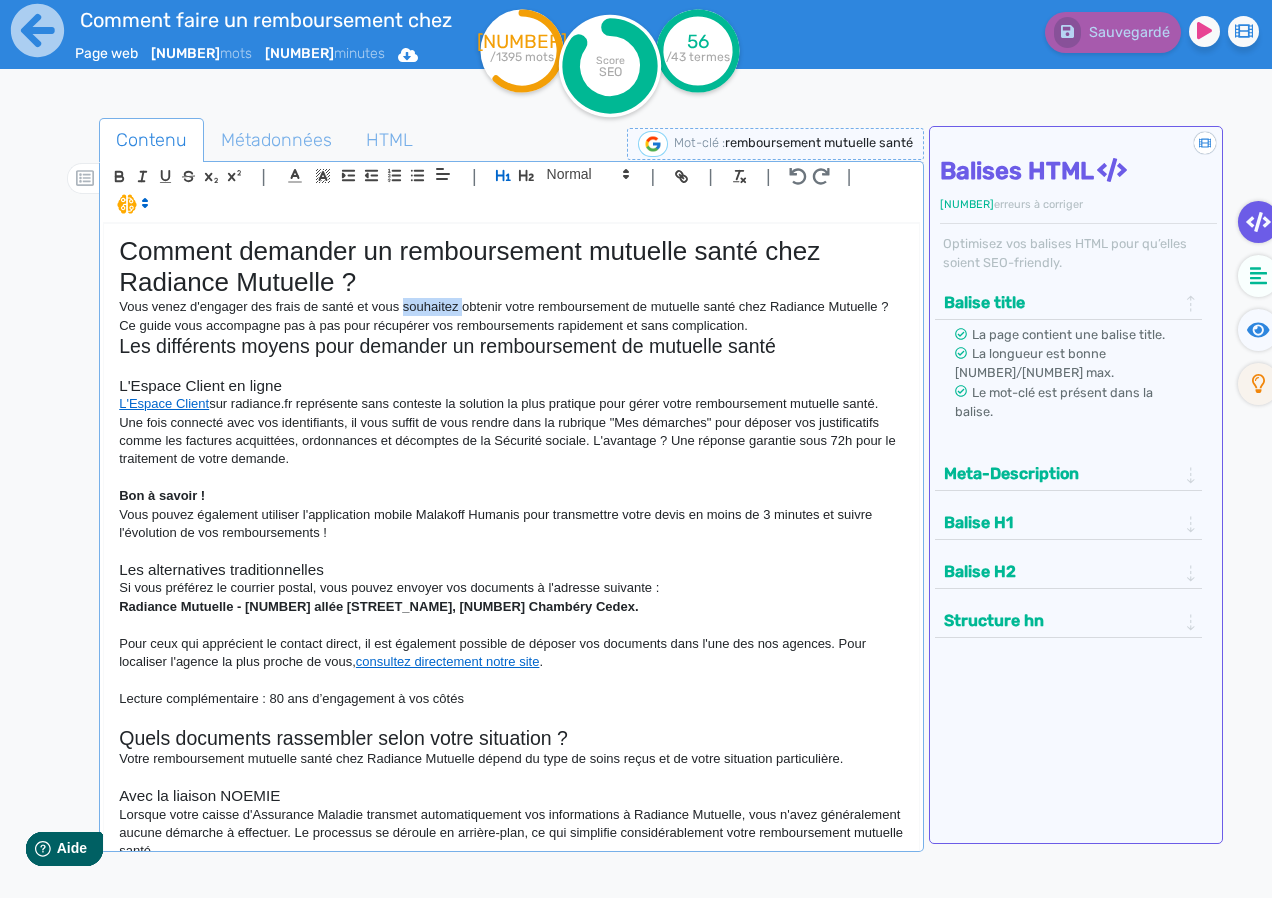 click on "Vous venez d'engager des frais de santé et vous souhaitez obtenir votre remboursement de mutuelle santé chez Radiance Mutuelle ? Ce guide vous accompagne pas à pas pour récupérer vos remboursements rapidement et sans complication." 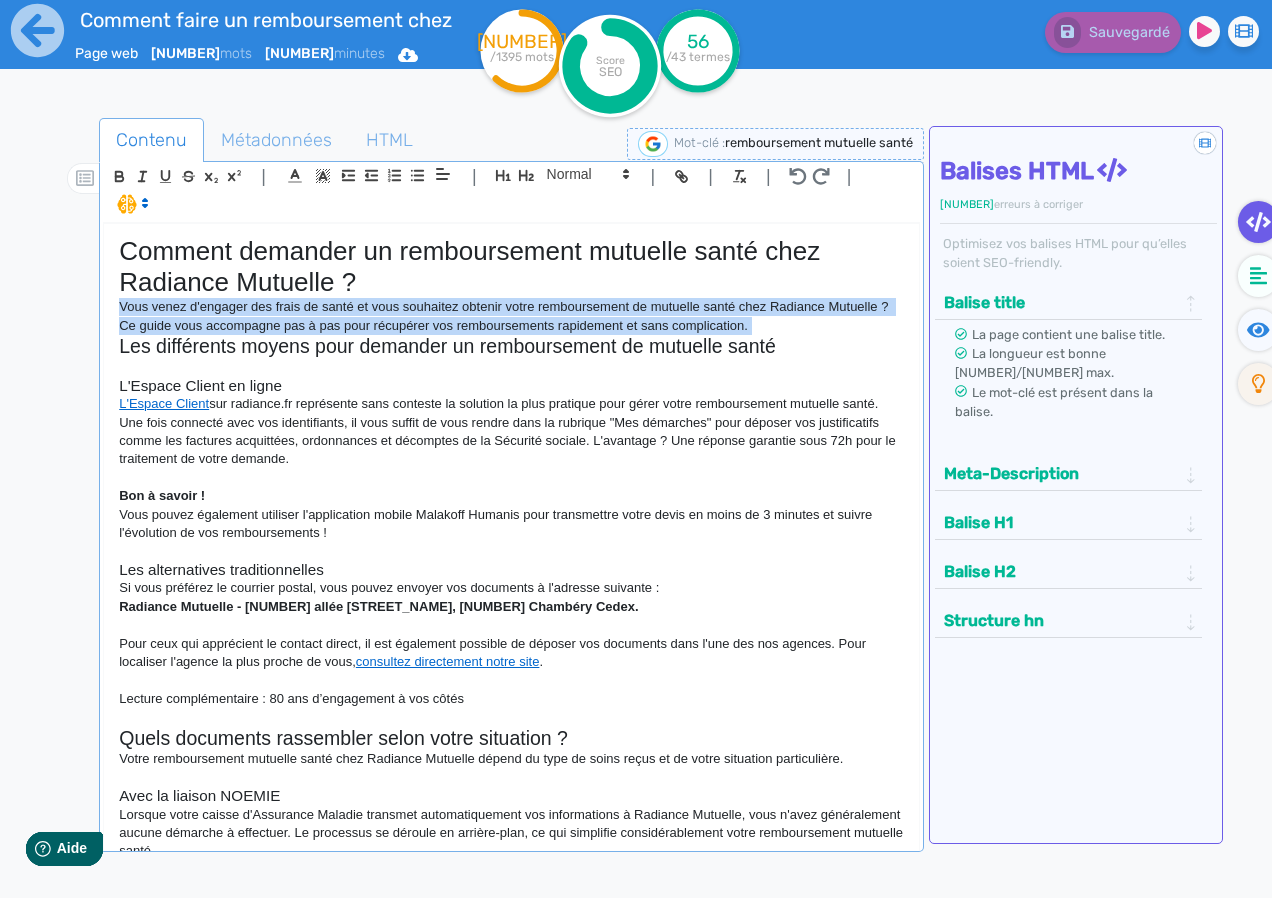 click on "Vous venez d'engager des frais de santé et vous souhaitez obtenir votre remboursement de mutuelle santé chez Radiance Mutuelle ? Ce guide vous accompagne pas à pas pour récupérer vos remboursements rapidement et sans complication." 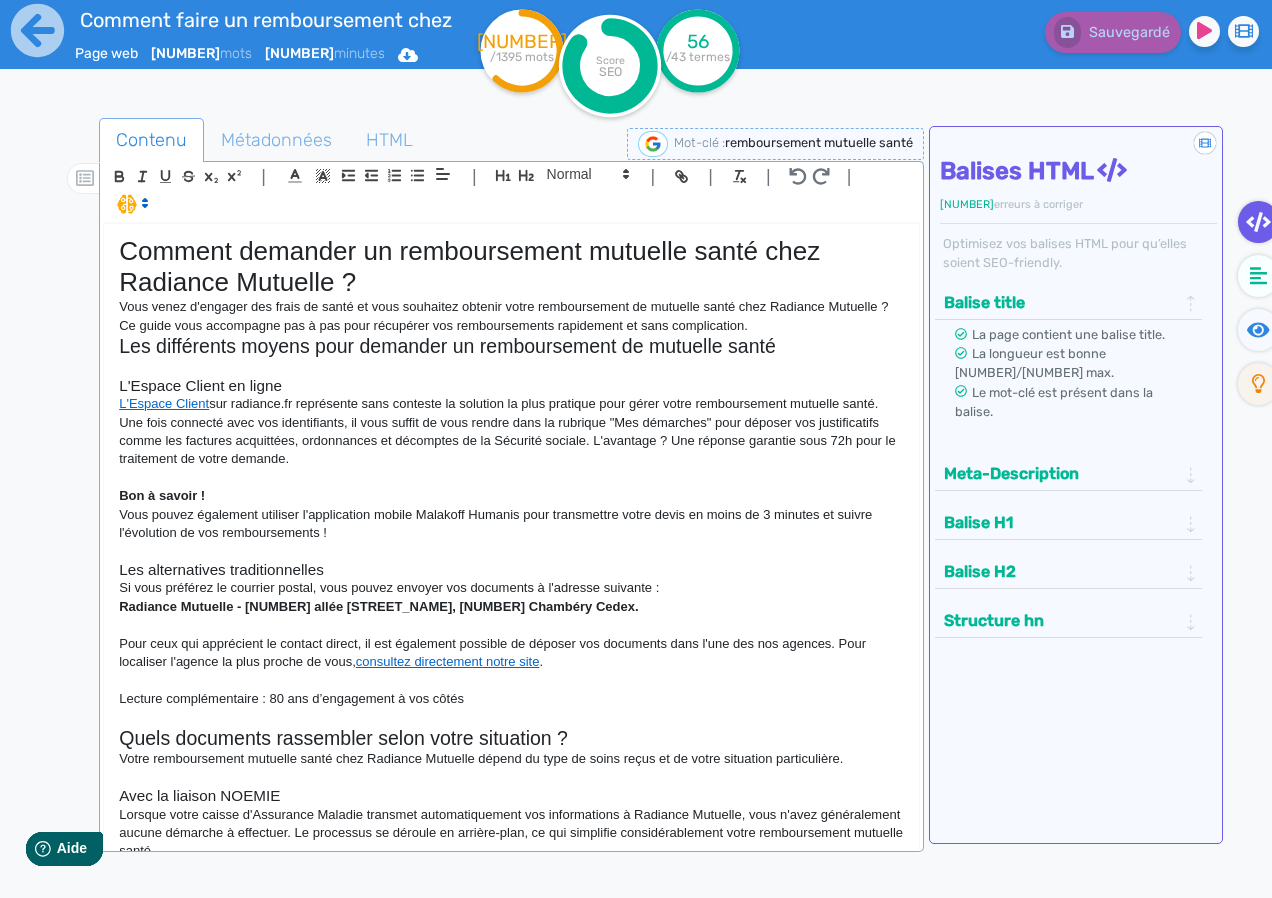 click on "Les différents moyens pour demander un remboursement de mutuelle santé" 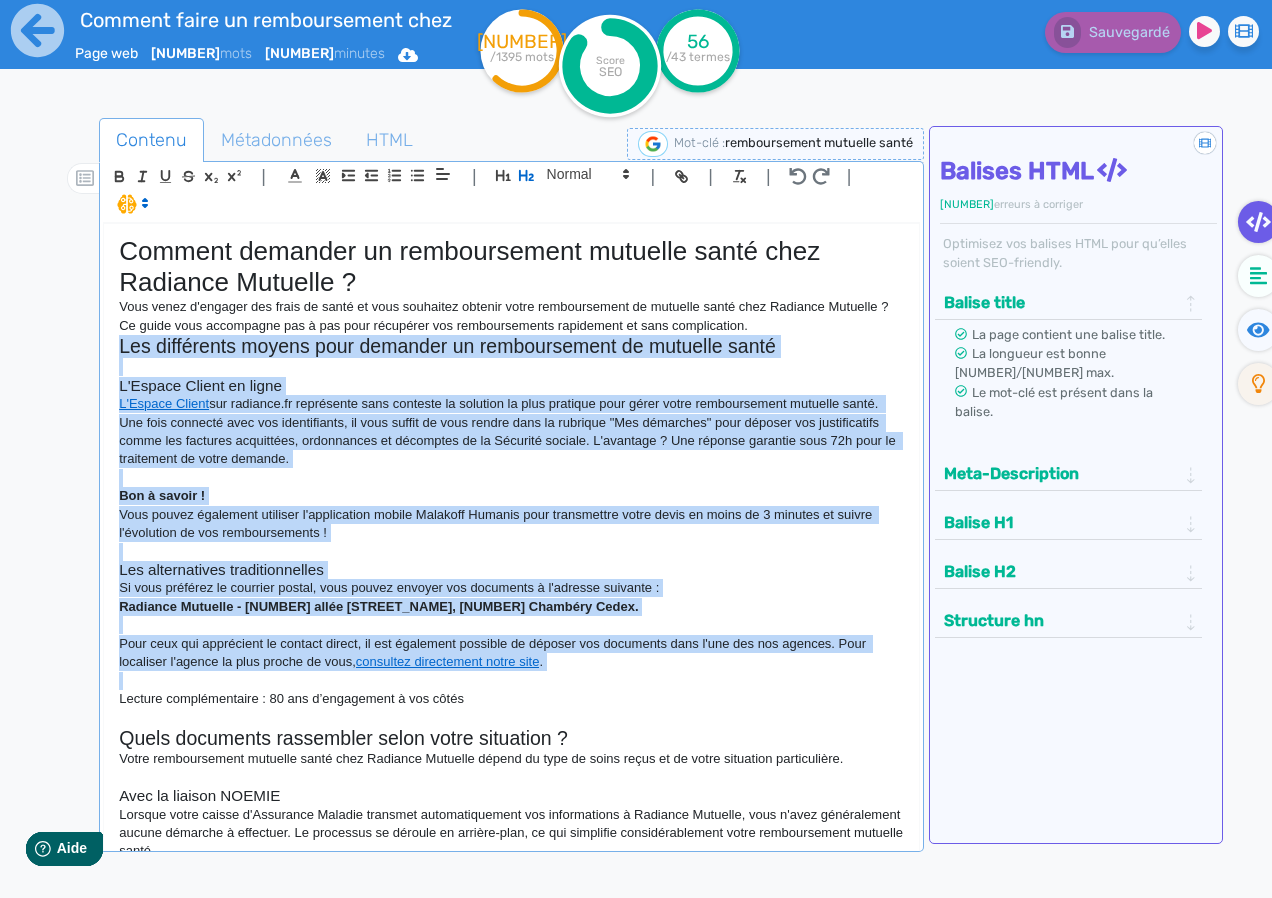 drag, startPoint x: 122, startPoint y: 351, endPoint x: 628, endPoint y: 675, distance: 600.8427 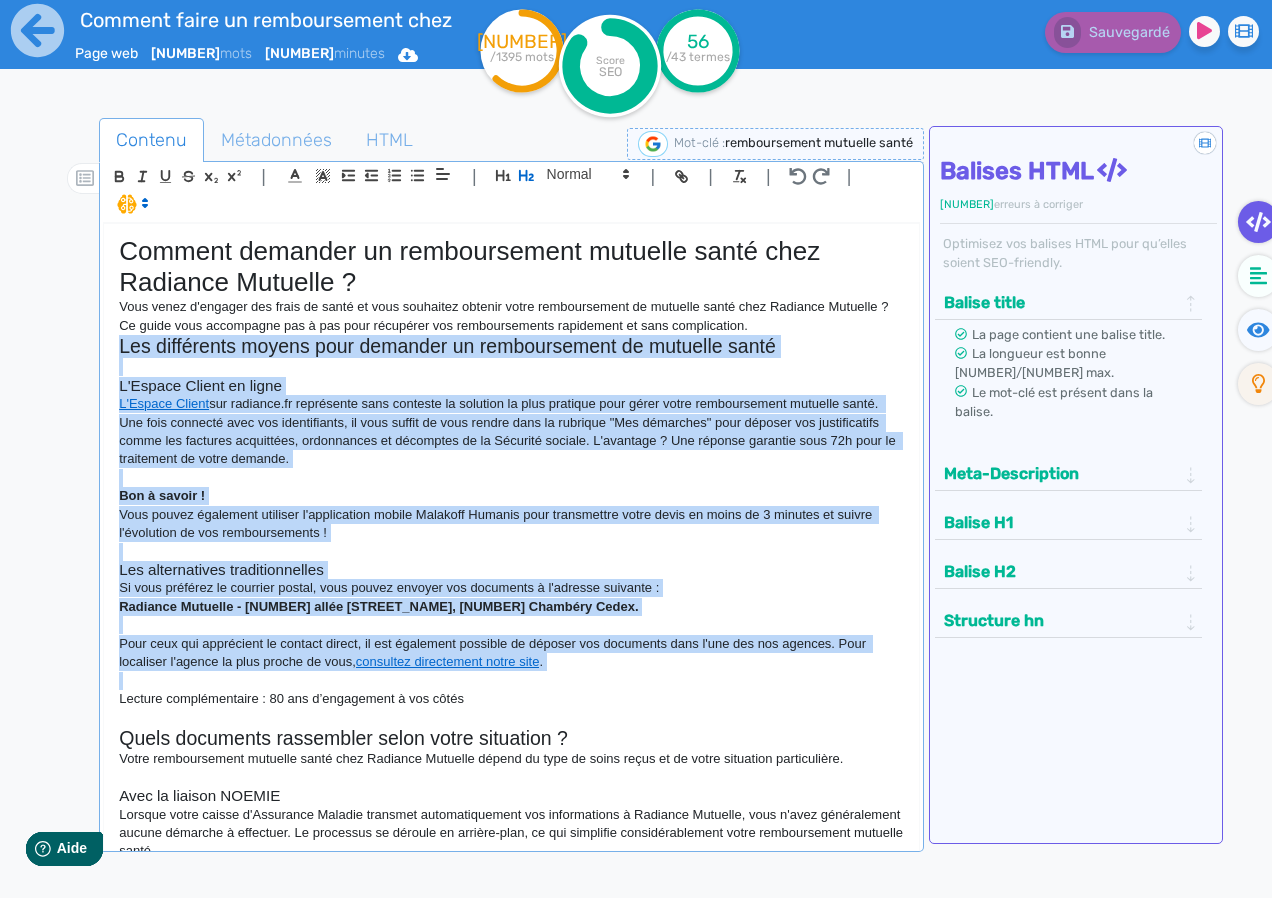 click on "Comment demander un remboursement mutuelle santé chez Radiance Mutuelle ? Vous venez d'engager des frais de santé et vous souhaitez obtenir votre remboursement de mutuelle santé chez Radiance Mutuelle ? Ce guide vous accompagne pas à pas pour récupérer vos remboursements rapidement et sans complication. Les différents moyens pour demander un remboursement de mutuelle santé L'Espace Client en ligne L'Espace Client  sur radiance.fr représente sans conteste la solution la plus pratique pour gérer votre remboursement mutuelle santé. Une fois connecté avec vos identifiants, il vous suffit de vous rendre dans la rubrique "Mes démarches" pour déposer vos justificatifs comme les factures acquittées, ordonnances et décomptes de la Sécurité sociale. L'avantage ? Une réponse garantie sous 72h pour le traitement de votre demande. Bon à savoir !  Les alternatives traditionnelles Si vous préférez le courrier postal, vous pouvez envoyer vos documents à l'adresse suivante : [ADDRESS]. Avec la liaison NOEMIE" 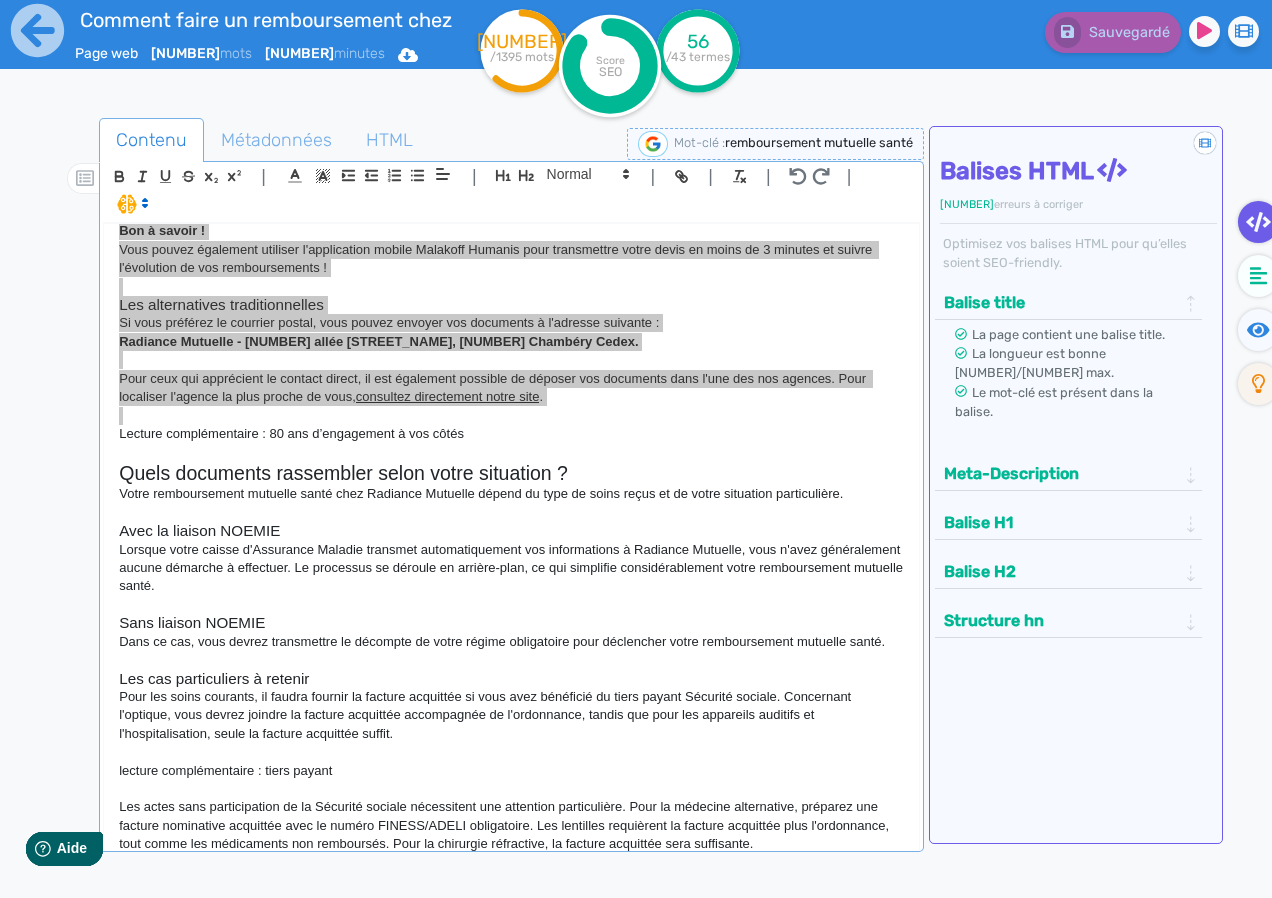scroll, scrollTop: 300, scrollLeft: 0, axis: vertical 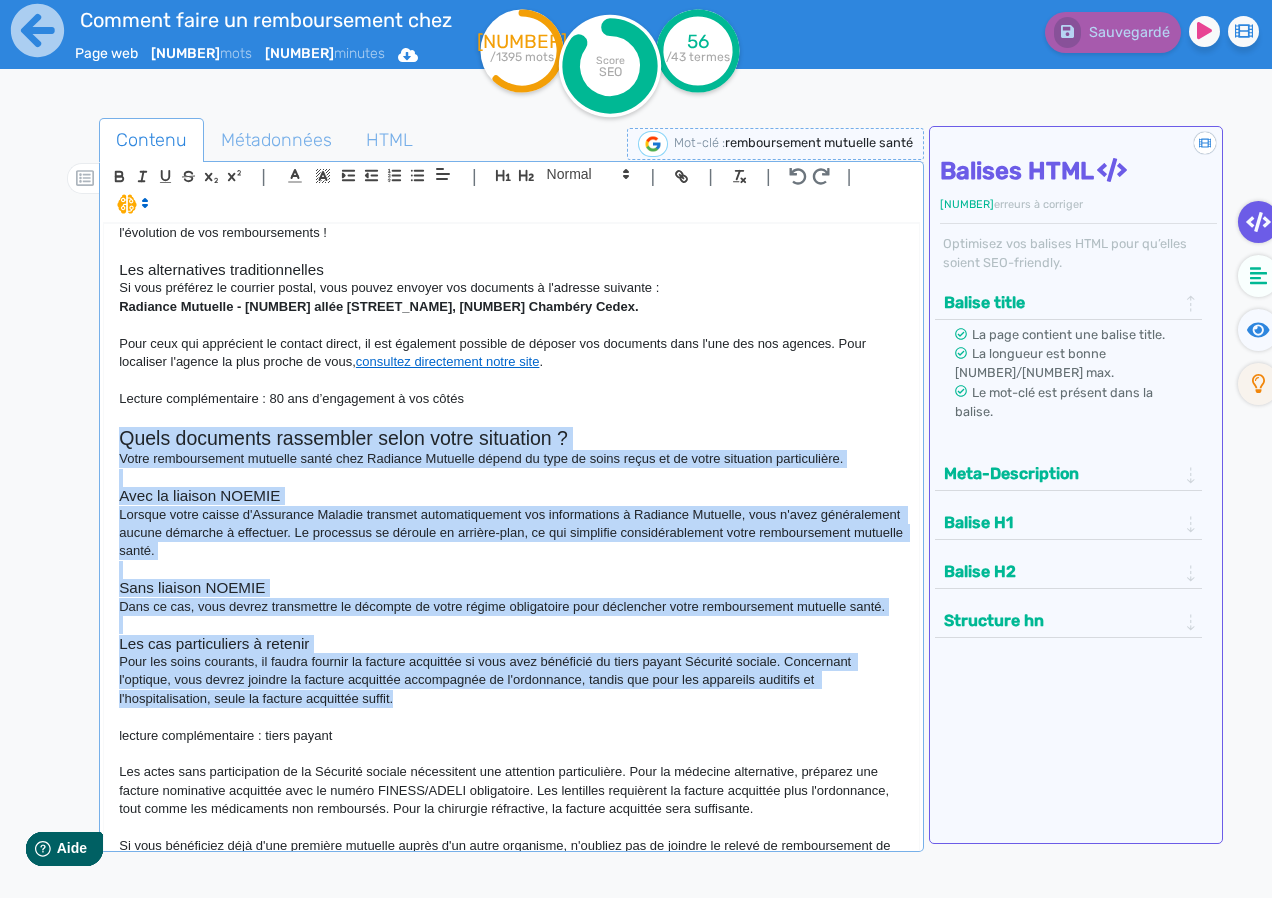 drag, startPoint x: 126, startPoint y: 438, endPoint x: 407, endPoint y: 704, distance: 386.9328 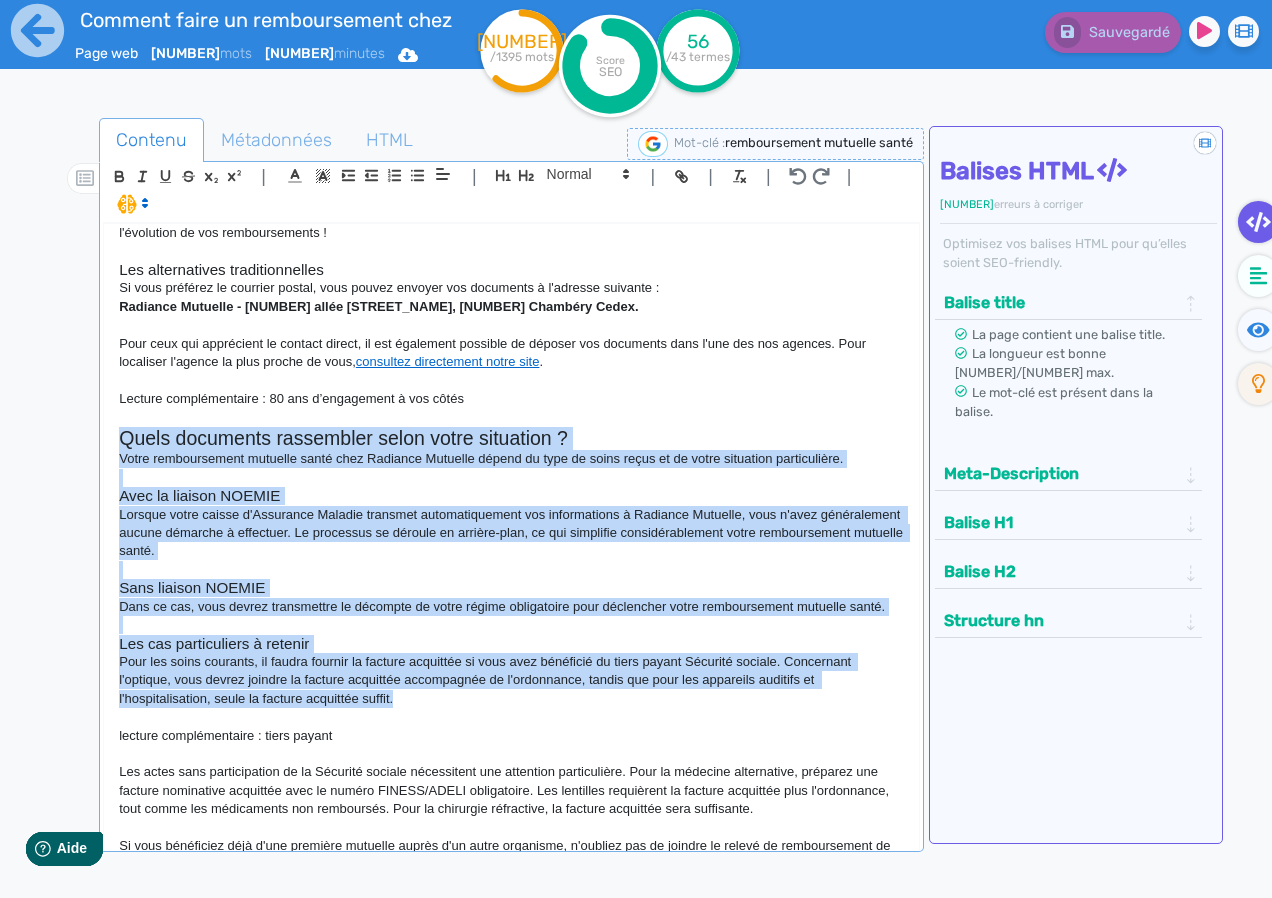 click on "Comment demander un remboursement mutuelle santé chez Radiance Mutuelle ? Vous venez d'engager des frais de santé et vous souhaitez obtenir votre remboursement de mutuelle santé chez Radiance Mutuelle ? Ce guide vous accompagne pas à pas pour récupérer vos remboursements rapidement et sans complication. Les différents moyens pour demander un remboursement de mutuelle santé L'Espace Client en ligne L'Espace Client  sur radiance.fr représente sans conteste la solution la plus pratique pour gérer votre remboursement mutuelle santé. Une fois connecté avec vos identifiants, il vous suffit de vous rendre dans la rubrique "Mes démarches" pour déposer vos justificatifs comme les factures acquittées, ordonnances et décomptes de la Sécurité sociale. L'avantage ? Une réponse garantie sous 72h pour le traitement de votre demande. Bon à savoir !  Les alternatives traditionnelles Si vous préférez le courrier postal, vous pouvez envoyer vos documents à l'adresse suivante : [ADDRESS]. Avec la liaison NOEMIE" 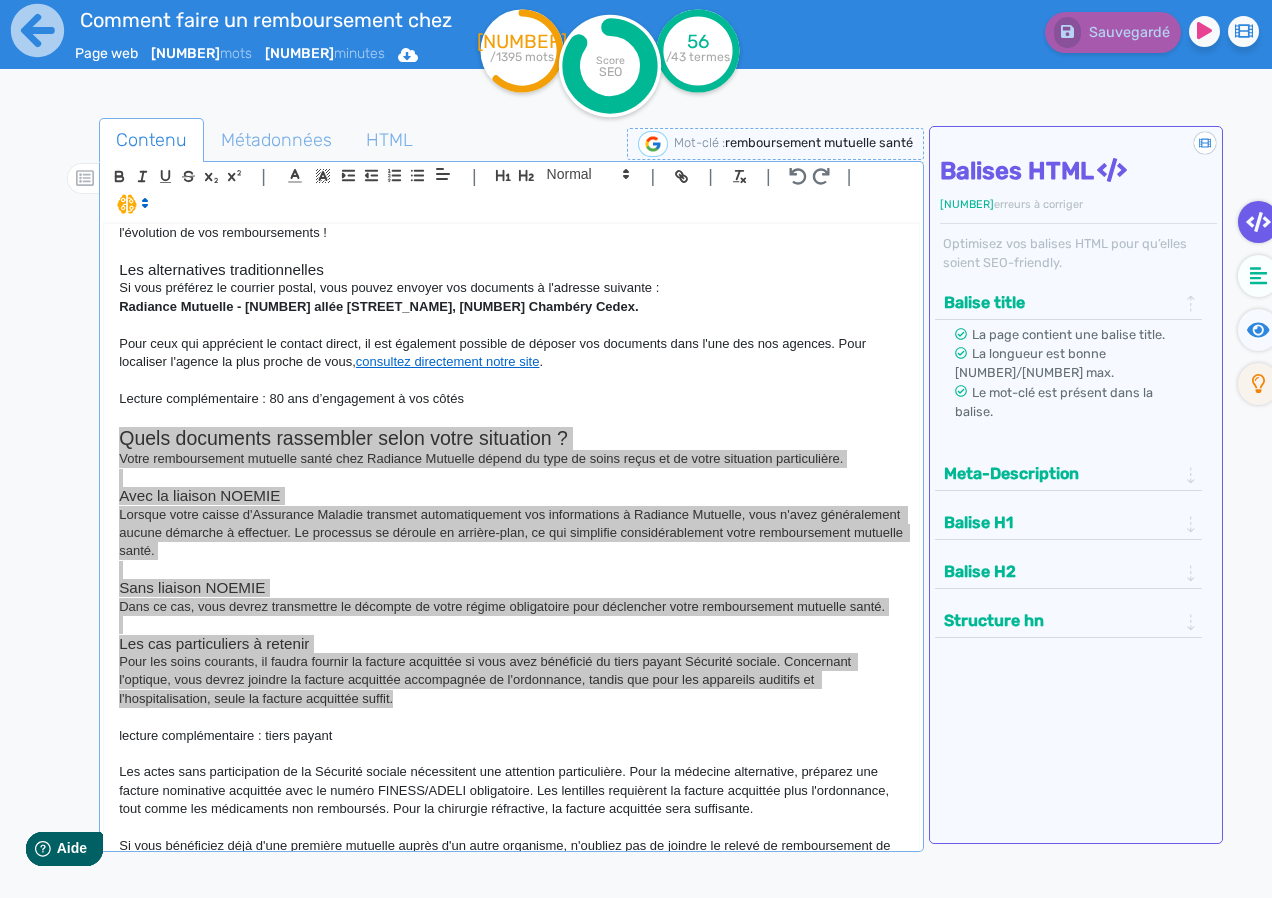 scroll, scrollTop: 500, scrollLeft: 0, axis: vertical 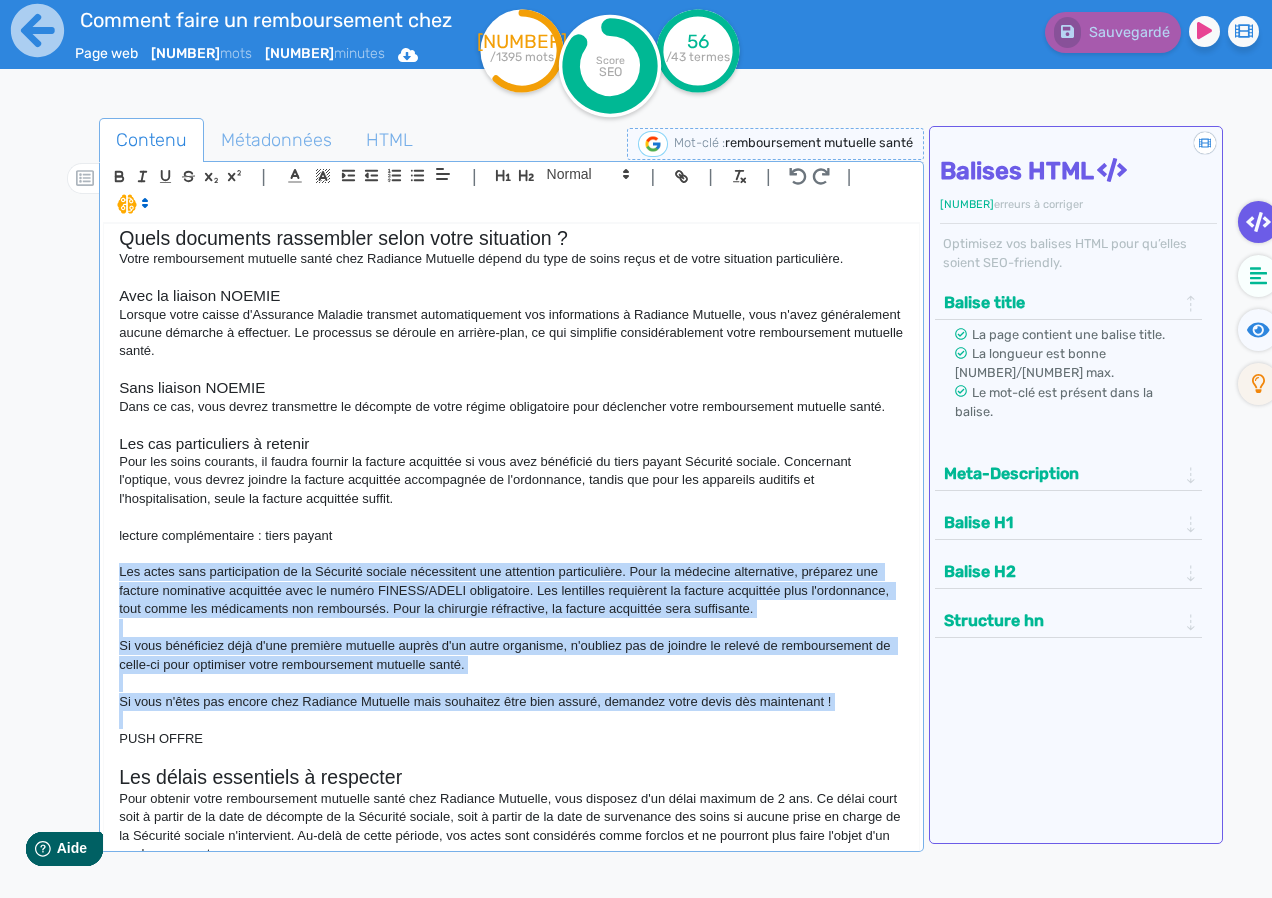 drag, startPoint x: 857, startPoint y: 711, endPoint x: 89, endPoint y: 572, distance: 780.4774 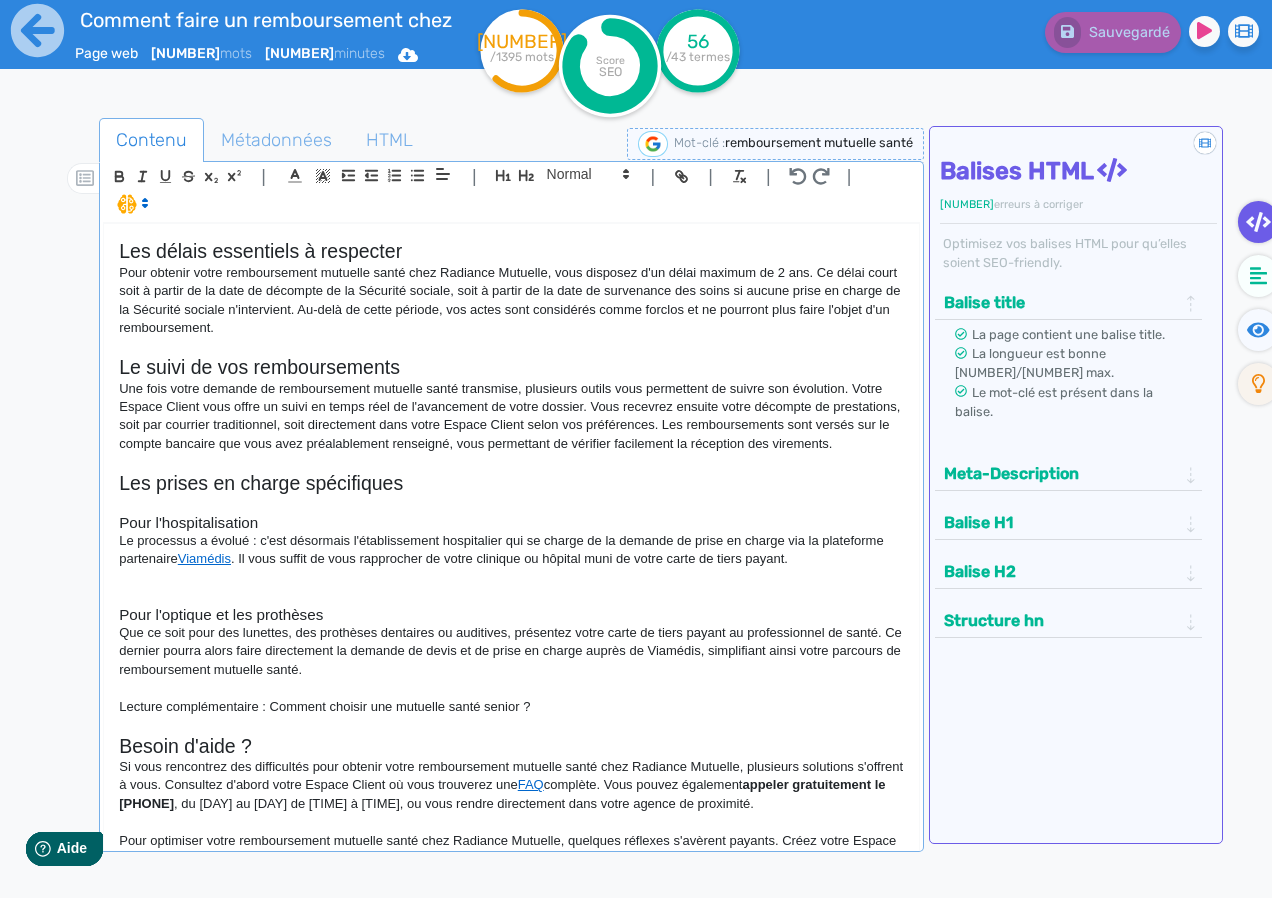 scroll, scrollTop: 1100, scrollLeft: 0, axis: vertical 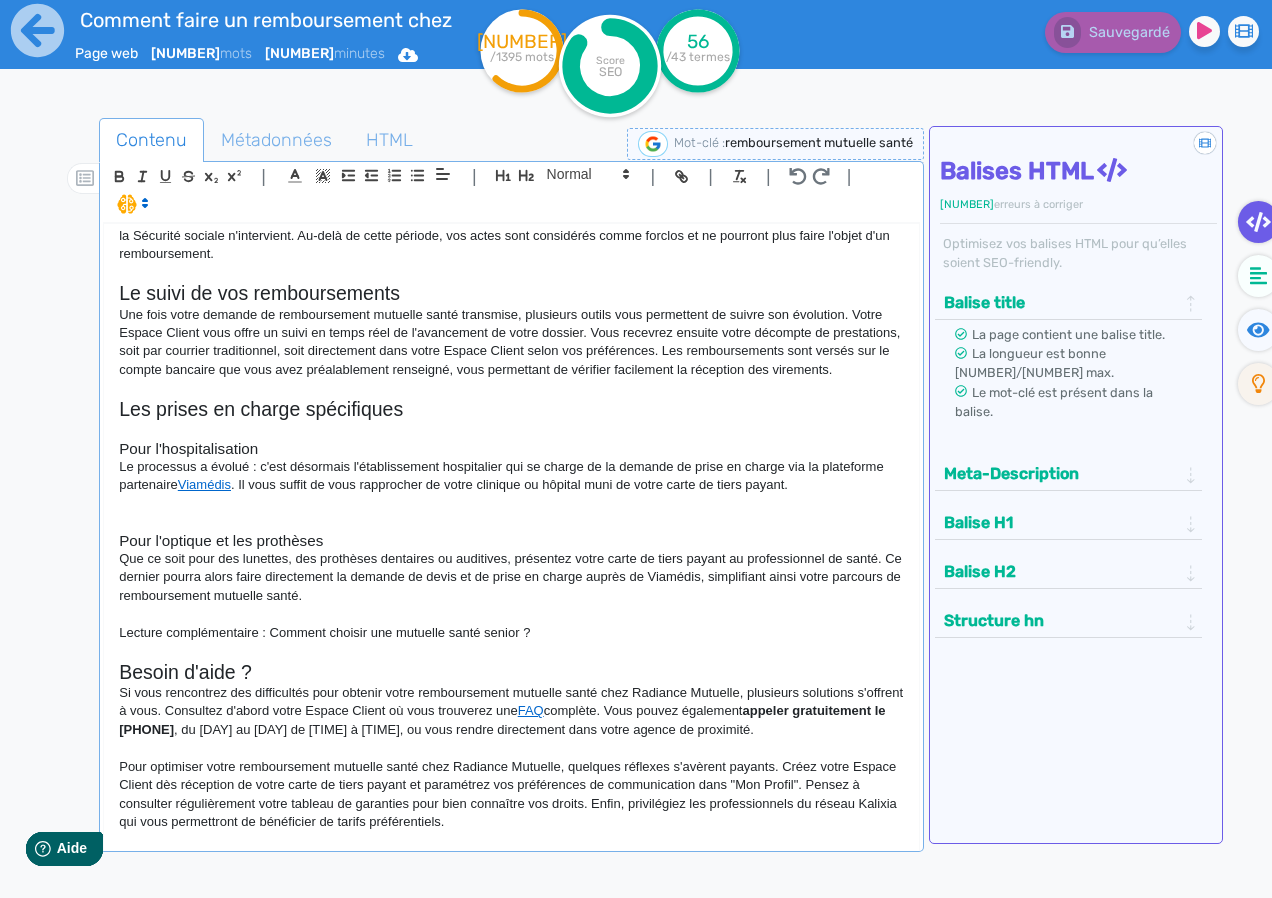 click 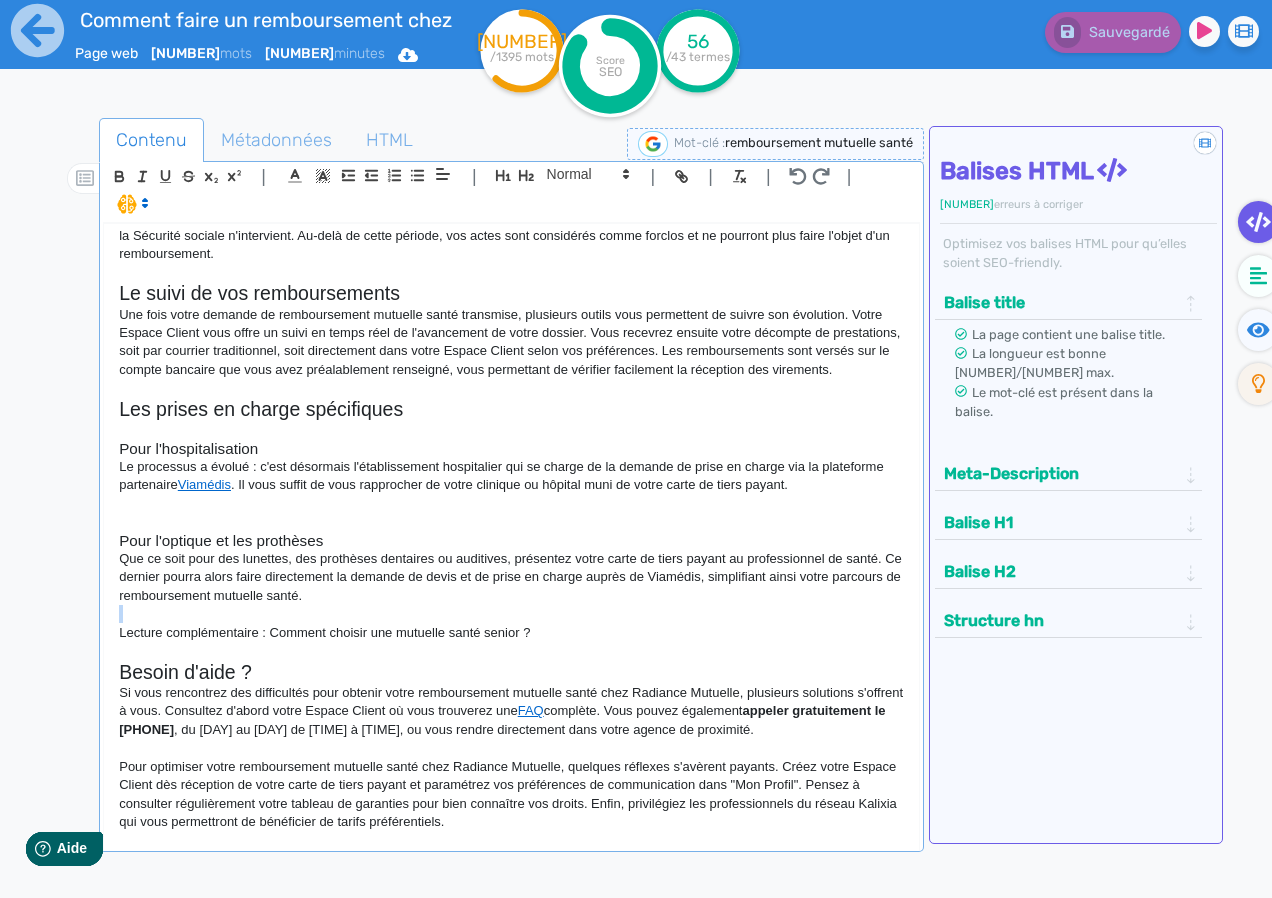 click 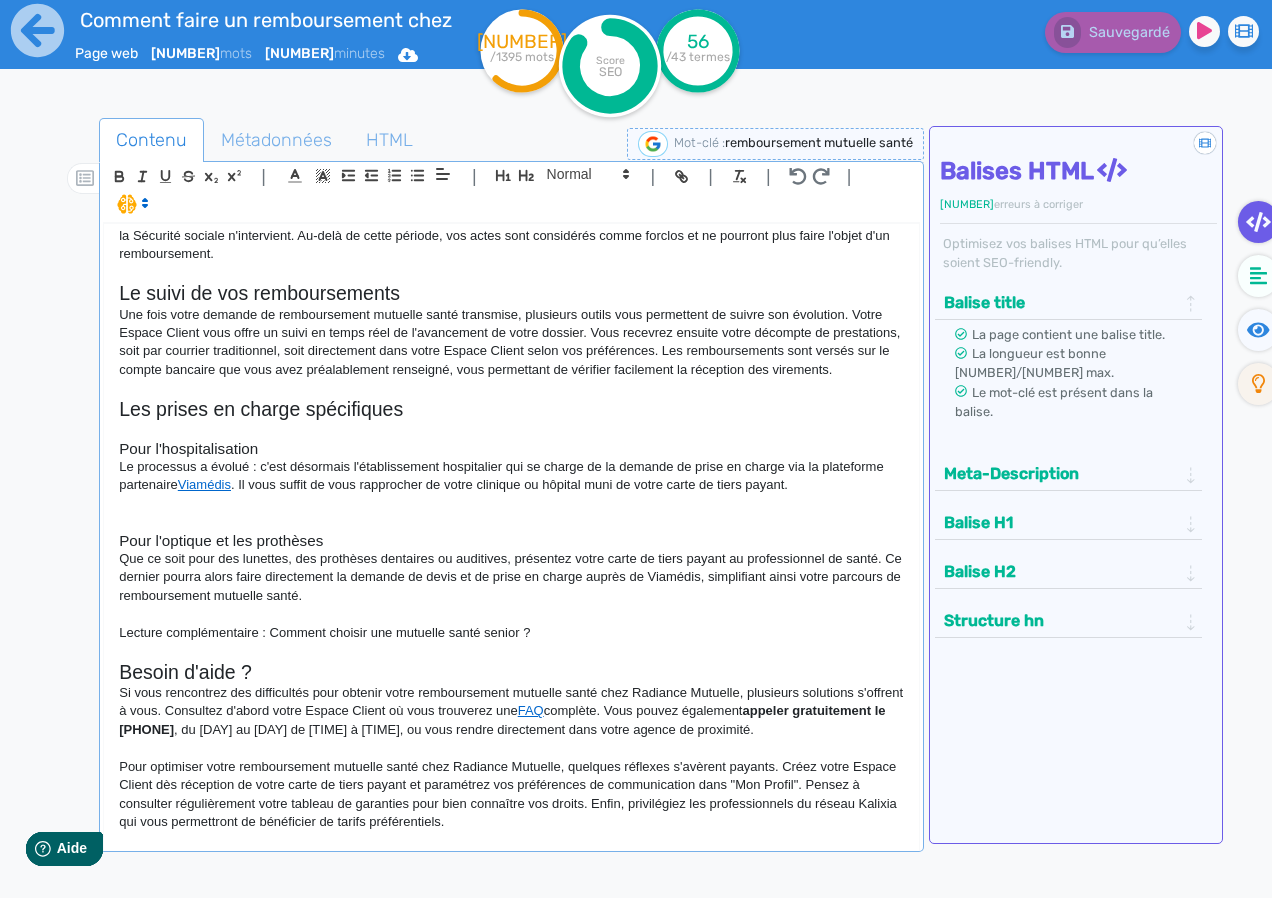 click on "Que ce soit pour des lunettes, des prothèses dentaires ou auditives, présentez votre carte de tiers payant au professionnel de santé. Ce dernier pourra alors faire directement la demande de devis et de prise en charge auprès de Viamédis, simplifiant ainsi votre parcours de remboursement mutuelle santé." 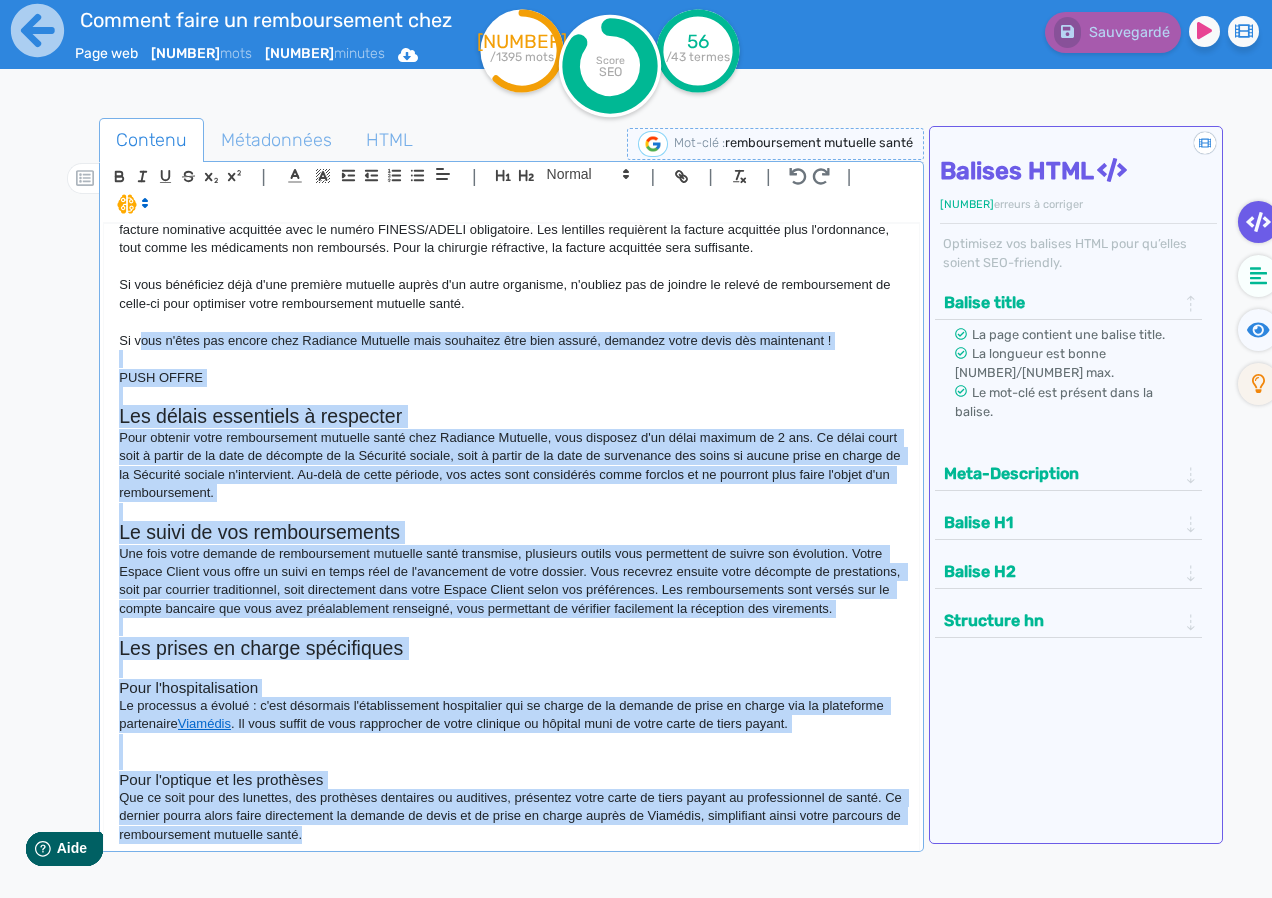 scroll, scrollTop: 800, scrollLeft: 0, axis: vertical 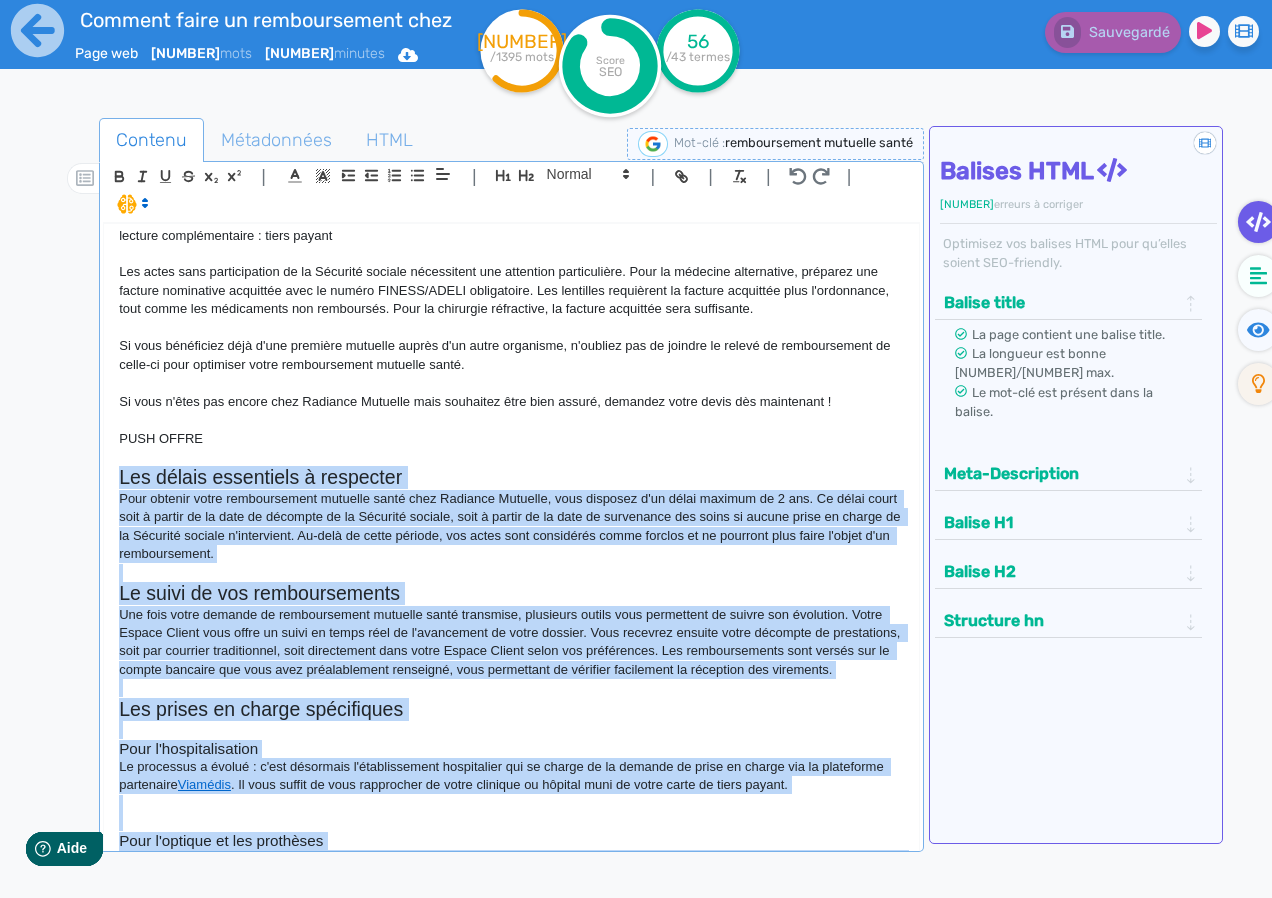 drag, startPoint x: 424, startPoint y: 621, endPoint x: 102, endPoint y: 475, distance: 353.5534 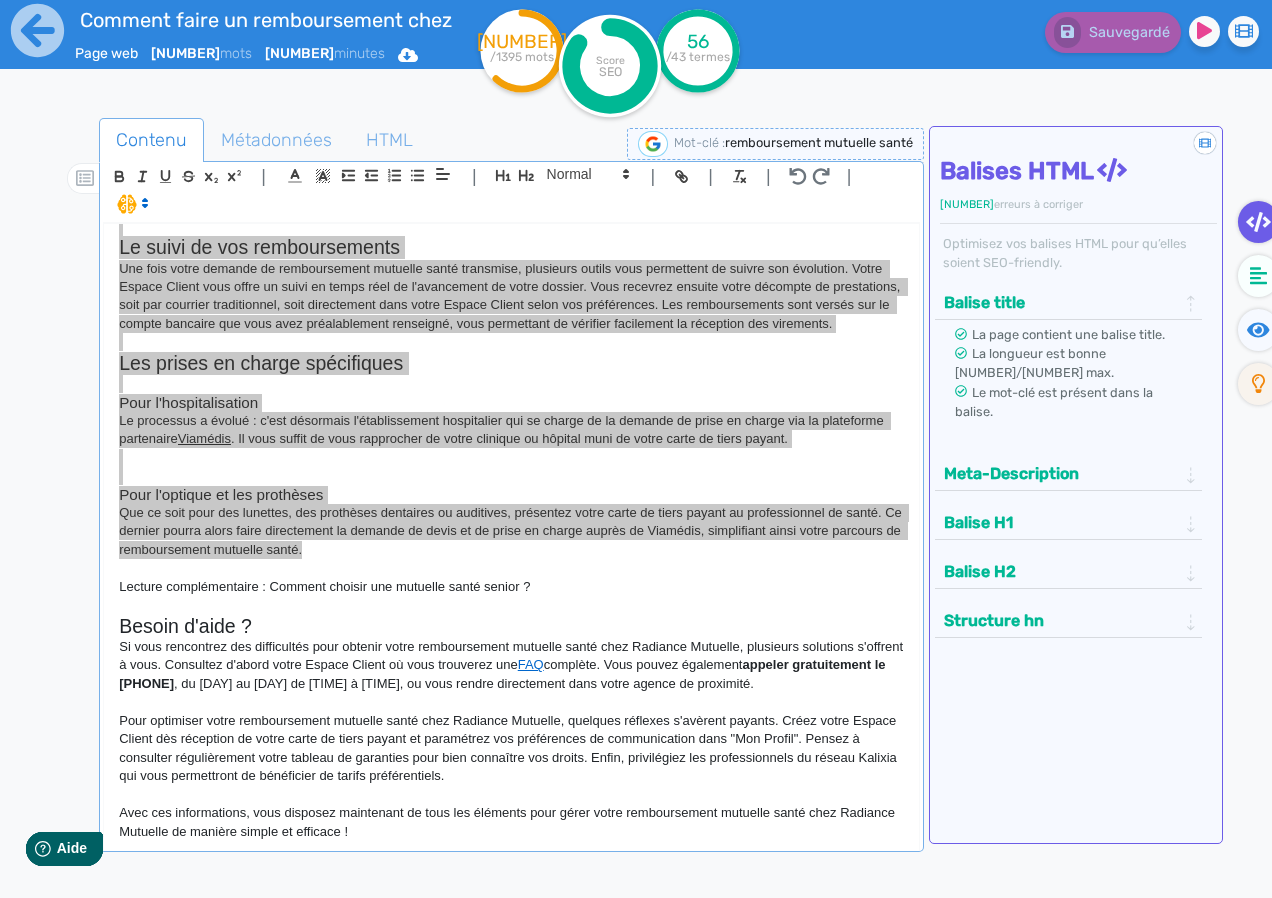 scroll, scrollTop: 1165, scrollLeft: 0, axis: vertical 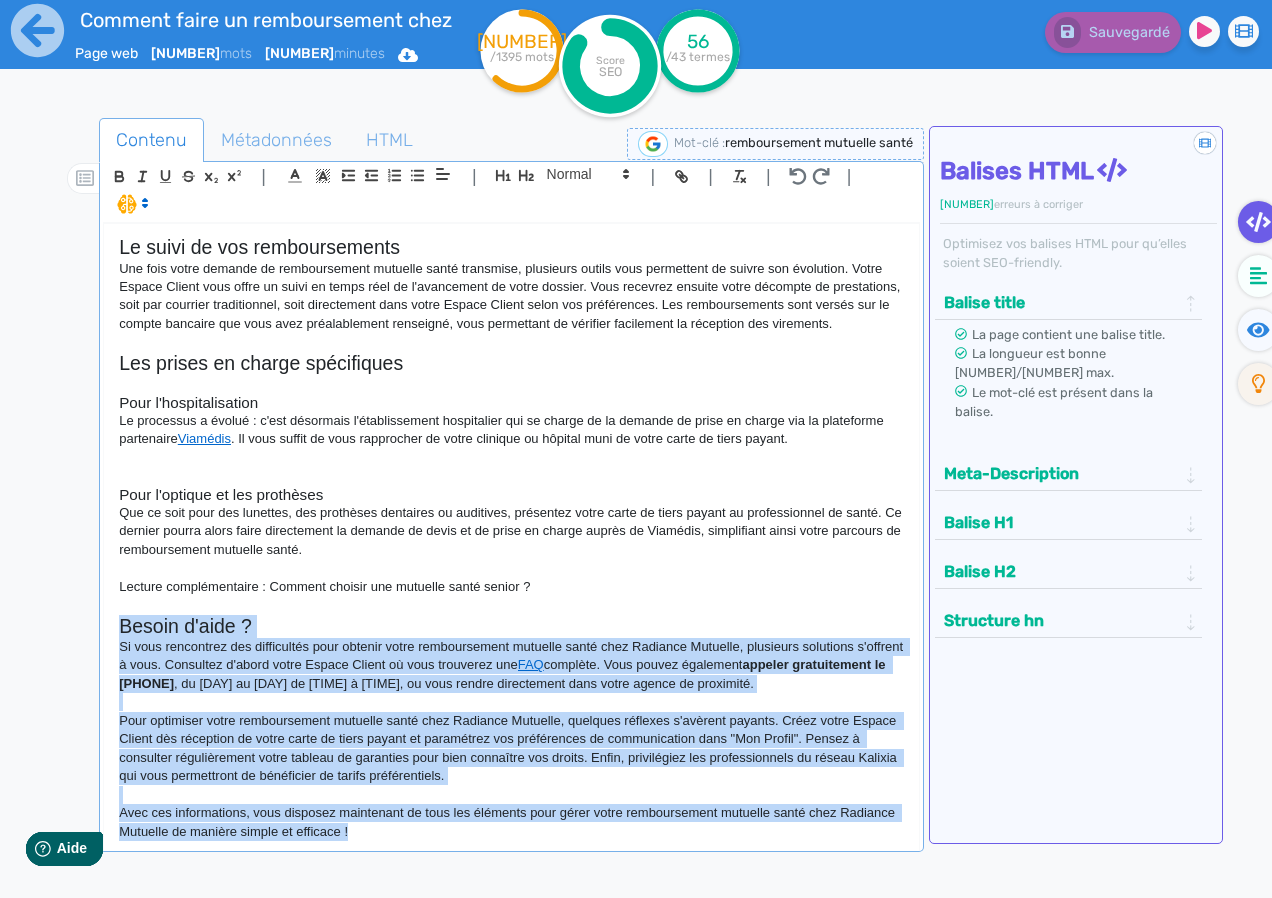 drag, startPoint x: 444, startPoint y: 838, endPoint x: 82, endPoint y: 621, distance: 422.05804 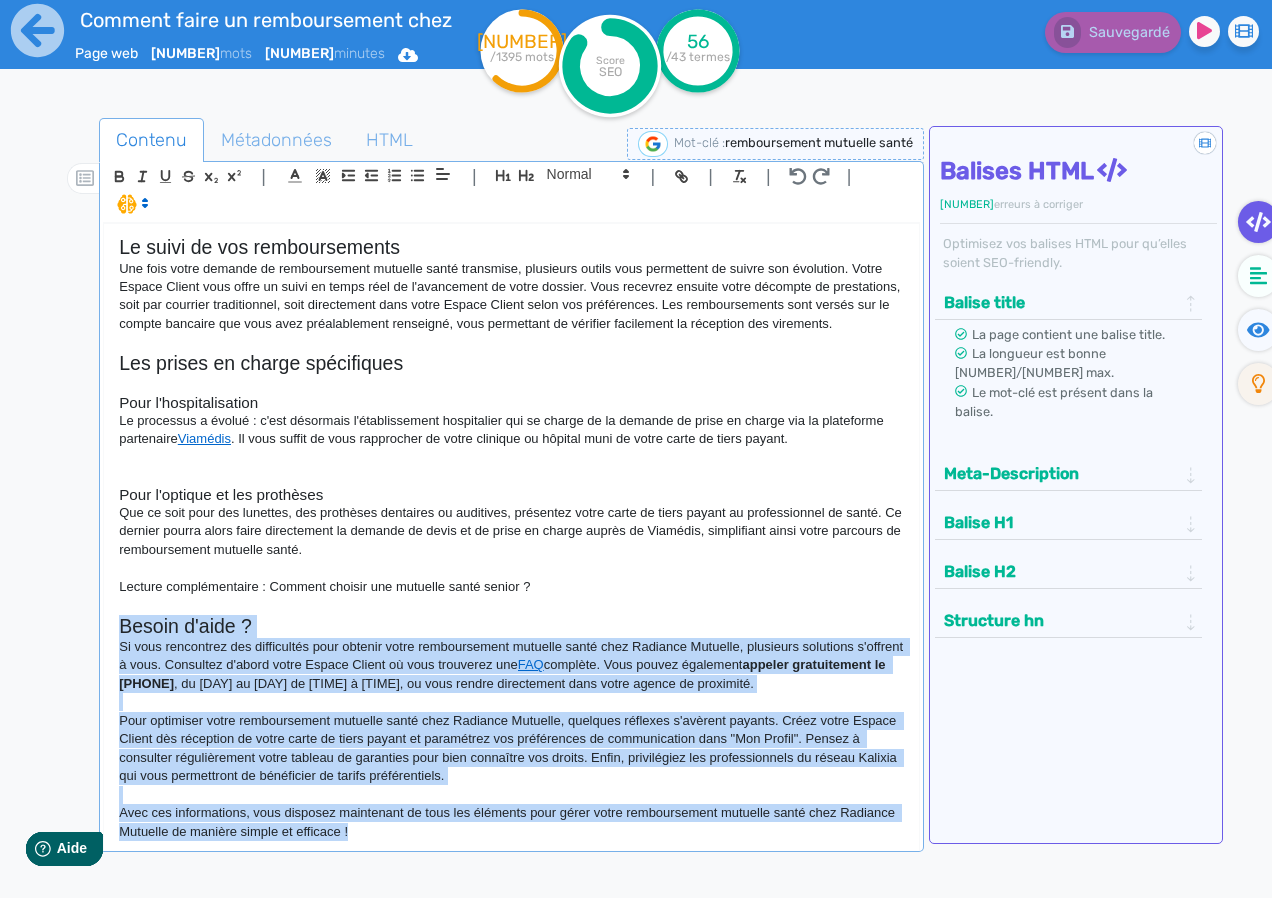 click on "Contenu   Métadonnées   HTML                                          |                                                                                                                                                                                                         |               H3 H4 H5 H6 Normal |         |             | |       Comment demander un remboursement mutuelle santé chez Radiance Mutuelle ? Vous venez d'engager des frais de santé et vous souhaitez obtenir votre remboursement de mutuelle santé chez Radiance Mutuelle ? Ce guide vous accompagne pas à pas pour récupérer vos remboursements rapidement et sans complication. Les différents moyens pour demander un remboursement de mutuelle santé L'Espace Client en ligne L'Espace Client Bon à savoir !  Vous pouvez également utiliser l'application mobile Malakoff Humanis pour transmettre votre devis en moins de [MINUTES] et suivre l'évolution de vos remboursements ! Les alternatives traditionnelles consultez directement notre site . <" 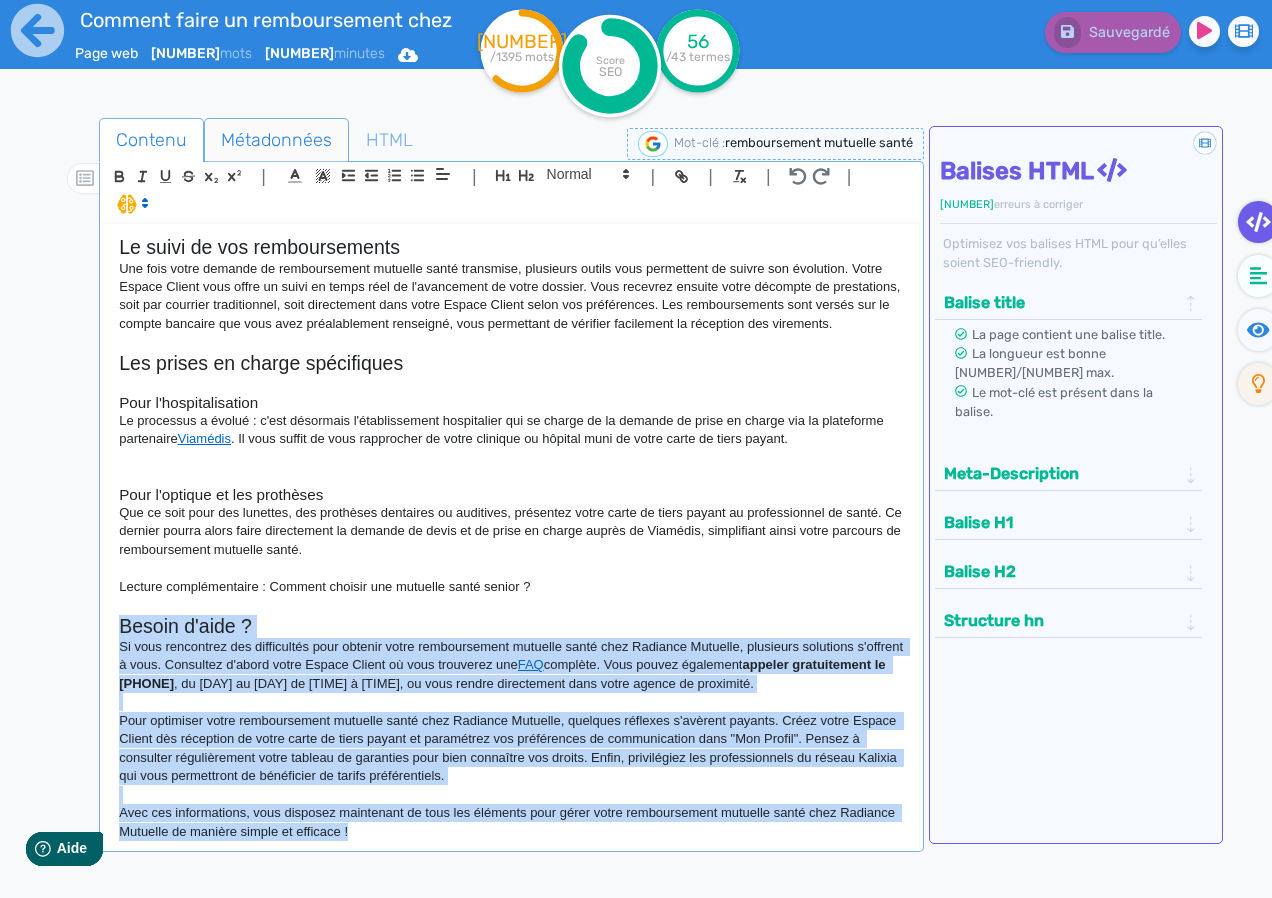 click on "Métadonnées" at bounding box center [276, 140] 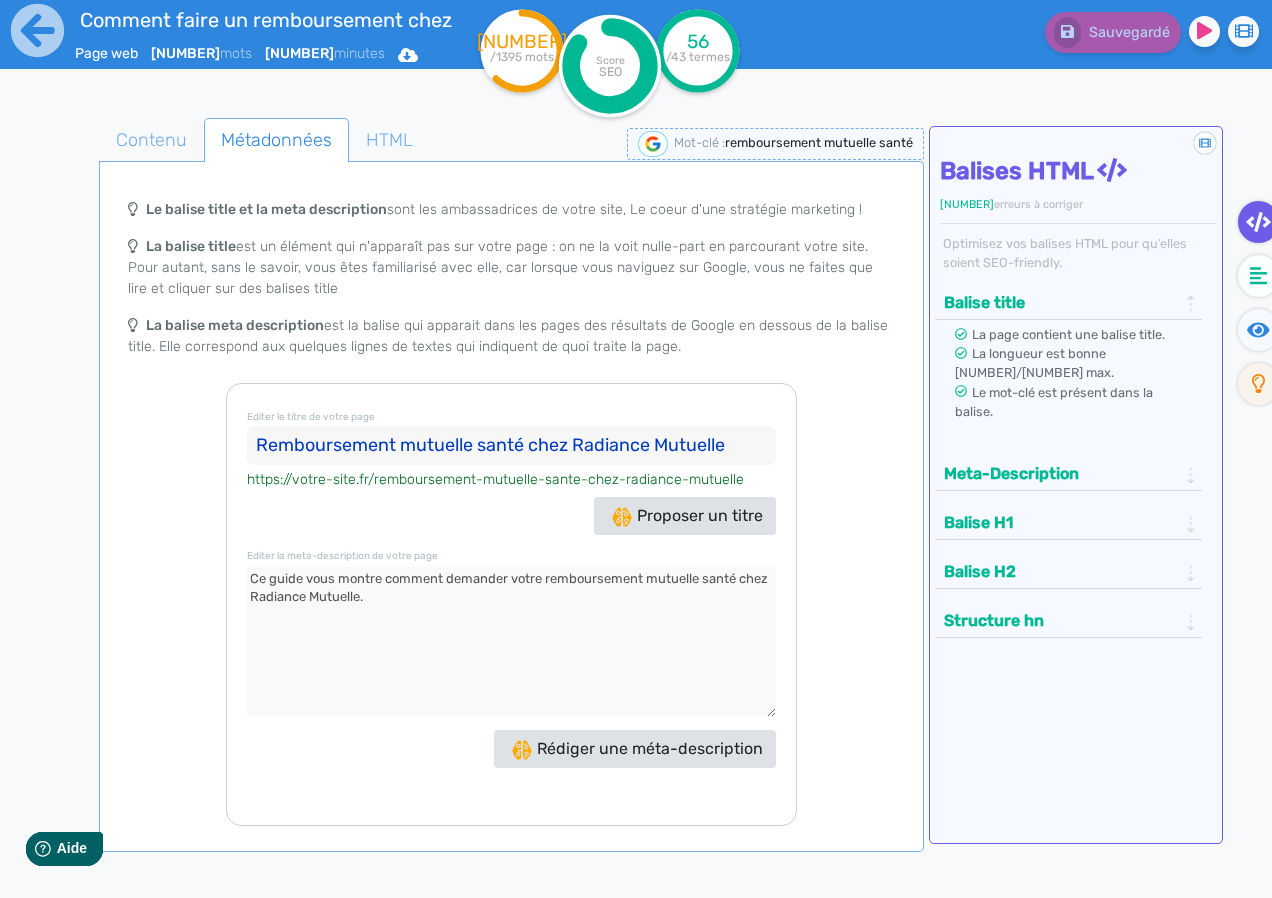 click on "Remboursement mutuelle santé chez Radiance Mutuelle" 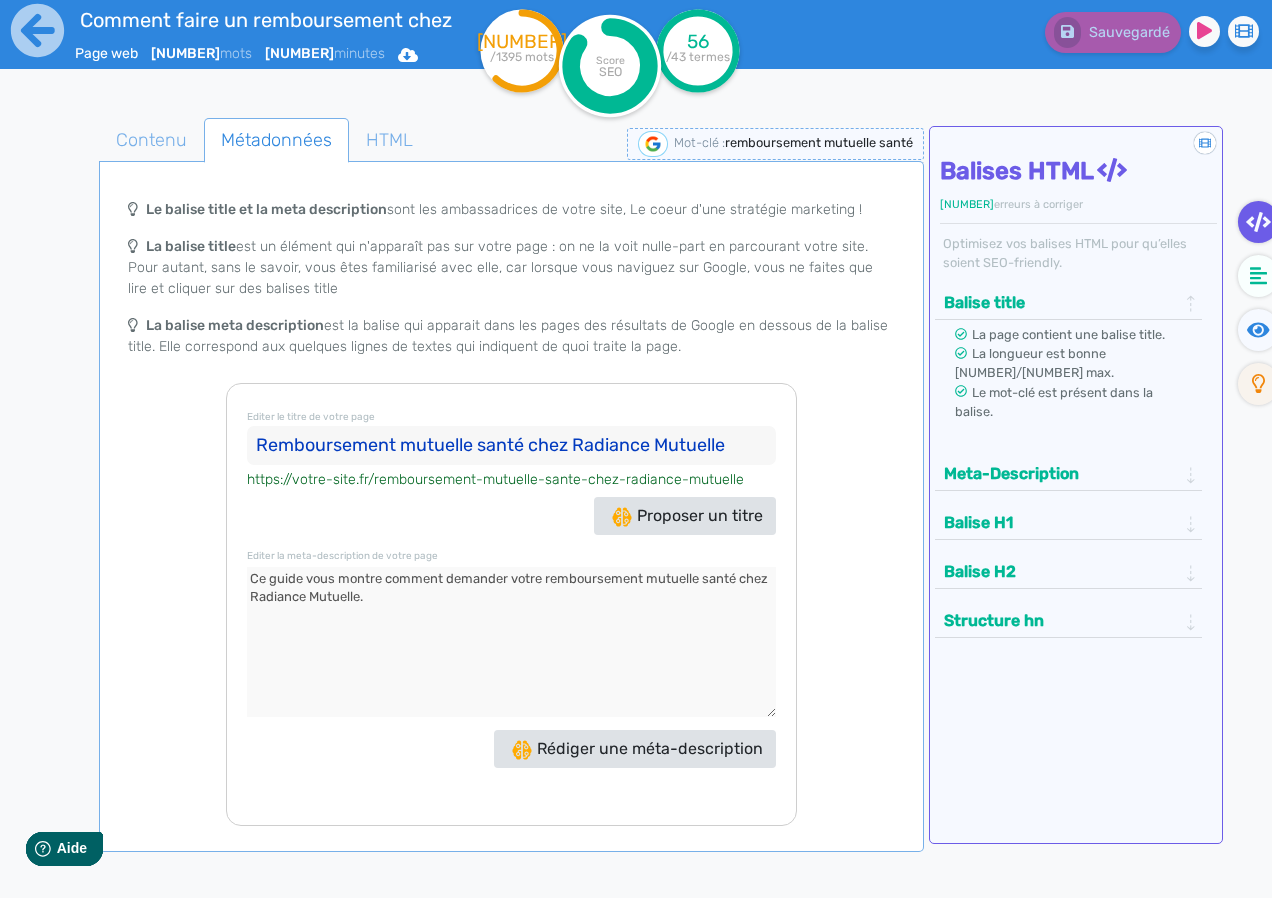 click 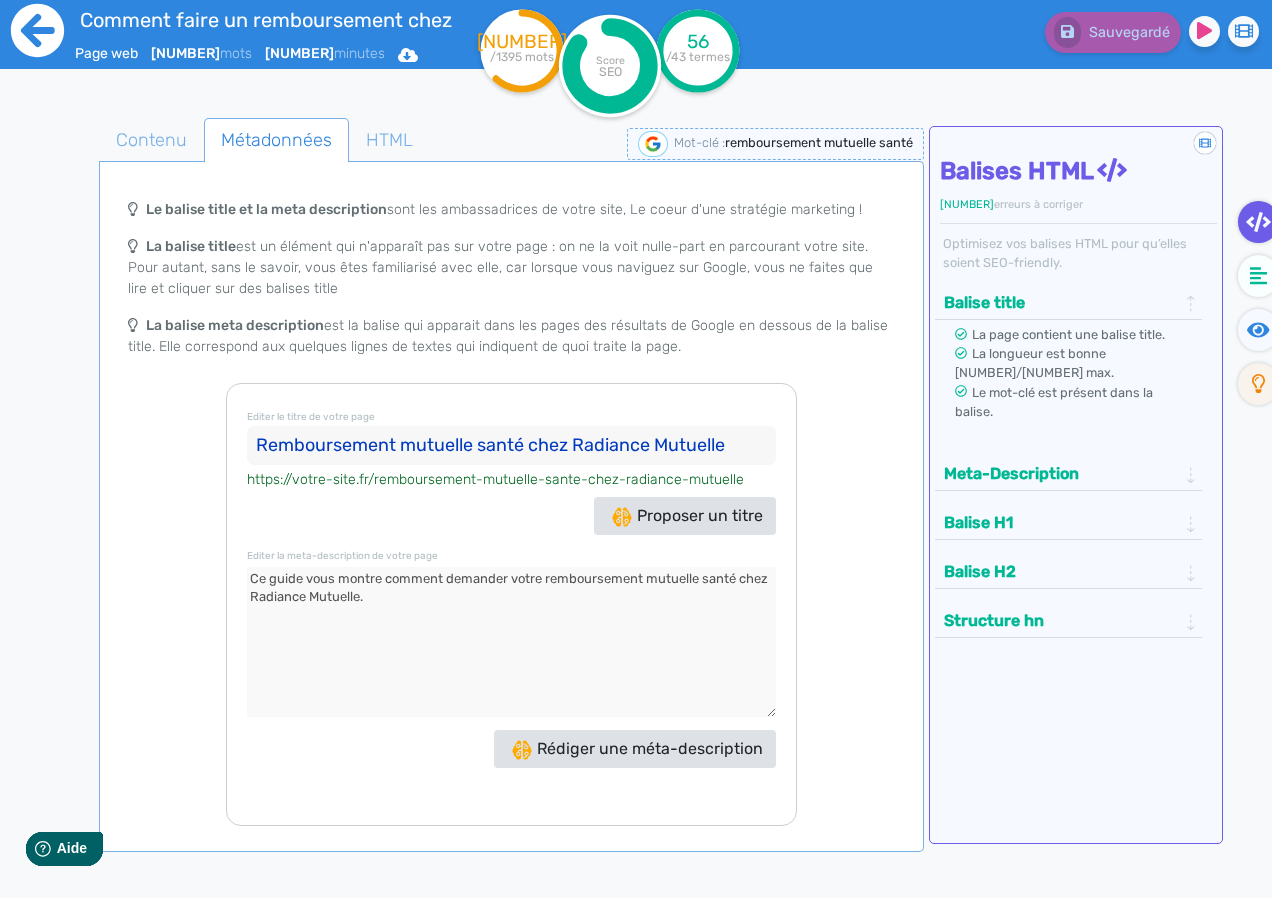 click 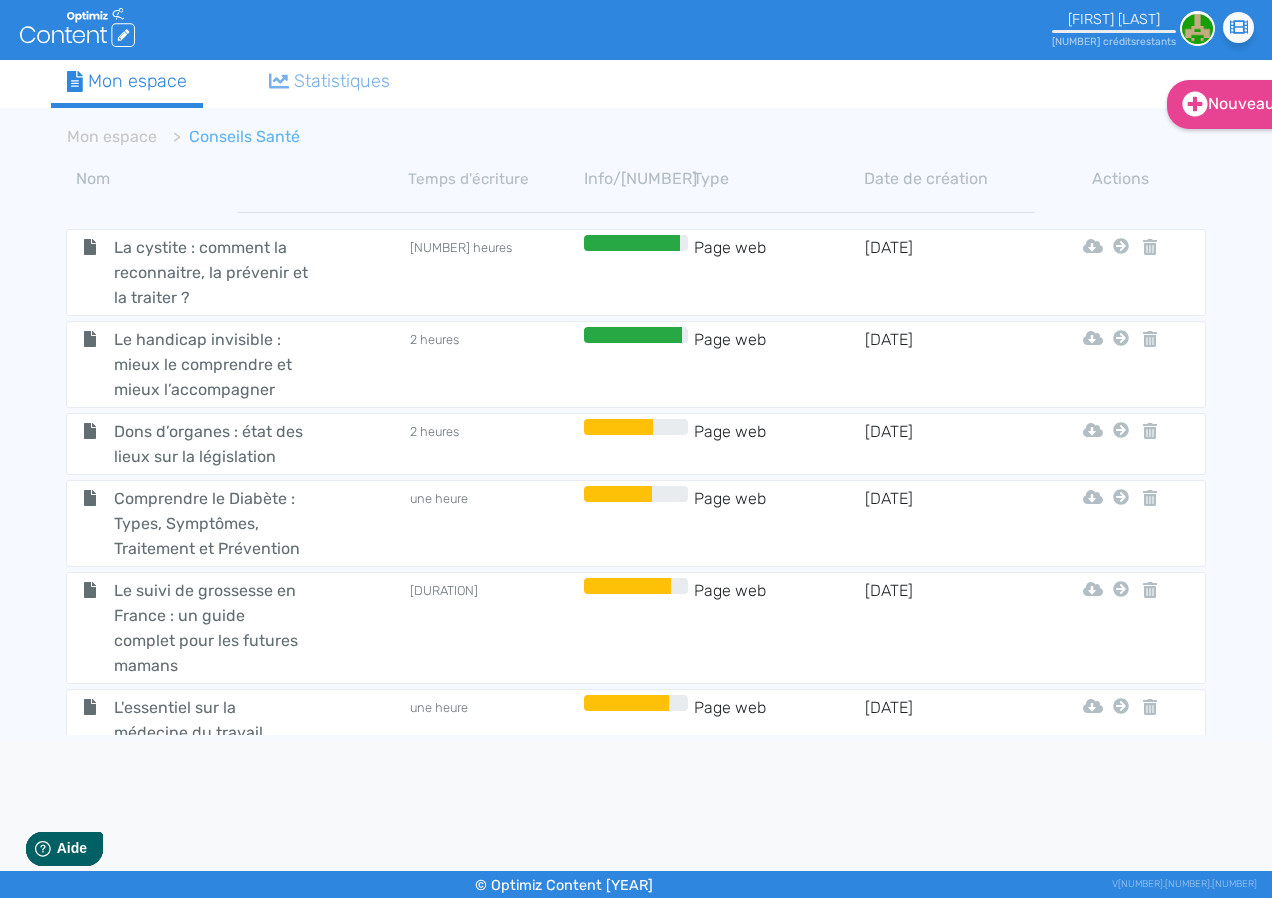 click on "Mon espace" at bounding box center (127, 81) 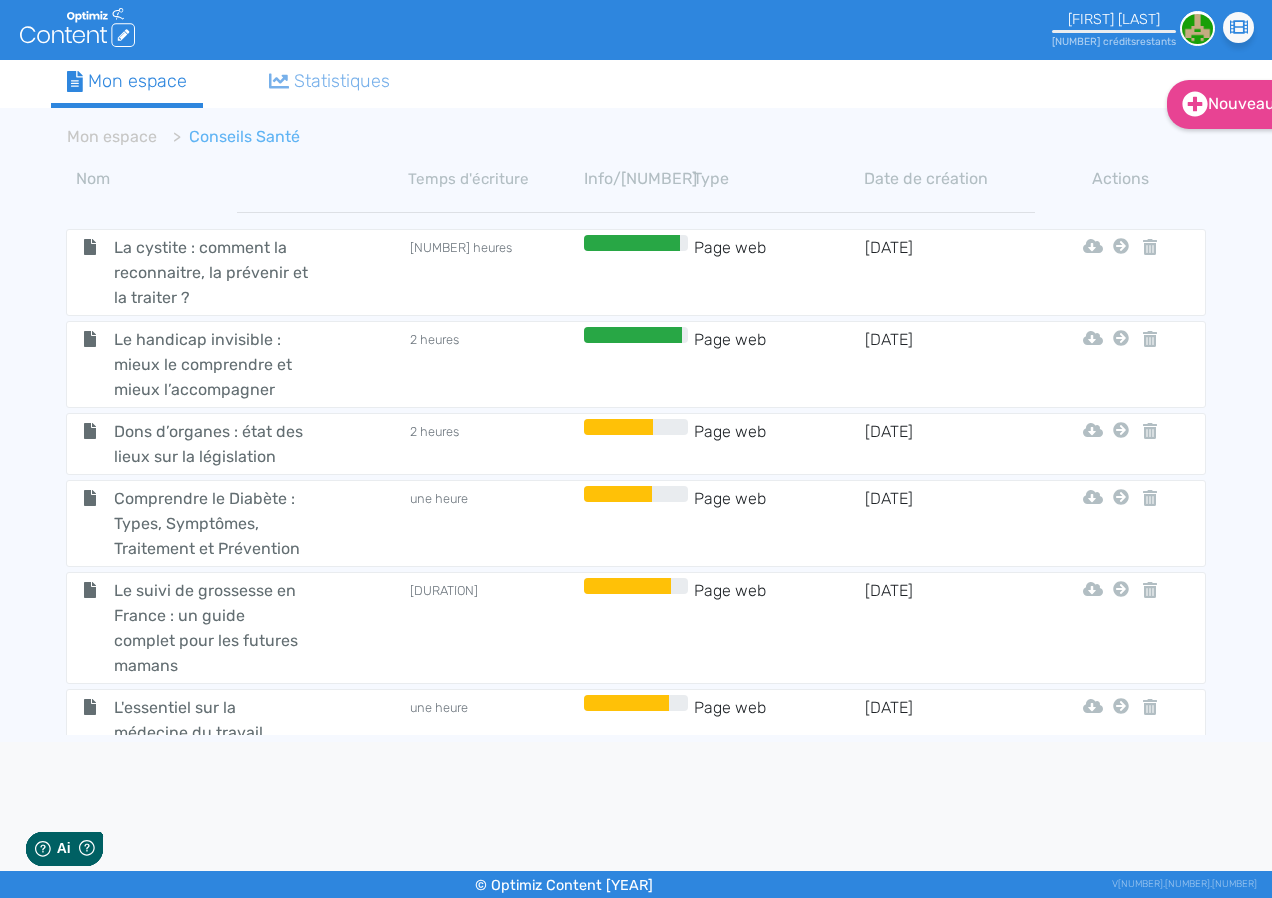 scroll, scrollTop: 0, scrollLeft: 0, axis: both 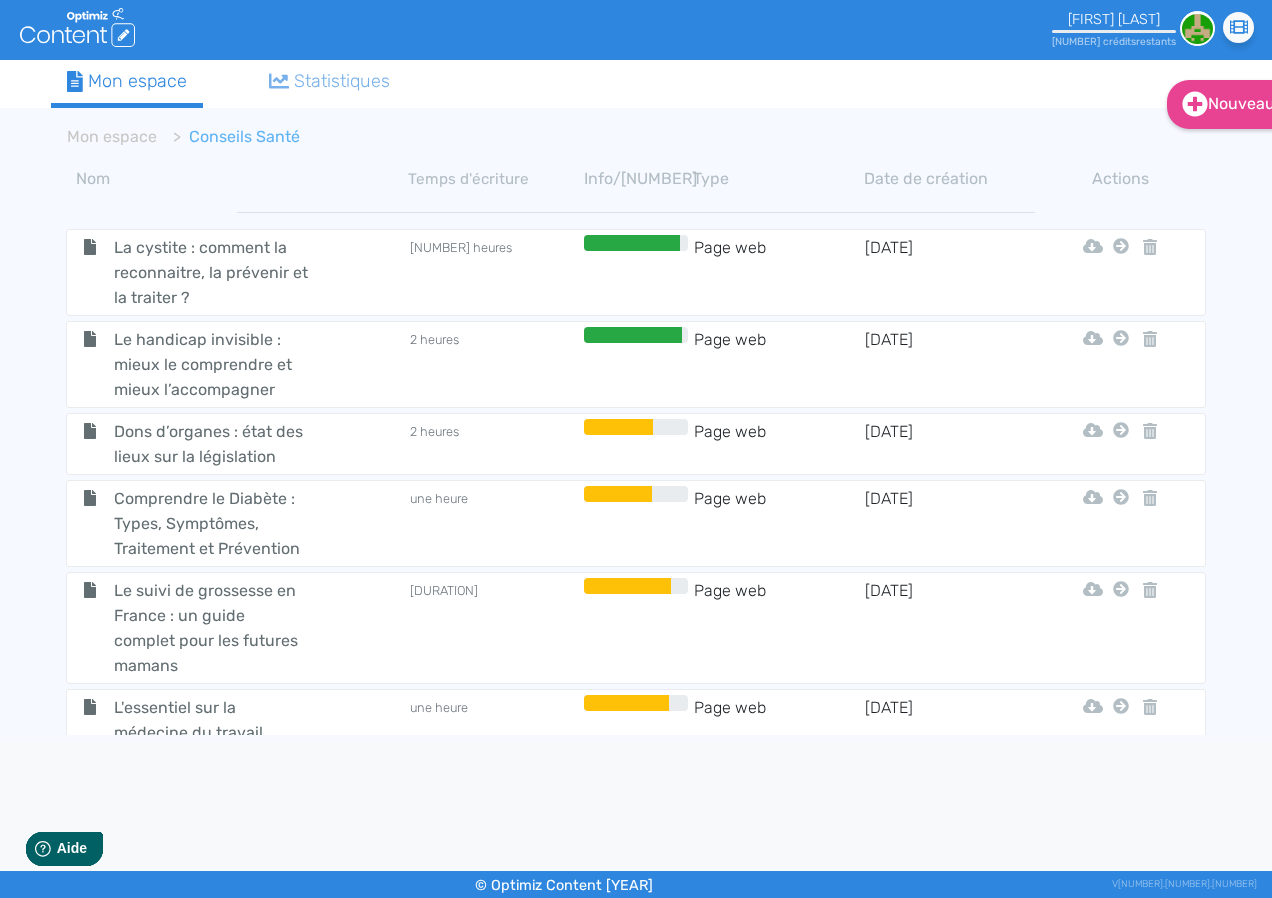click on "Mon espace" at bounding box center [127, 81] 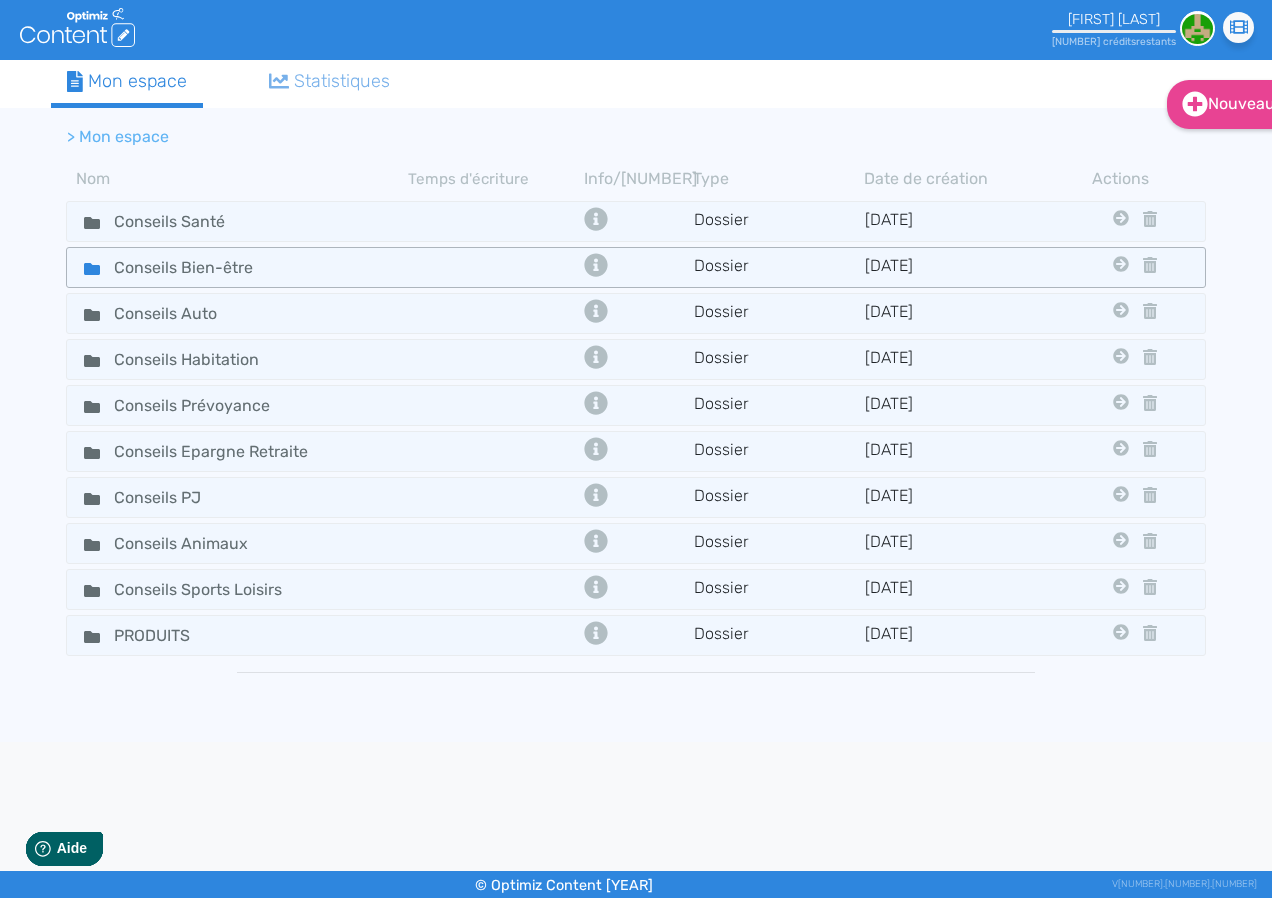 click on "Conseils Bien-être" 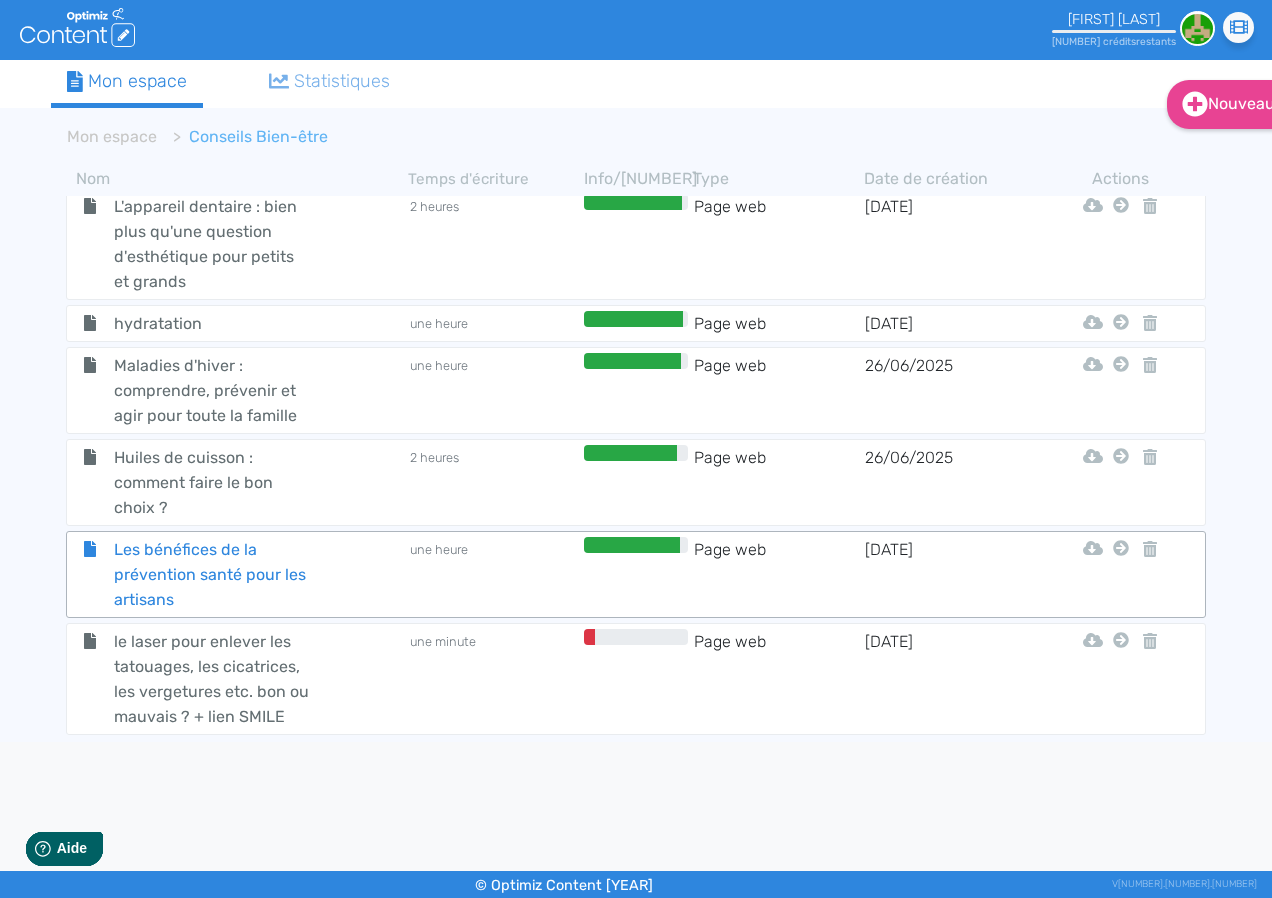 scroll, scrollTop: 2391, scrollLeft: 0, axis: vertical 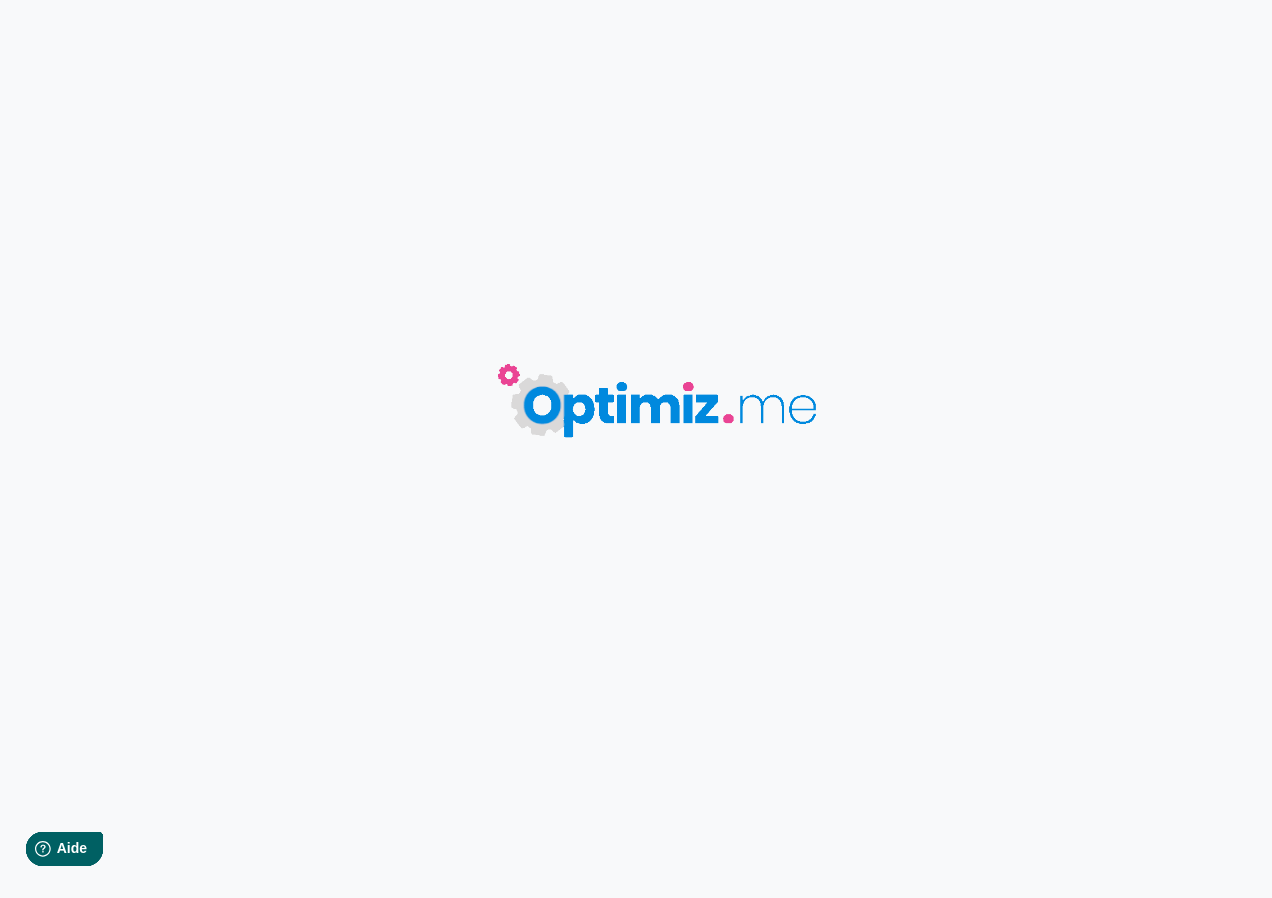 type on "Les bénéfices de la prévention santé pour les artisans" 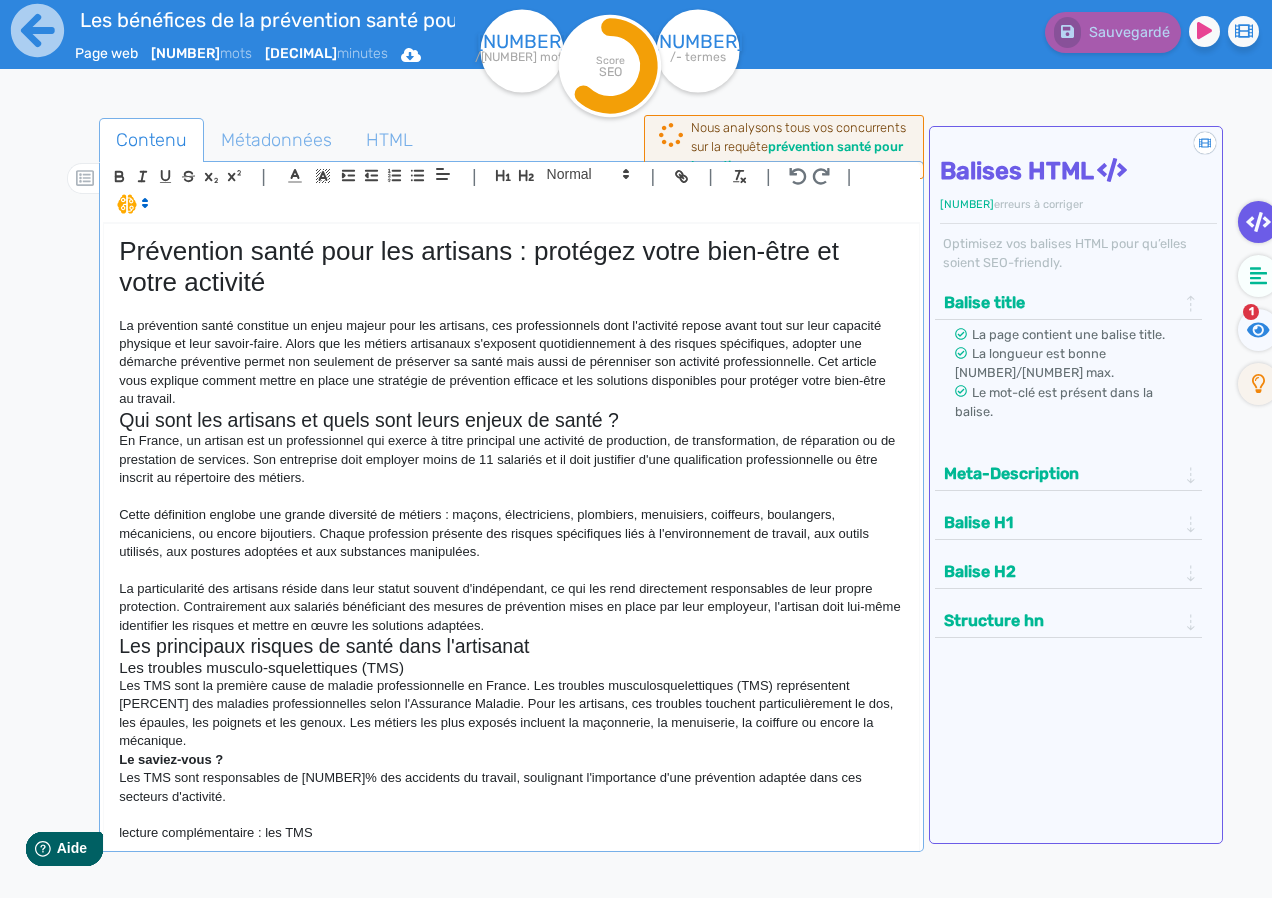 click on "Prévention santé pour les artisans : protégez votre bien-être et votre activité" 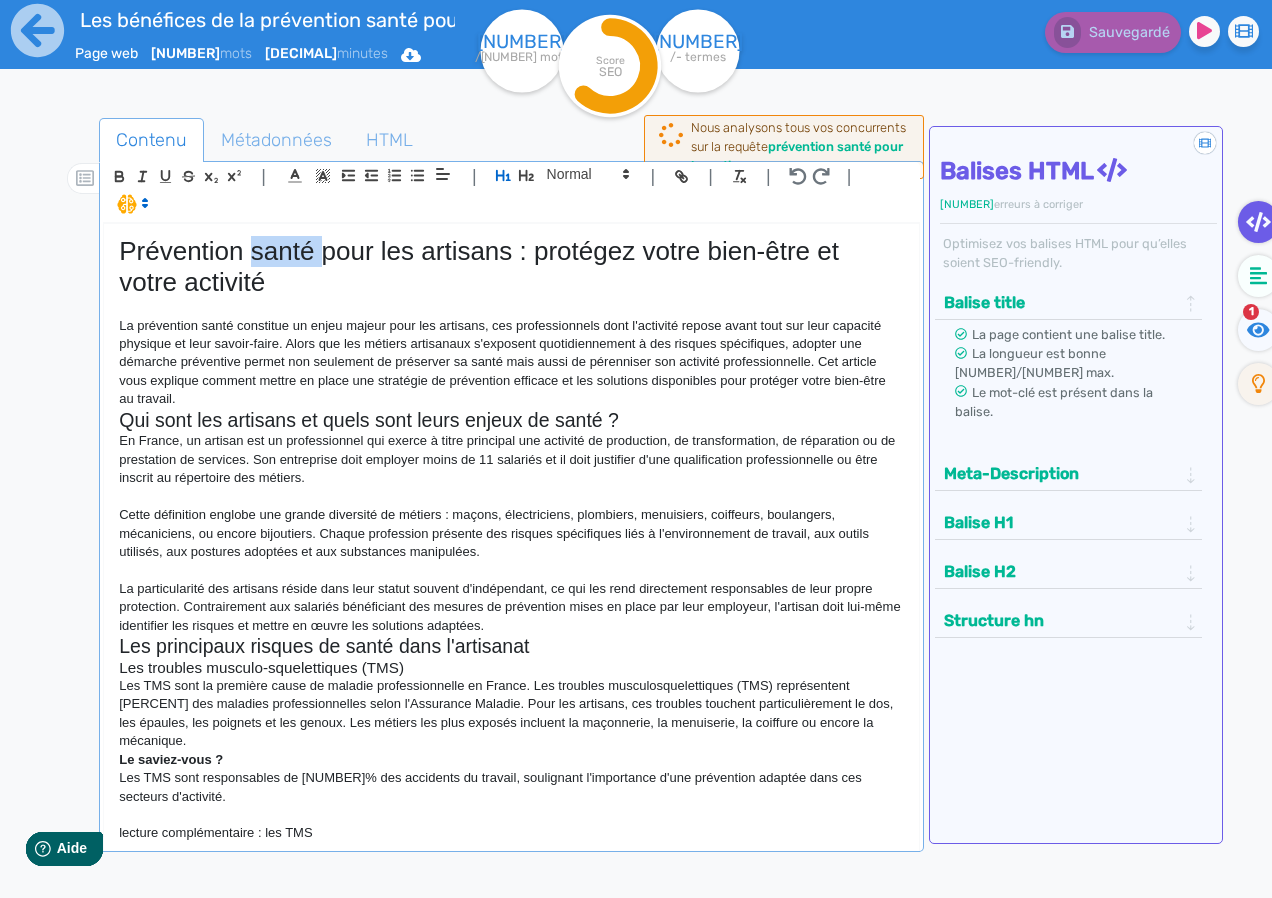 click on "Prévention santé pour les artisans : protégez votre bien-être et votre activité" 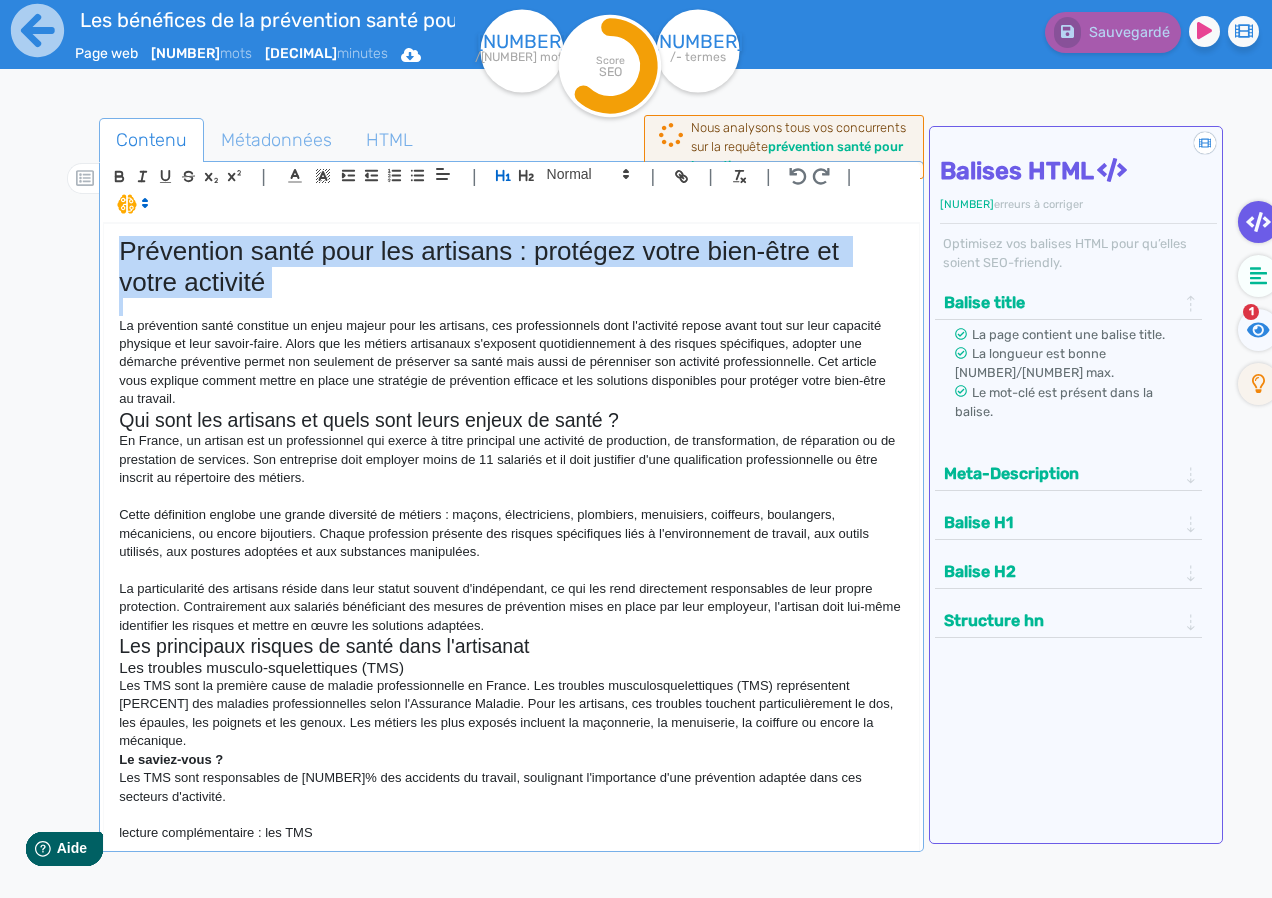 click on "Prévention santé pour les artisans : protégez votre bien-être et votre activité" 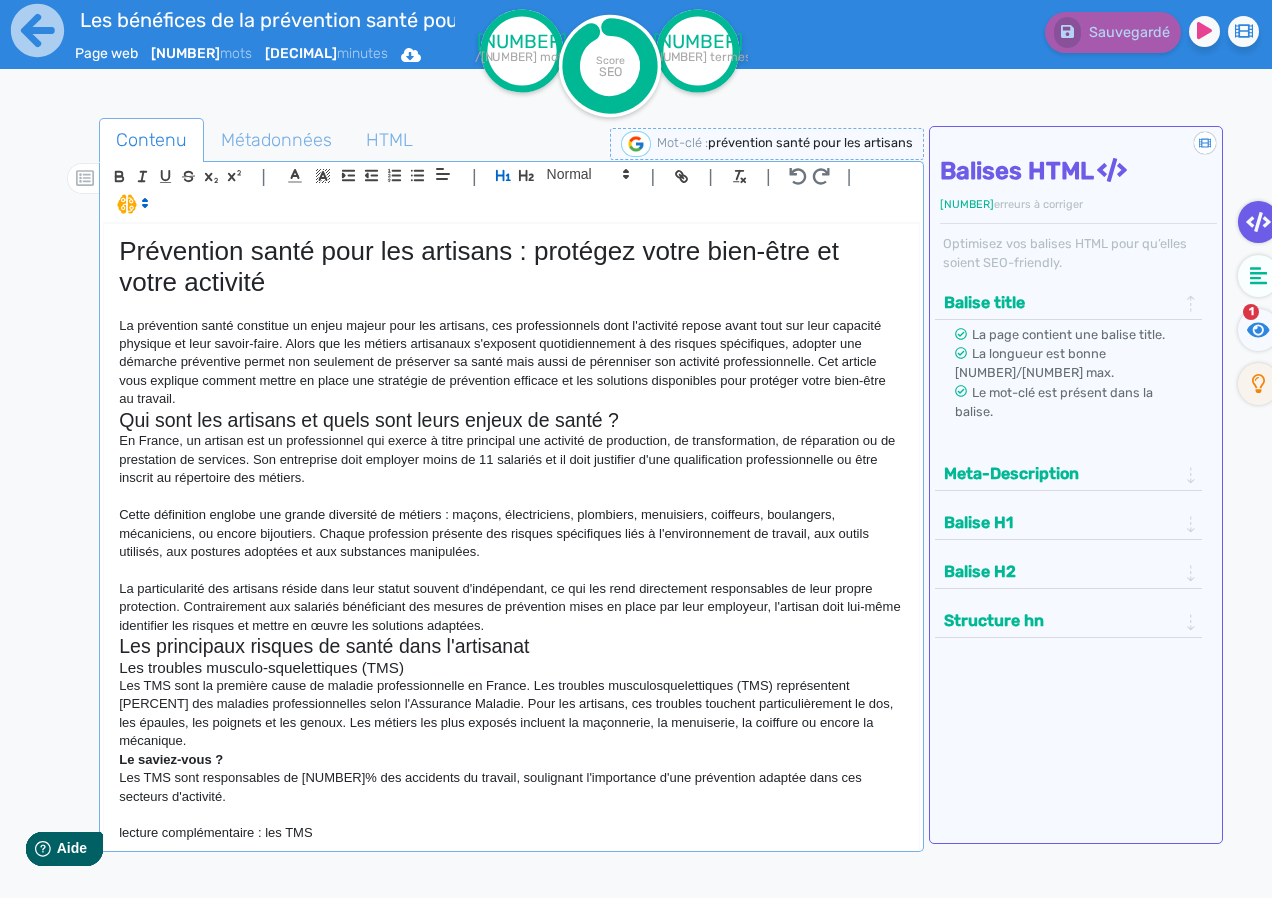 click on "La prévention santé constitue un enjeu majeur pour les artisans, ces professionnels dont l'activité repose avant tout sur leur capacité physique et leur savoir-faire. Alors que les métiers artisanaux s'exposent quotidiennement à des risques spécifiques, adopter une démarche préventive permet non seulement de préserver sa santé mais aussi de pérenniser son activité professionnelle. Cet article vous explique comment mettre en place une stratégie de prévention efficace et les solutions disponibles pour protéger votre bien-être au travail." 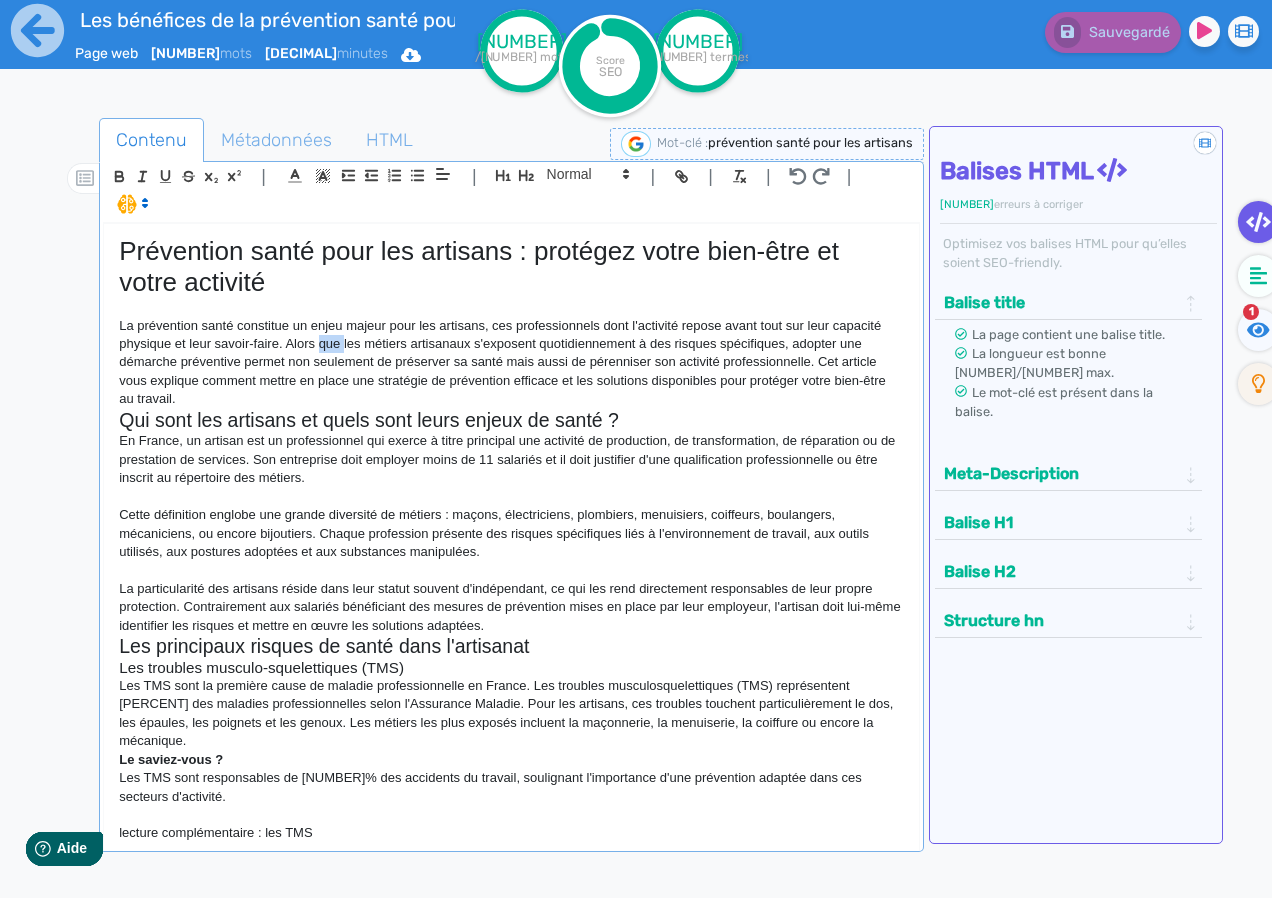click on "La prévention santé constitue un enjeu majeur pour les artisans, ces professionnels dont l'activité repose avant tout sur leur capacité physique et leur savoir-faire. Alors que les métiers artisanaux s'exposent quotidiennement à des risques spécifiques, adopter une démarche préventive permet non seulement de préserver sa santé mais aussi de pérenniser son activité professionnelle. Cet article vous explique comment mettre en place une stratégie de prévention efficace et les solutions disponibles pour protéger votre bien-être au travail." 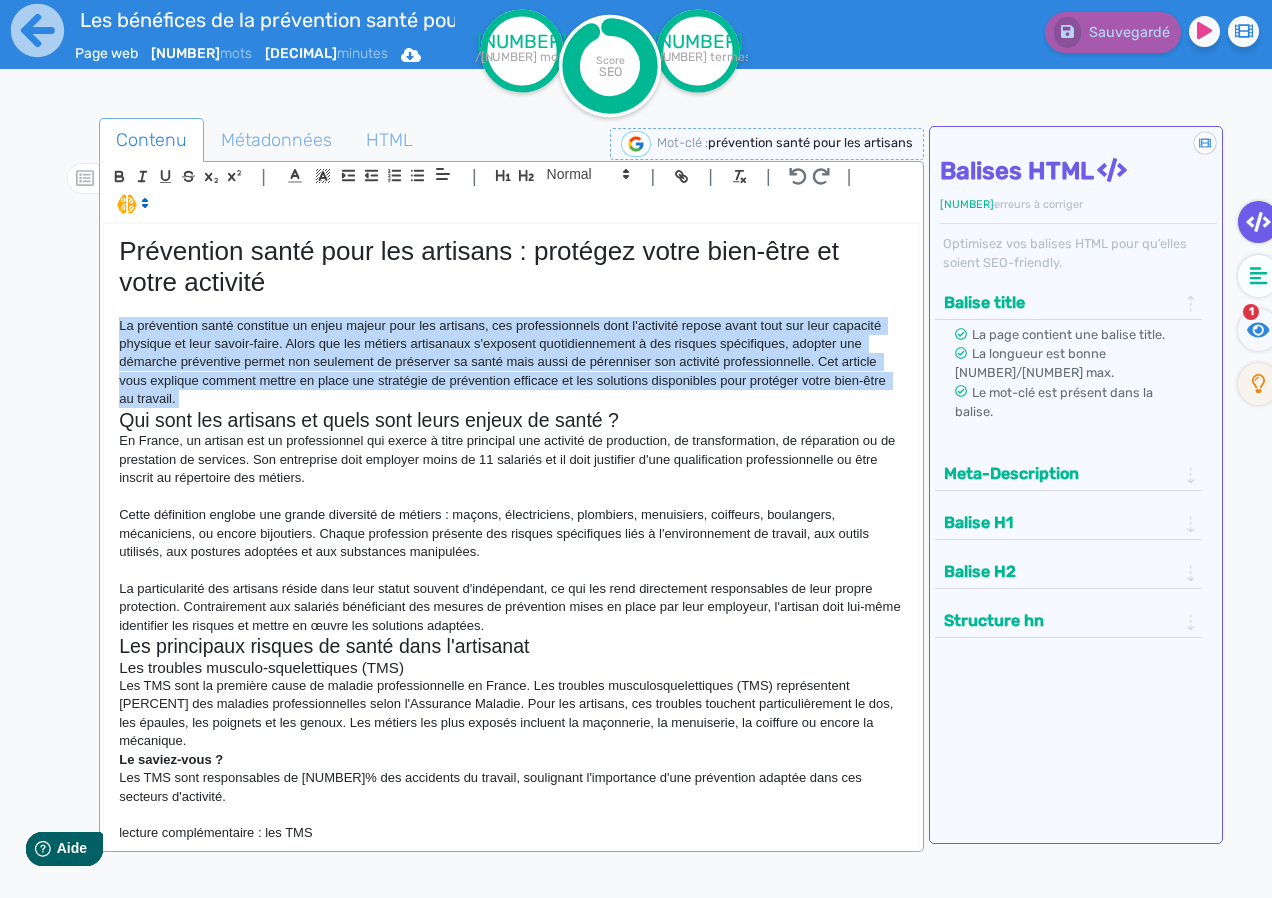 click on "La prévention santé constitue un enjeu majeur pour les artisans, ces professionnels dont l'activité repose avant tout sur leur capacité physique et leur savoir-faire. Alors que les métiers artisanaux s'exposent quotidiennement à des risques spécifiques, adopter une démarche préventive permet non seulement de préserver sa santé mais aussi de pérenniser son activité professionnelle. Cet article vous explique comment mettre en place une stratégie de prévention efficace et les solutions disponibles pour protéger votre bien-être au travail." 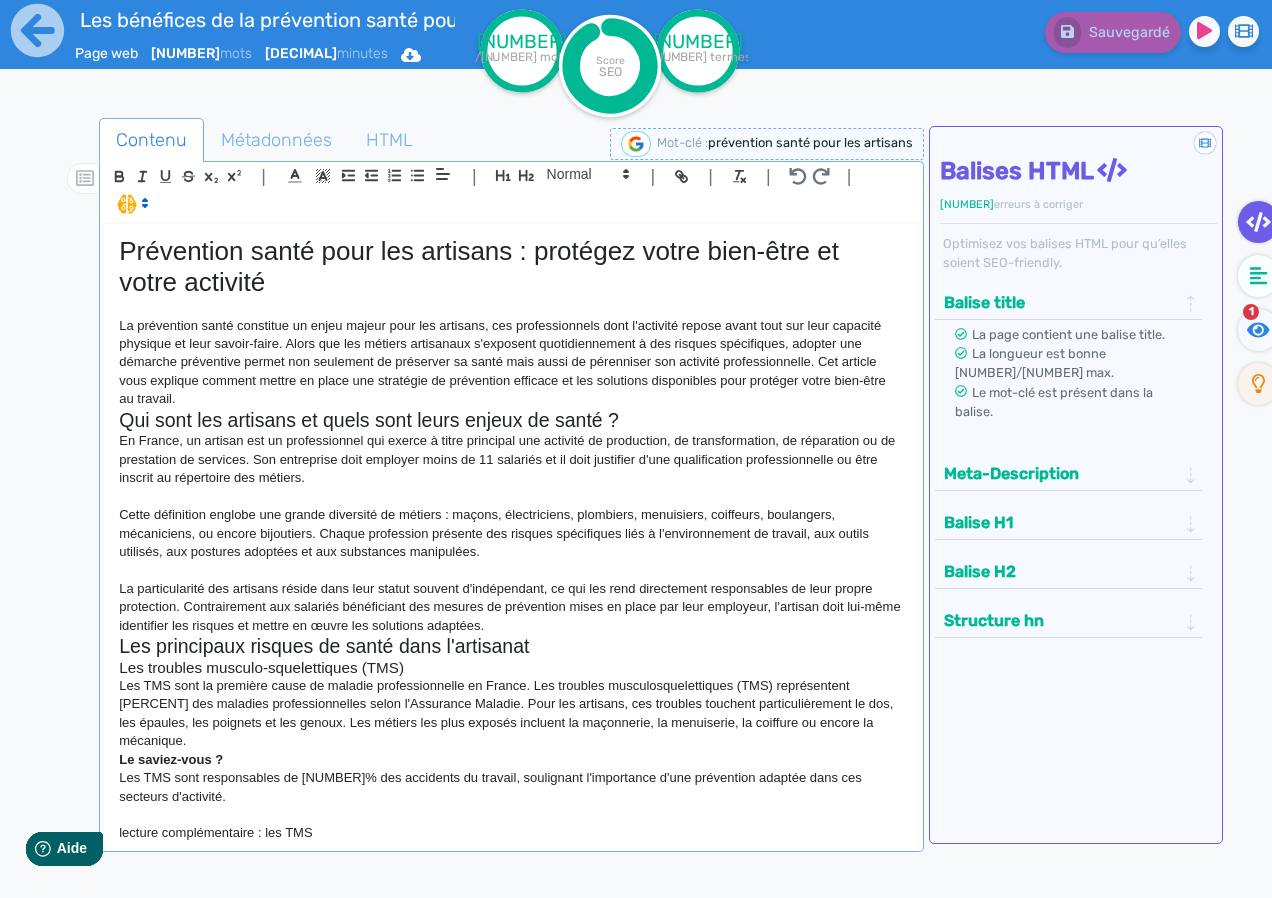click on "En France, un artisan est un professionnel qui exerce à titre principal une activité de production, de transformation, de réparation ou de prestation de services. Son entreprise doit employer moins de 11 salariés et il doit justifier d'une qualification professionnelle ou être inscrit au répertoire des métiers." 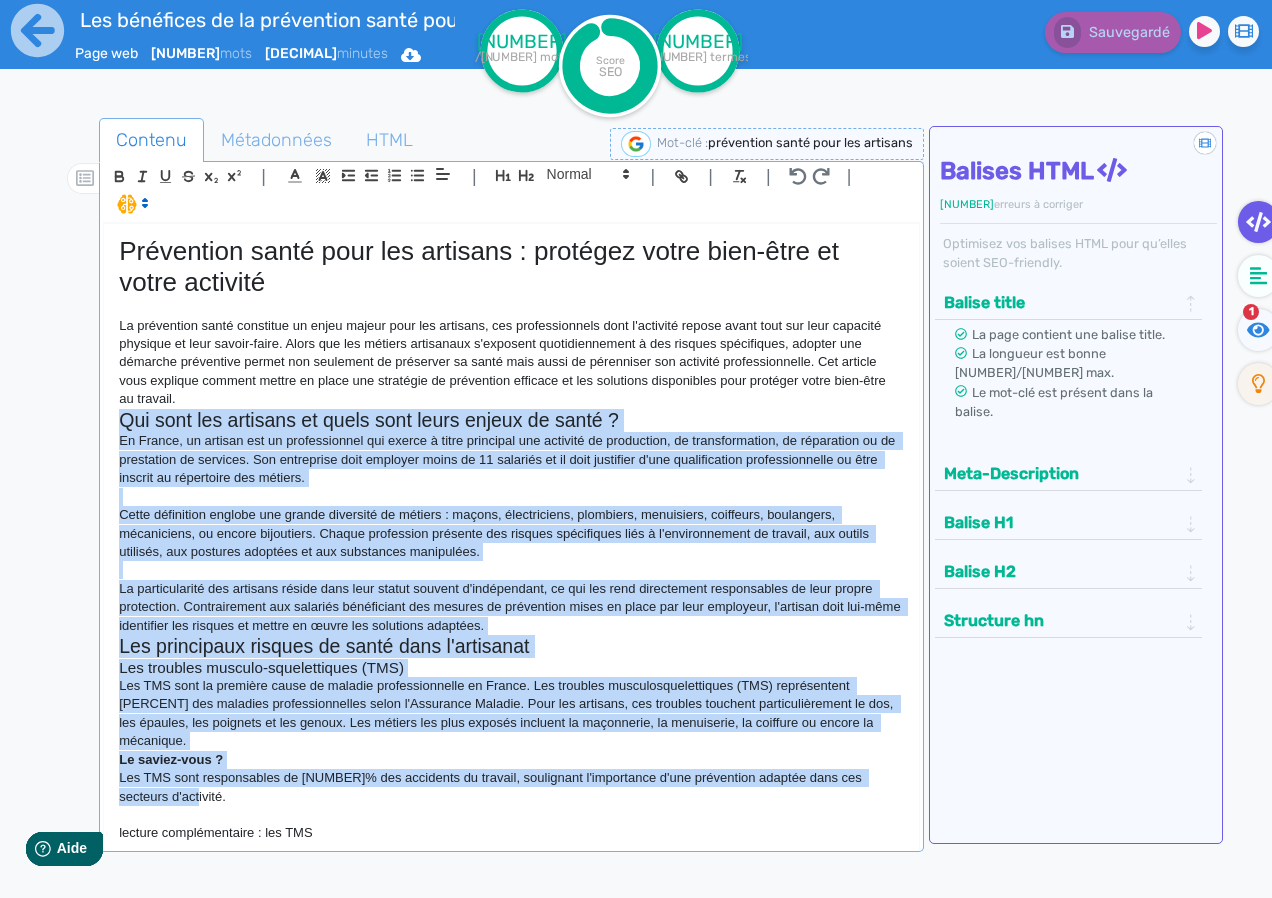 drag, startPoint x: 115, startPoint y: 415, endPoint x: 504, endPoint y: 801, distance: 548.01184 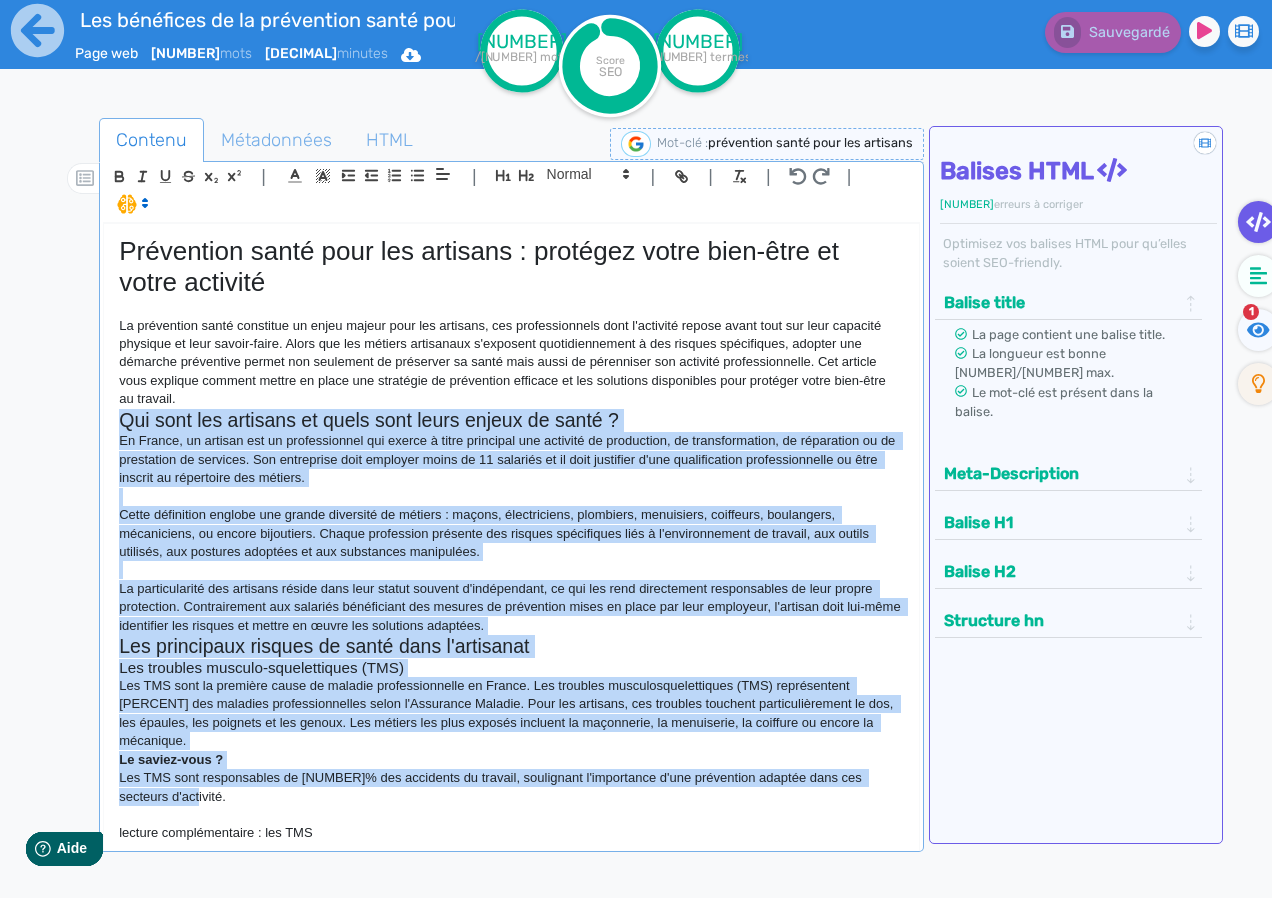 click on "Prévention santé pour les artisans : protégez votre bien-être et votre activité La prévention santé constitue un enjeu majeur pour les artisans, ces professionnels dont l'activité repose avant tout sur leur capacité physique et leur savoir-faire. Alors que les métiers artisanaux s'exposent quotidiennement à des risques spécifiques, adopter une démarche préventive permet non seulement de préserver sa santé mais aussi de pérenniser son activité professionnelle. Cet article vous explique comment mettre en place une stratégie de prévention efficace et les solutions disponibles pour protéger votre bien-être au travail. Qui sont les artisans et quels sont leurs enjeux de santé ? En France, un artisan est un professionnel qui exerce à titre principal une activité de production, de transformation, de réparation ou de prestation de services. Son entreprise doit employer moins de 11 salariés et il doit justifier d'une qualification professionnelle ou être inscrit au répertoire des métiers." 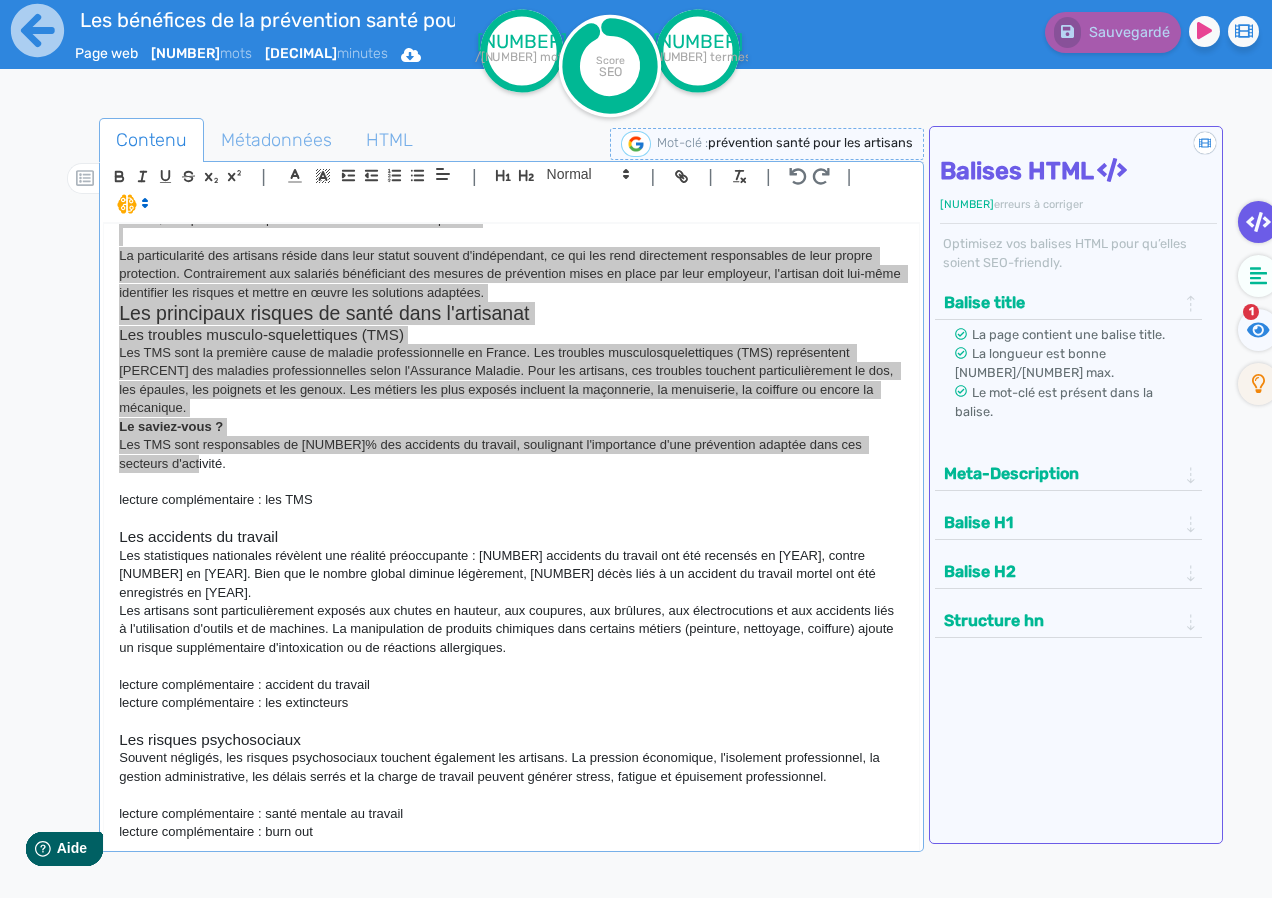 scroll, scrollTop: 500, scrollLeft: 0, axis: vertical 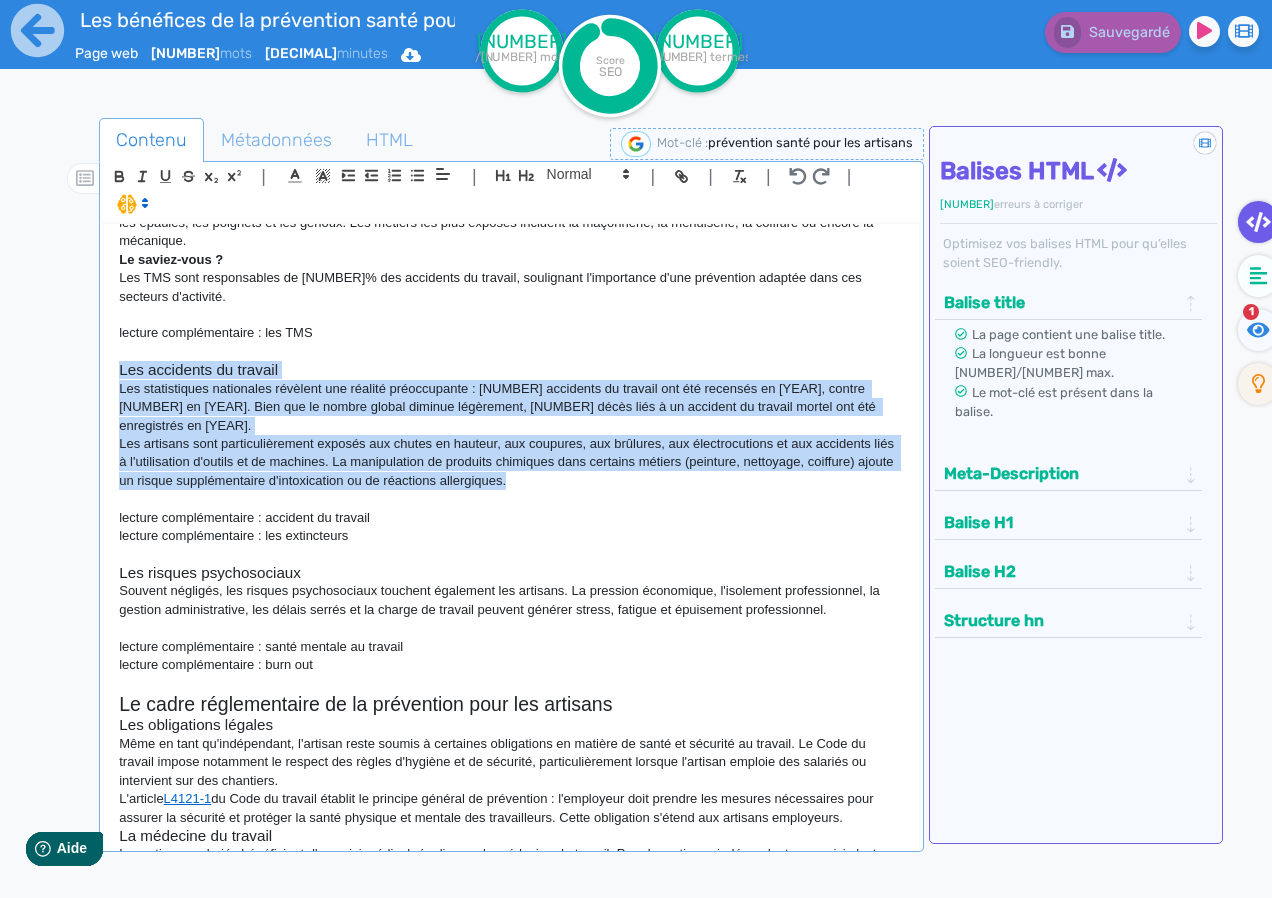 drag, startPoint x: 119, startPoint y: 375, endPoint x: 581, endPoint y: 466, distance: 470.87683 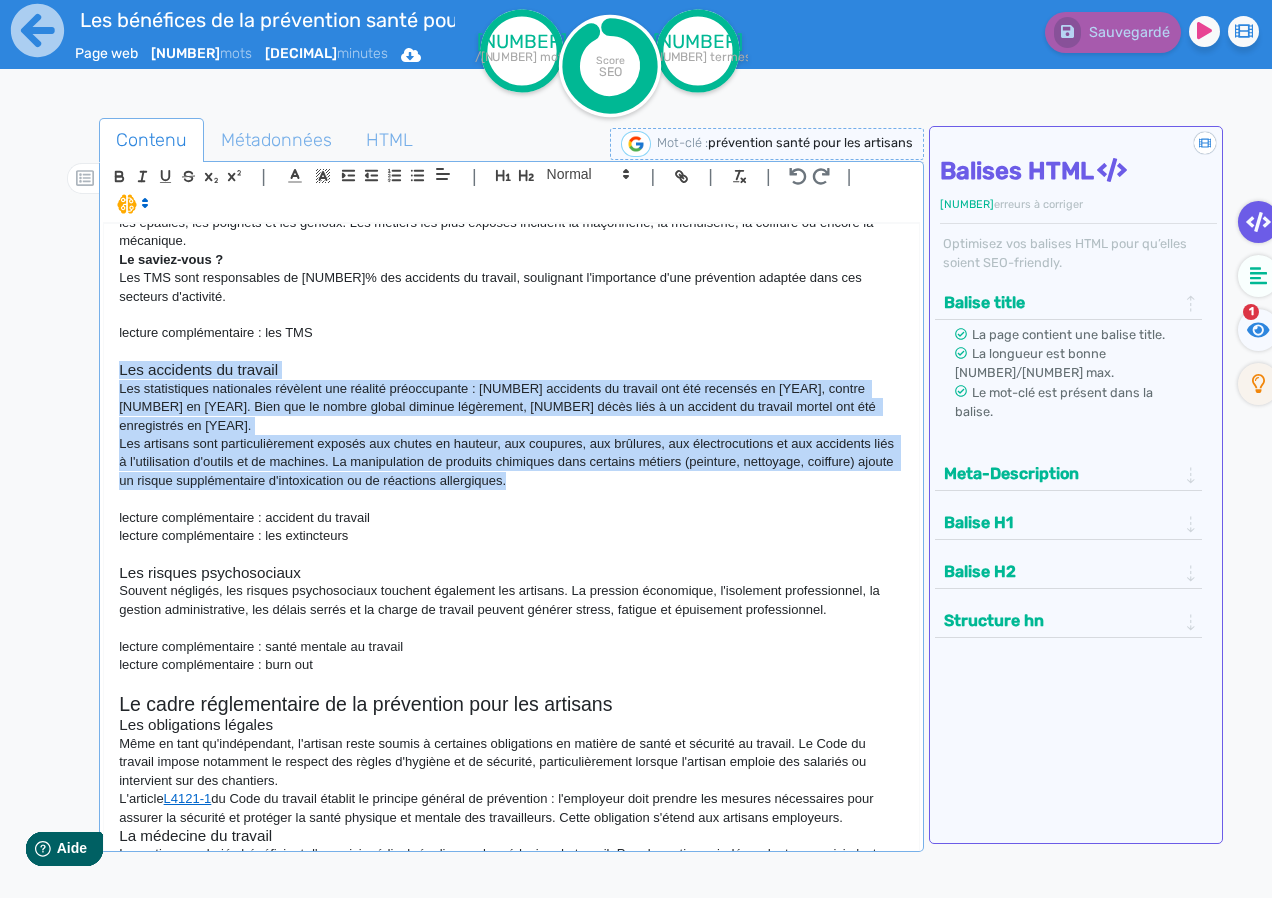 click on "Prévention santé pour les artisans : protégez votre bien-être et votre activité La prévention santé constitue un enjeu majeur pour les artisans, ces professionnels dont l'activité repose avant tout sur leur capacité physique et leur savoir-faire. Alors que les métiers artisanaux s'exposent quotidiennement à des risques spécifiques, adopter une démarche préventive permet non seulement de préserver sa santé mais aussi de pérenniser son activité professionnelle. Cet article vous explique comment mettre en place une stratégie de prévention efficace et les solutions disponibles pour protéger votre bien-être au travail. Qui sont les artisans et quels sont leurs enjeux de santé ? En France, un artisan est un professionnel qui exerce à titre principal une activité de production, de transformation, de réparation ou de prestation de services. Son entreprise doit employer moins de 11 salariés et il doit justifier d'une qualification professionnelle ou être inscrit au répertoire des métiers." 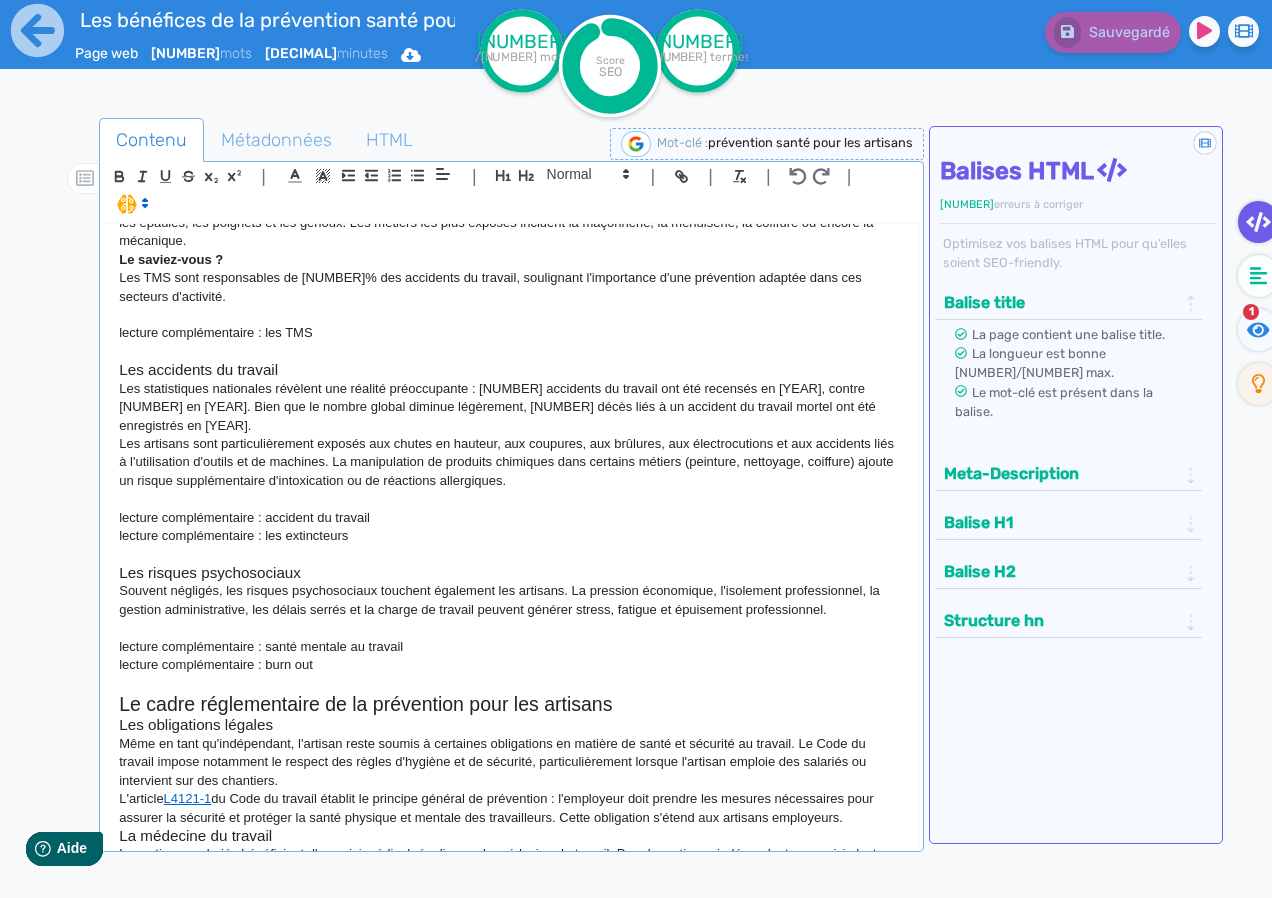 click on "Souvent négligés, les risques psychosociaux touchent également les artisans. La pression économique, l'isolement professionnel, la gestion administrative, les délais serrés et la charge de travail peuvent générer stress, fatigue et épuisement professionnel." 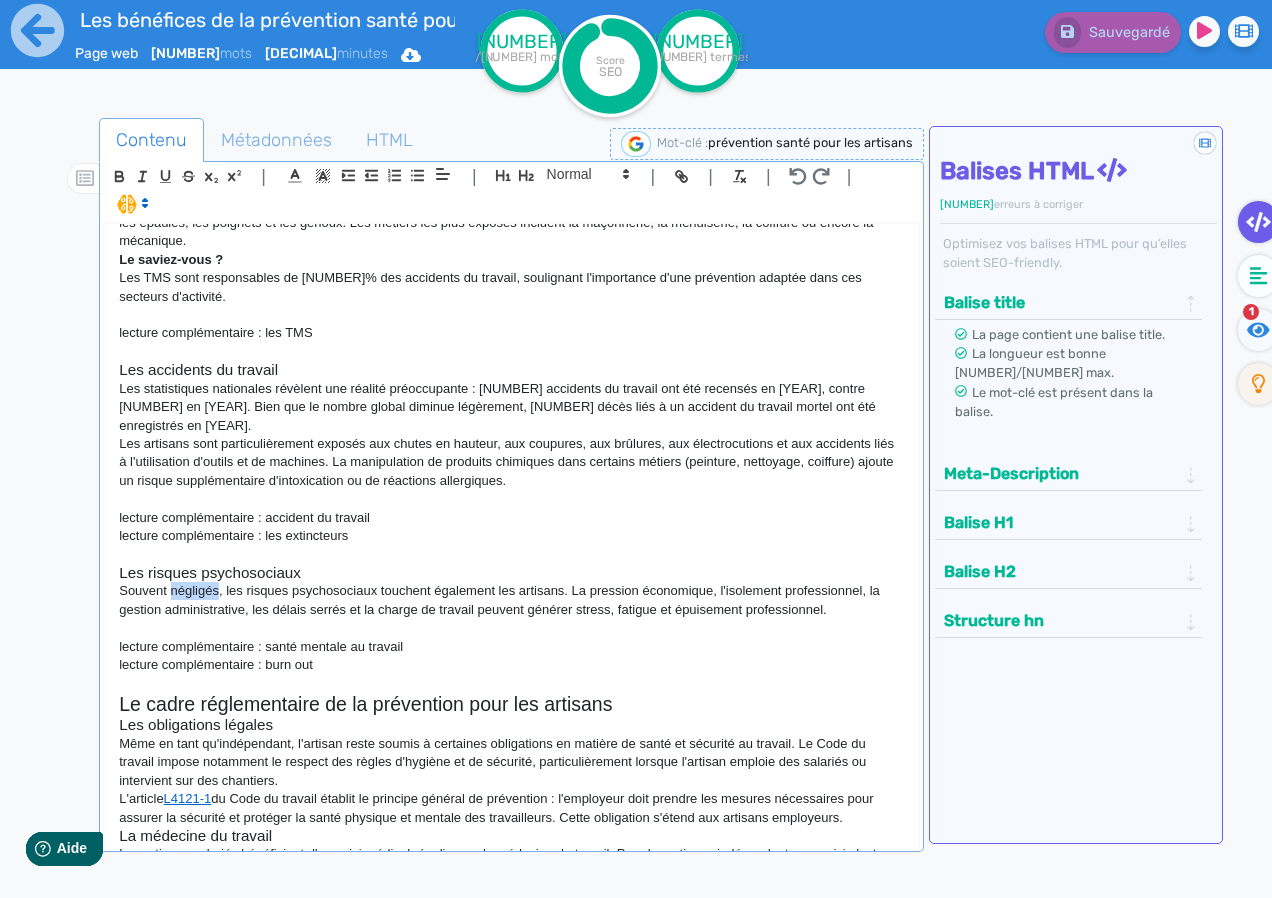 click on "Souvent négligés, les risques psychosociaux touchent également les artisans. La pression économique, l'isolement professionnel, la gestion administrative, les délais serrés et la charge de travail peuvent générer stress, fatigue et épuisement professionnel." 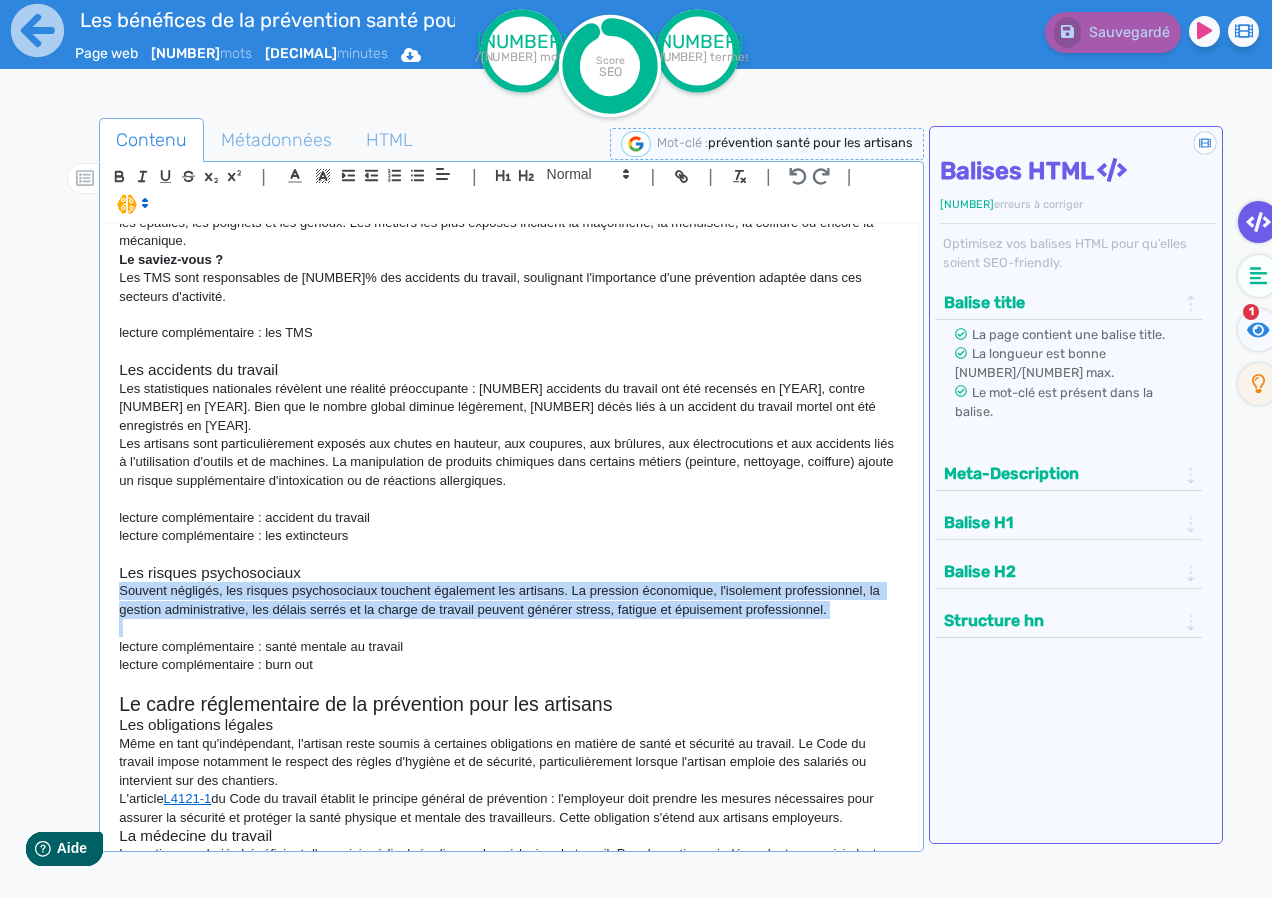 click on "Souvent négligés, les risques psychosociaux touchent également les artisans. La pression économique, l'isolement professionnel, la gestion administrative, les délais serrés et la charge de travail peuvent générer stress, fatigue et épuisement professionnel." 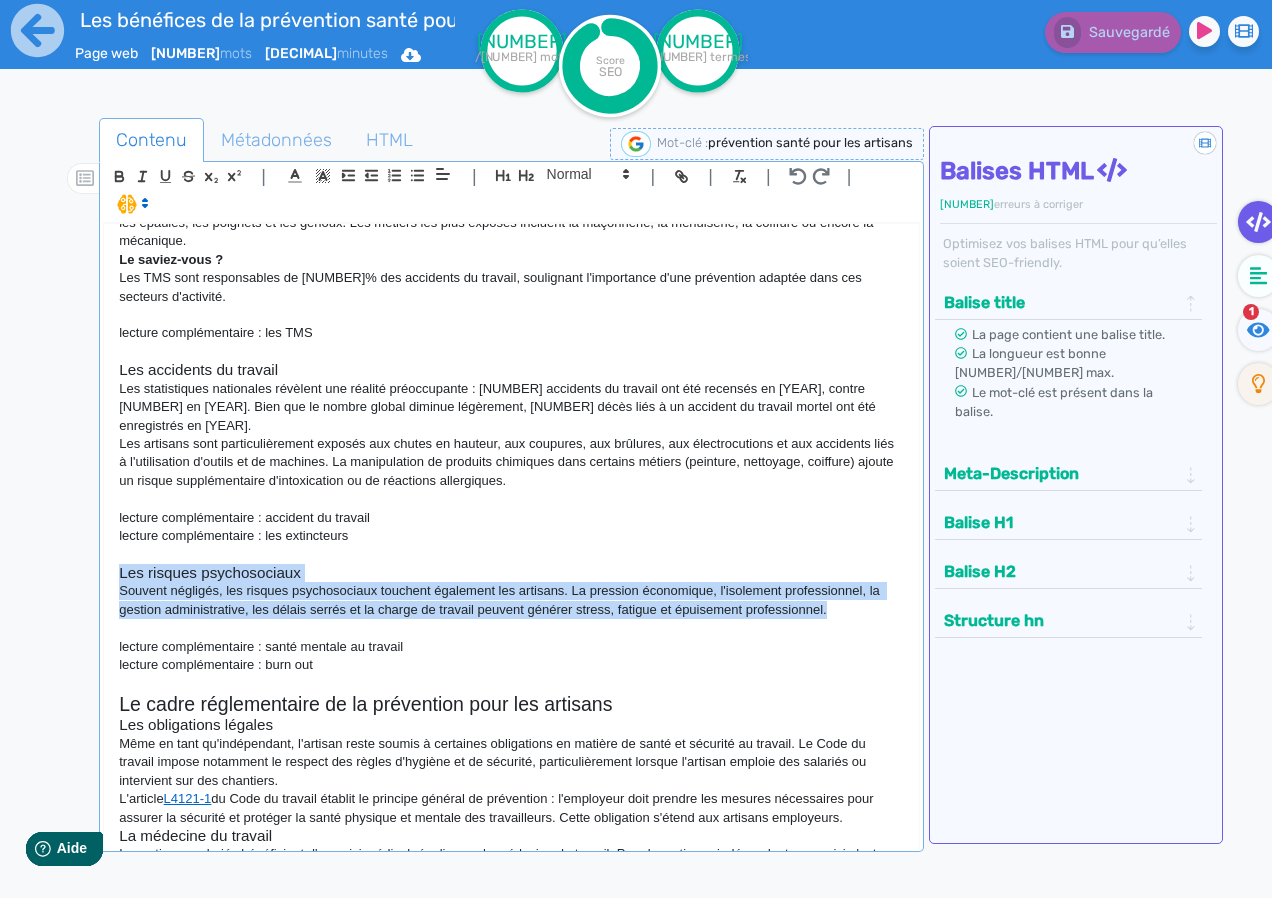 drag, startPoint x: 836, startPoint y: 598, endPoint x: 115, endPoint y: 549, distance: 722.66315 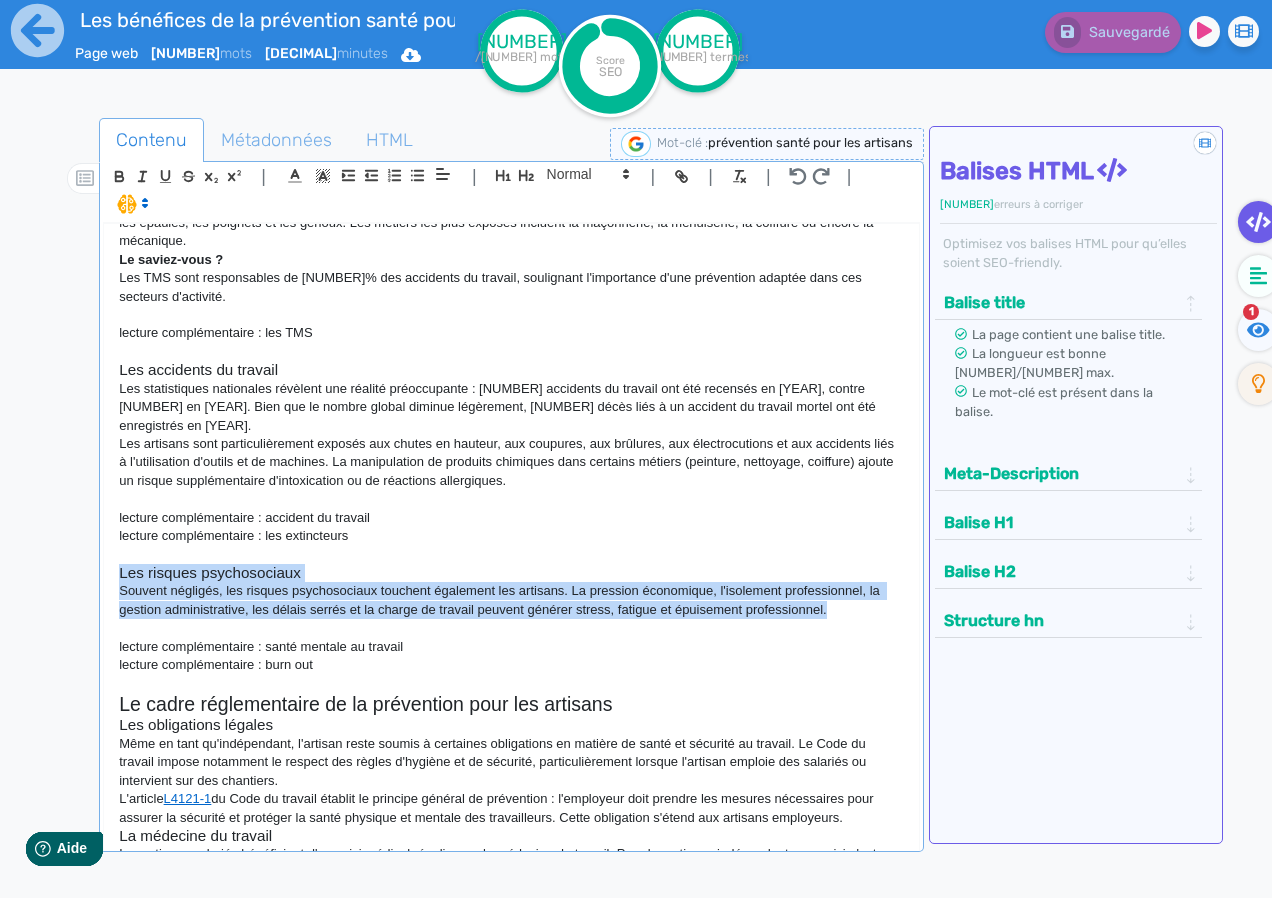 click on "Prévention santé pour les artisans : protégez votre bien-être et votre activité La prévention santé constitue un enjeu majeur pour les artisans, ces professionnels dont l'activité repose avant tout sur leur capacité physique et leur savoir-faire. Alors que les métiers artisanaux s'exposent quotidiennement à des risques spécifiques, adopter une démarche préventive permet non seulement de préserver sa santé mais aussi de pérenniser son activité professionnelle. Cet article vous explique comment mettre en place une stratégie de prévention efficace et les solutions disponibles pour protéger votre bien-être au travail. Qui sont les artisans et quels sont leurs enjeux de santé ? En France, un artisan est un professionnel qui exerce à titre principal une activité de production, de transformation, de réparation ou de prestation de services. Son entreprise doit employer moins de 11 salariés et il doit justifier d'une qualification professionnelle ou être inscrit au répertoire des métiers." 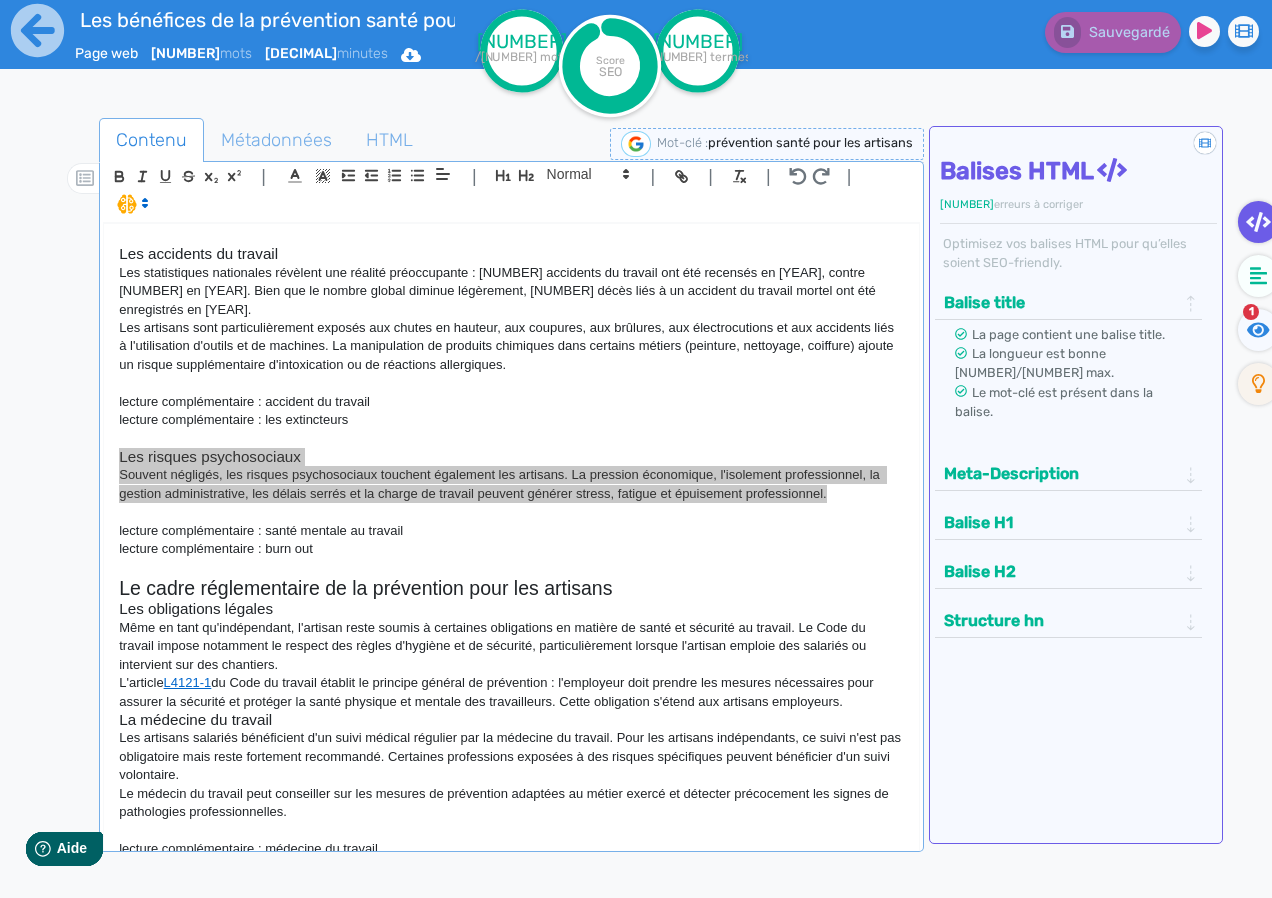 scroll, scrollTop: 800, scrollLeft: 0, axis: vertical 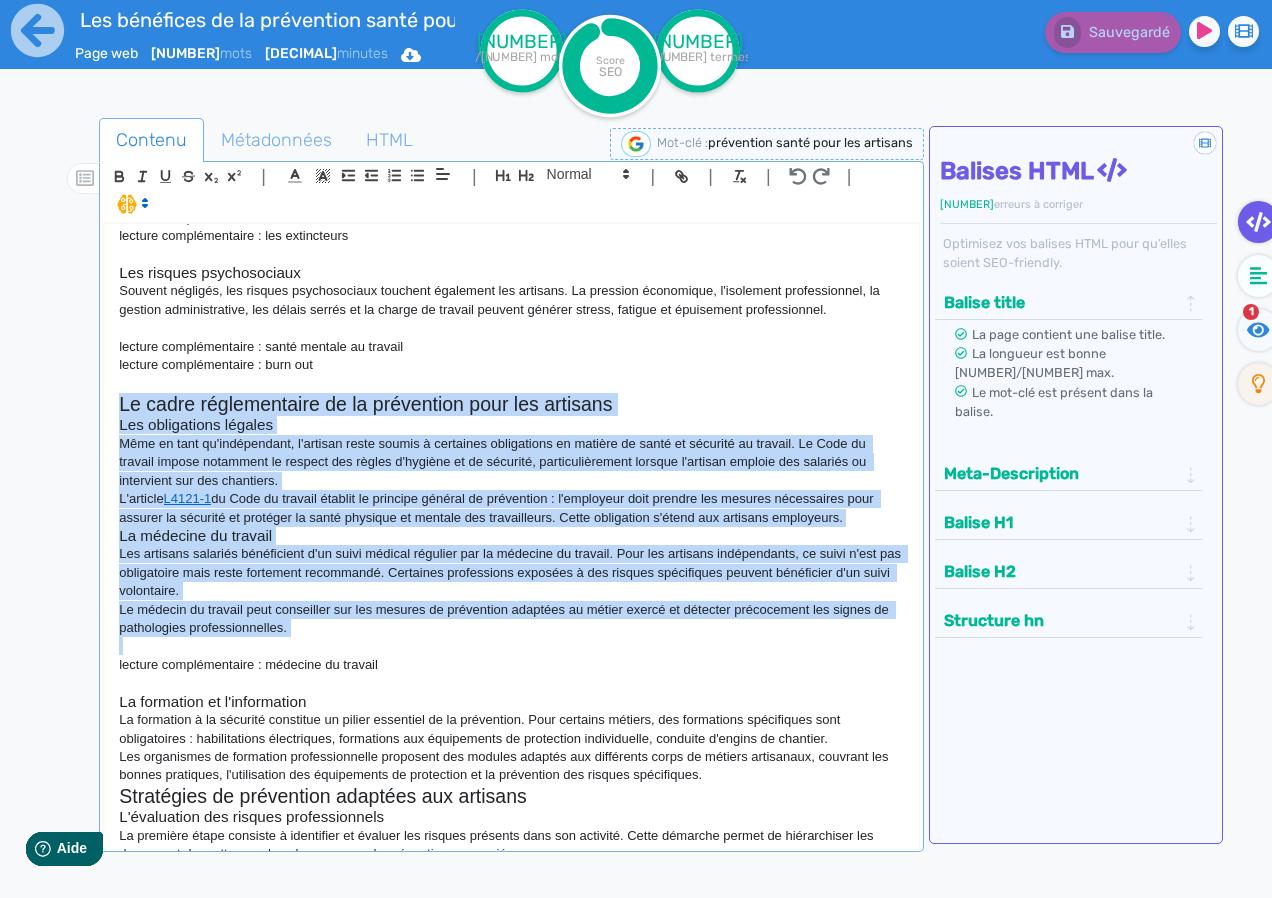drag, startPoint x: 120, startPoint y: 381, endPoint x: 490, endPoint y: 634, distance: 448.22873 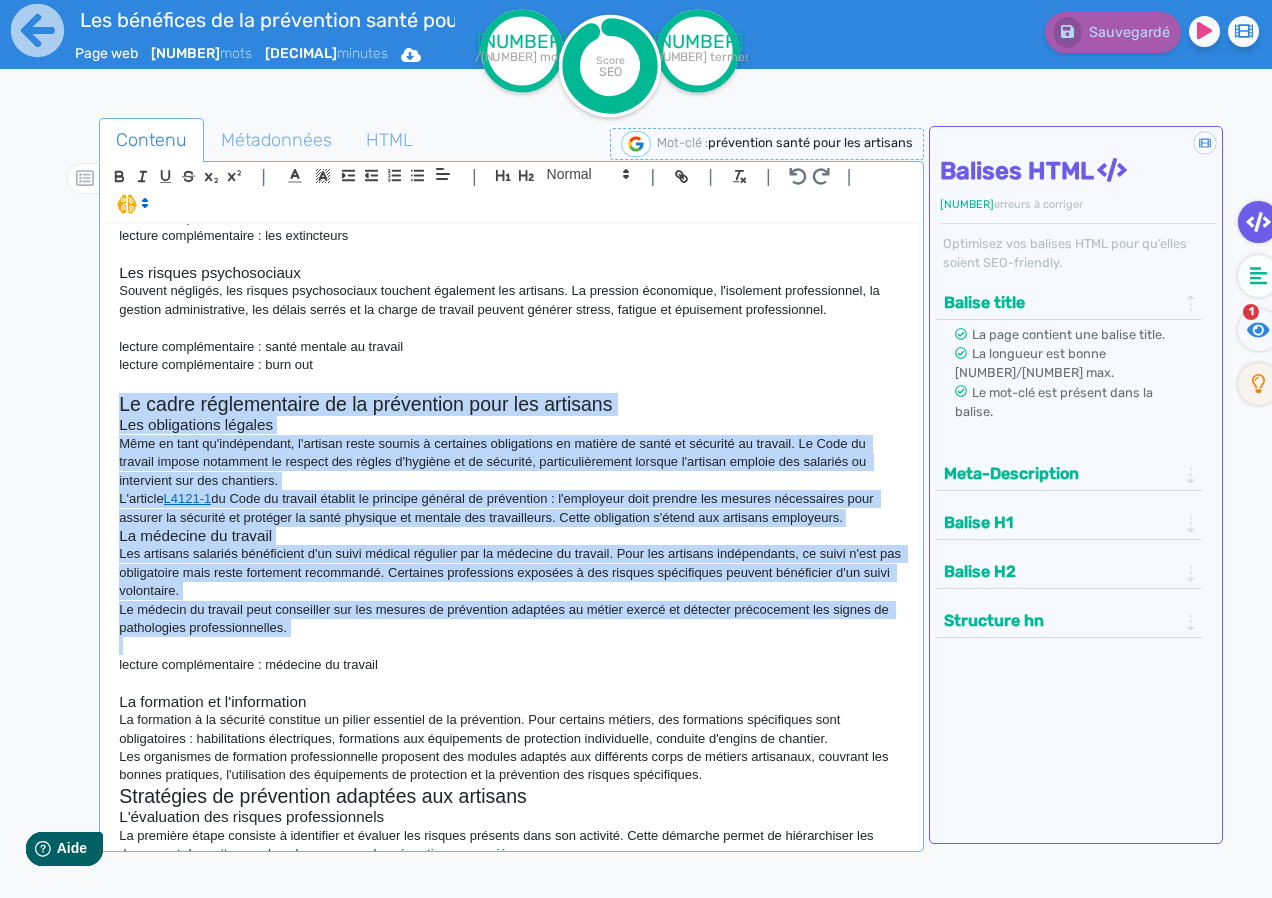 click on "Prévention santé pour les artisans : protégez votre bien-être et votre activité La prévention santé constitue un enjeu majeur pour les artisans, ces professionnels dont l'activité repose avant tout sur leur capacité physique et leur savoir-faire. Alors que les métiers artisanaux s'exposent quotidiennement à des risques spécifiques, adopter une démarche préventive permet non seulement de préserver sa santé mais aussi de pérenniser son activité professionnelle. Cet article vous explique comment mettre en place une stratégie de prévention efficace et les solutions disponibles pour protéger votre bien-être au travail. Qui sont les artisans et quels sont leurs enjeux de santé ? En France, un artisan est un professionnel qui exerce à titre principal une activité de production, de transformation, de réparation ou de prestation de services. Son entreprise doit employer moins de 11 salariés et il doit justifier d'une qualification professionnelle ou être inscrit au répertoire des métiers." 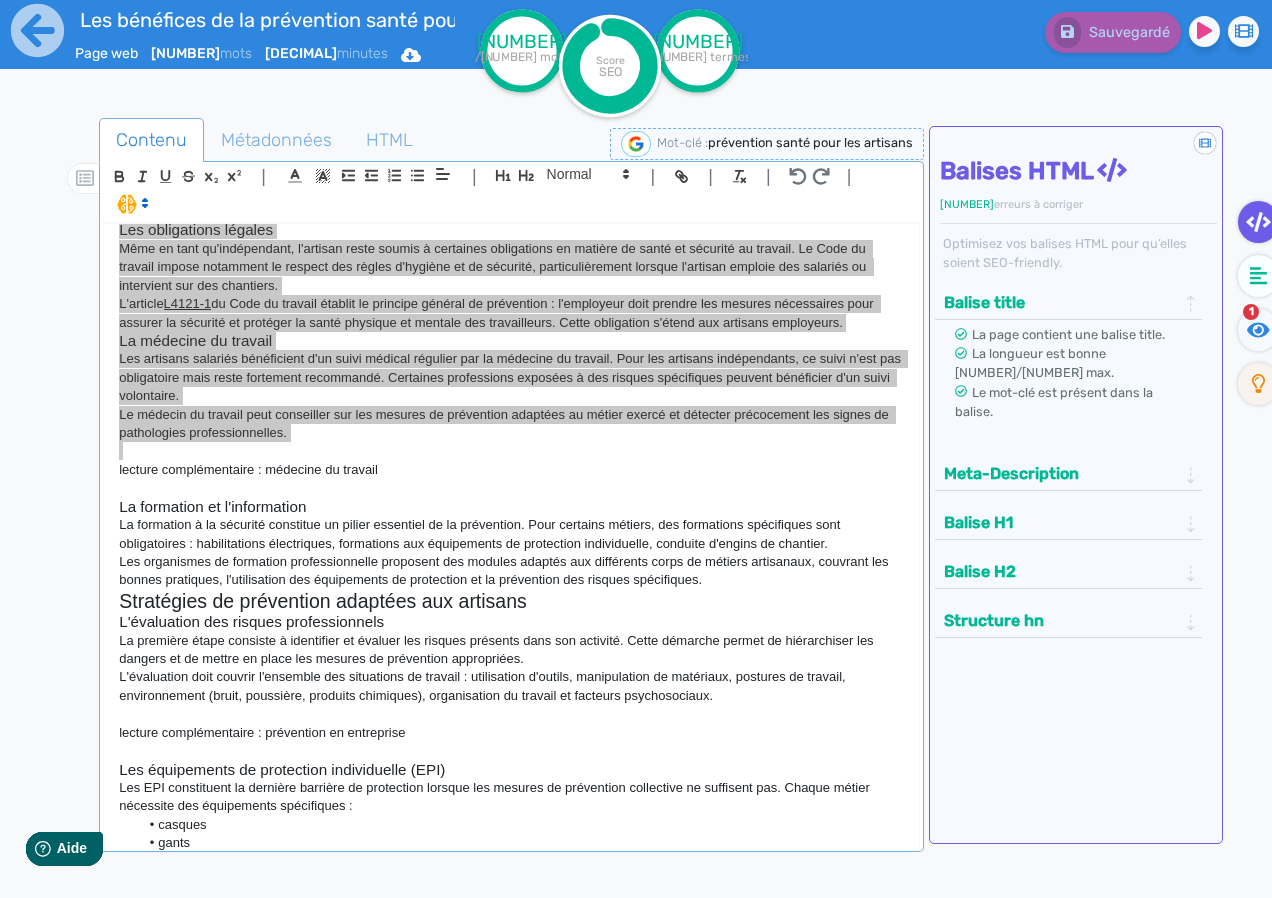 scroll, scrollTop: 1100, scrollLeft: 0, axis: vertical 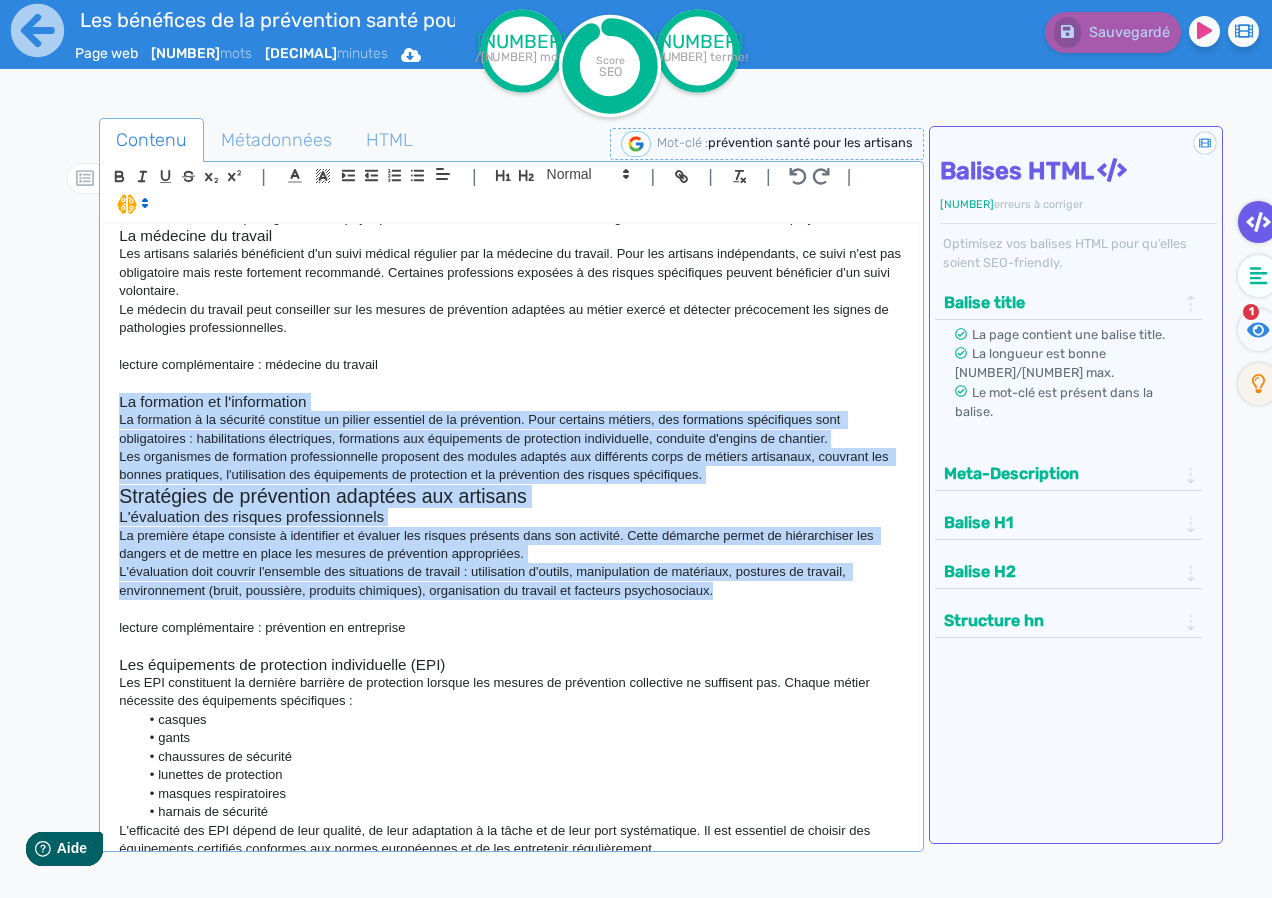 drag, startPoint x: 762, startPoint y: 577, endPoint x: 61, endPoint y: 379, distance: 728.4264 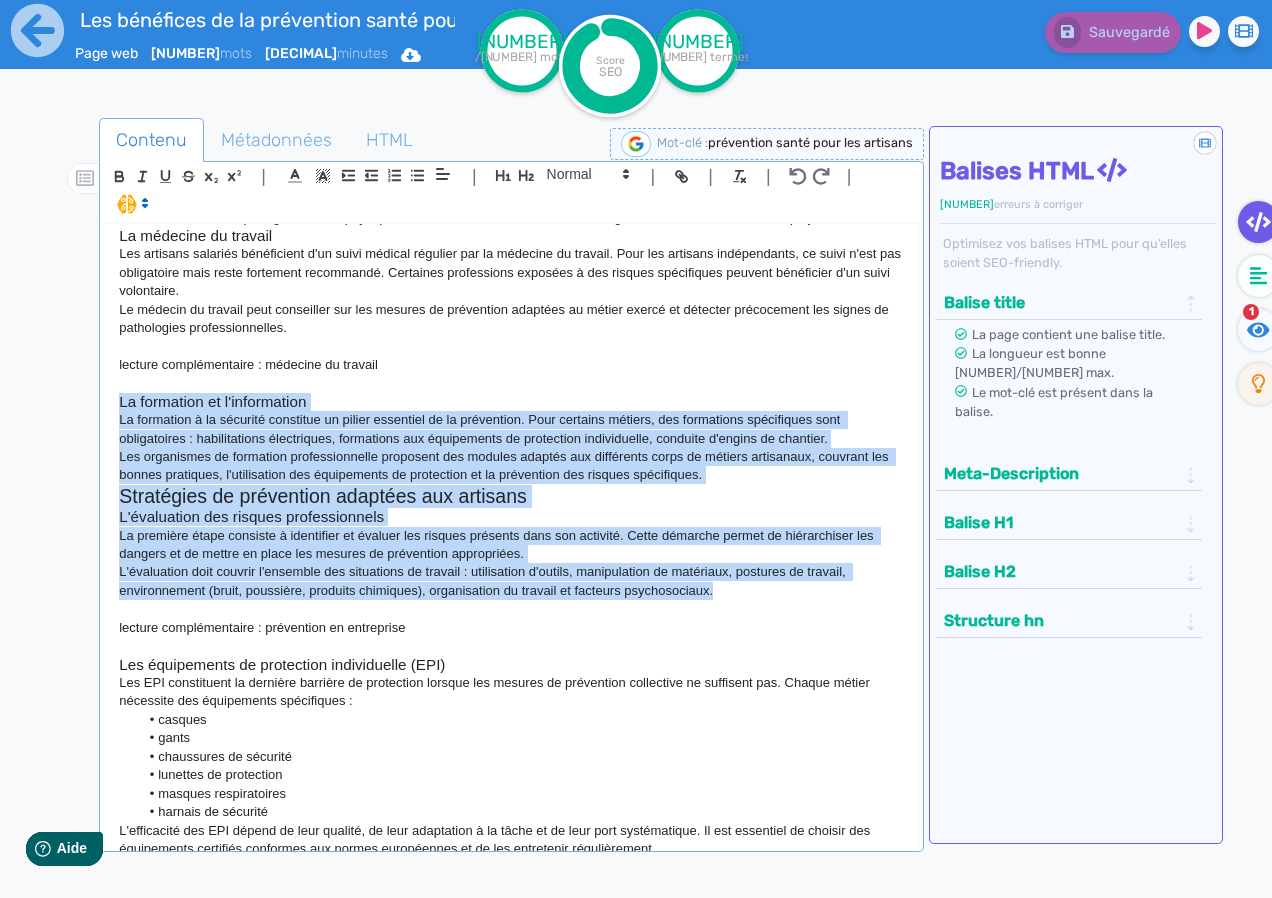 click on "Contenu   Métadonnées   HTML                                          |                                                                                                                                                                                                         |               H3 H4 H5 H6 Normal |         |             | |       Prévention santé pour les artisans : protégez votre bien-être et votre activité La prévention santé constitue un enjeu majeur pour les artisans, ces professionnels dont l'activité repose avant tout sur leur capacité physique et leur savoir-faire. Alors que les métiers artisanaux s'exposent quotidiennement à des risques spécifiques, adopter une démarche préventive permet non seulement de préserver sa santé mais aussi de pérenniser son activité professionnelle. Cet article vous explique comment mettre en place une stratégie de prévention efficace et les solutions disponibles pour protéger votre bien-être au travail. Le saviez-vous ? L'article  L4121-1" 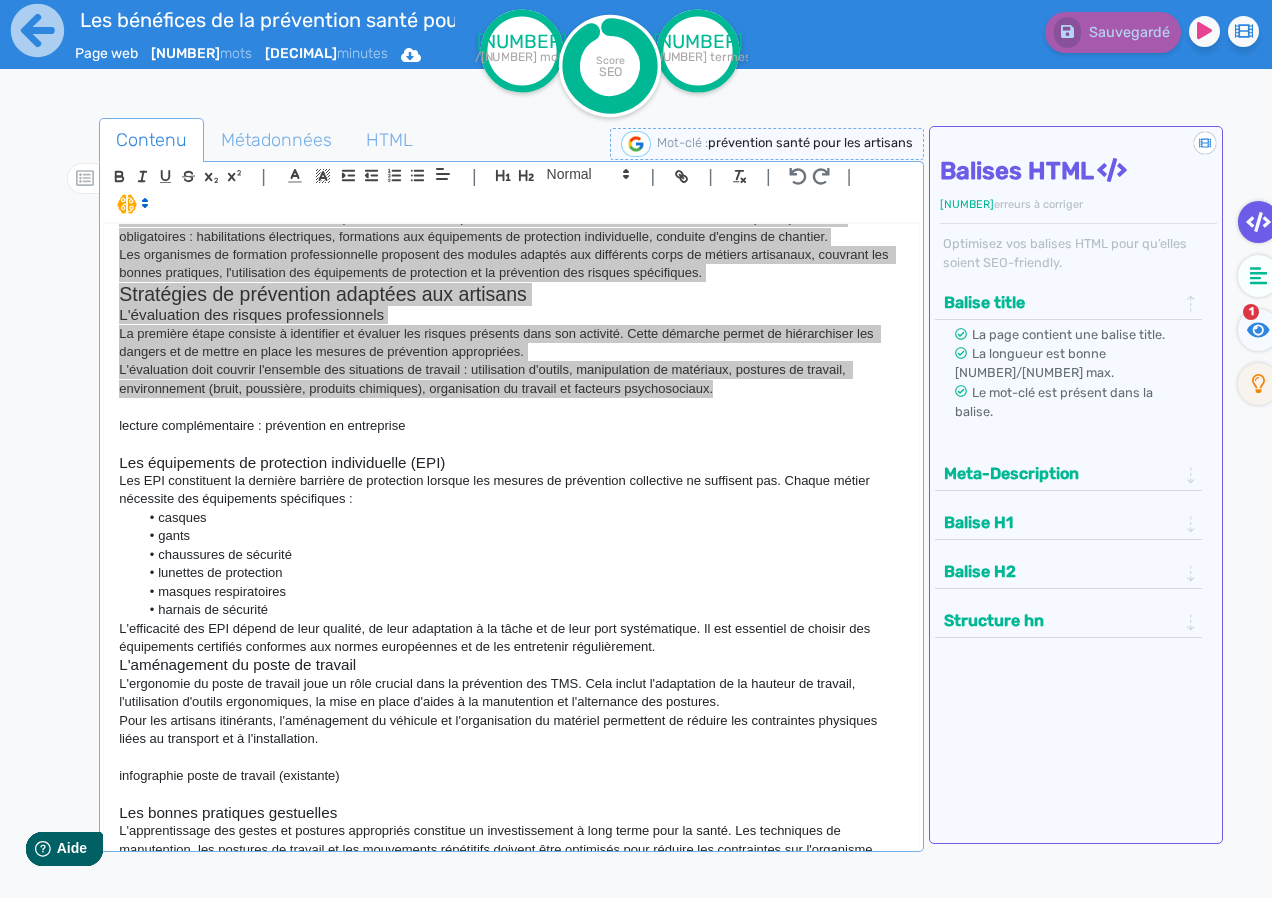 scroll, scrollTop: 1300, scrollLeft: 0, axis: vertical 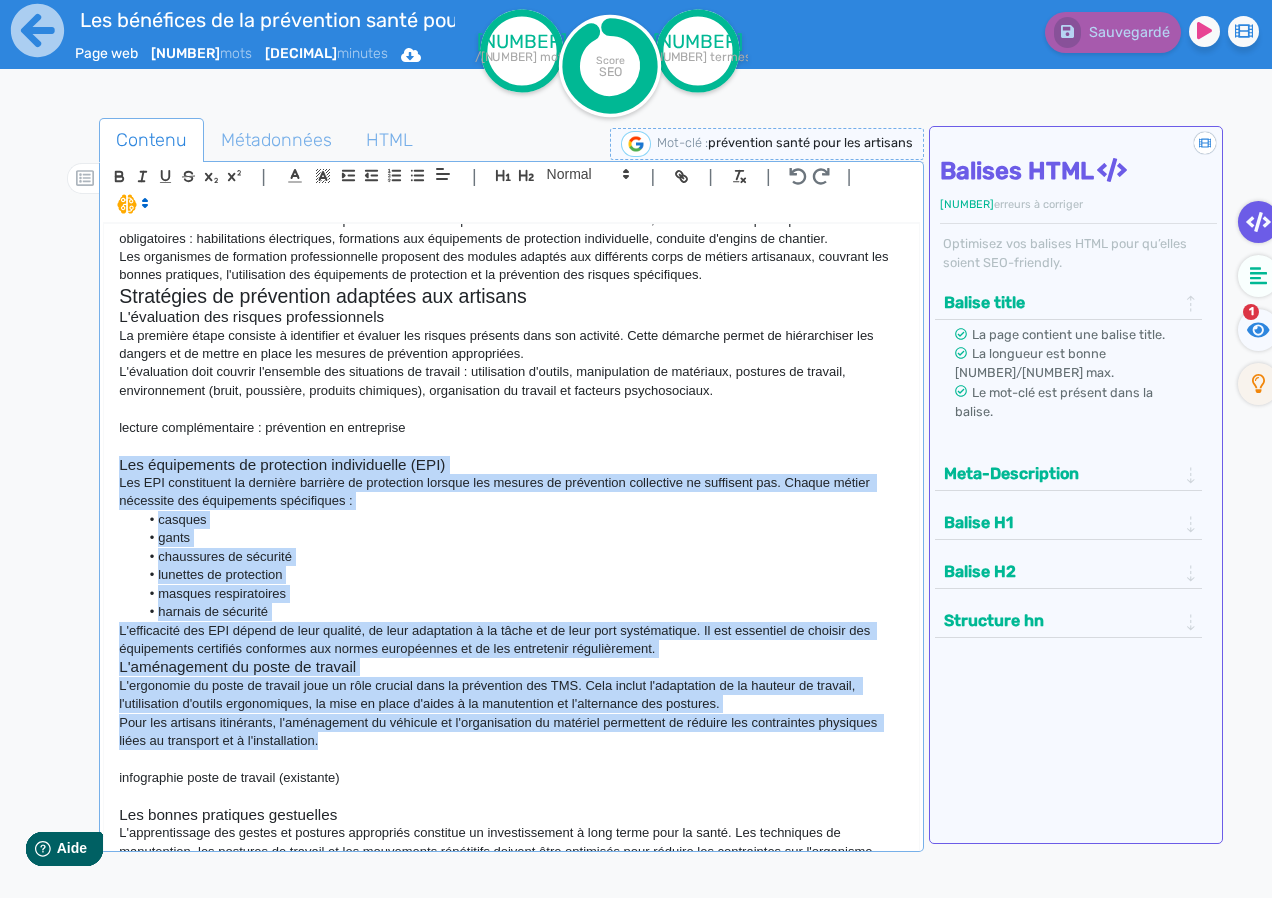 drag, startPoint x: 382, startPoint y: 720, endPoint x: 56, endPoint y: 450, distance: 423.29187 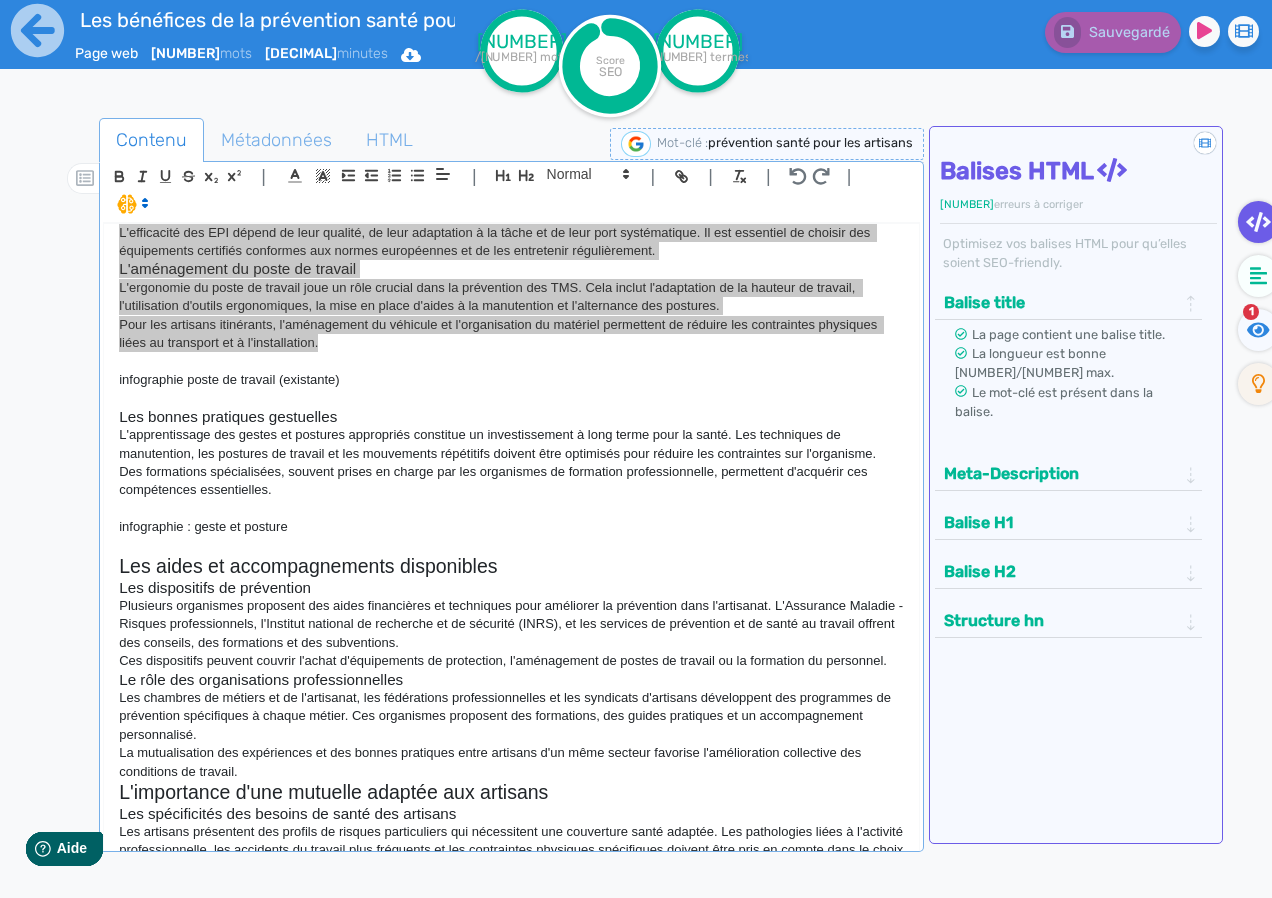 scroll, scrollTop: 1700, scrollLeft: 0, axis: vertical 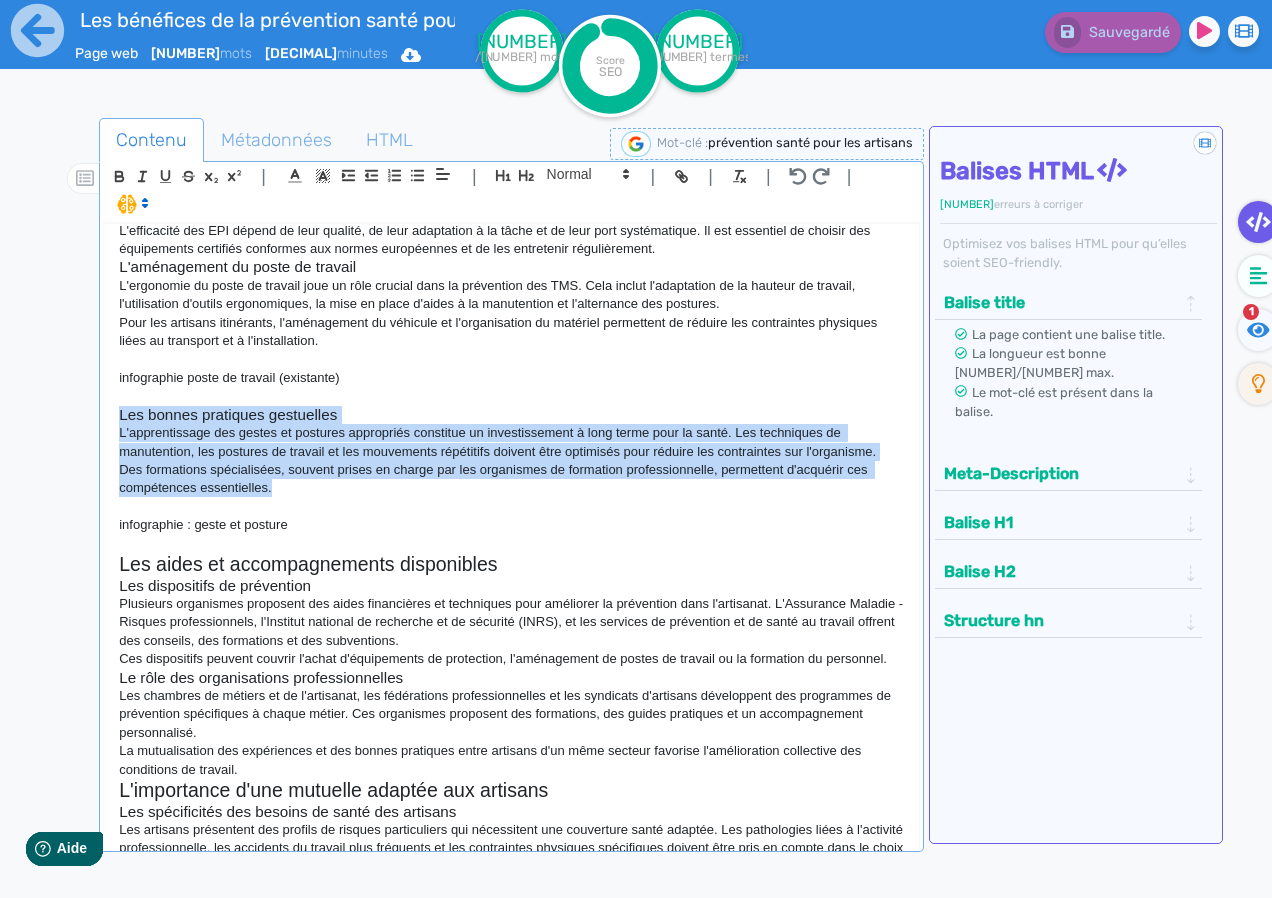 drag, startPoint x: 305, startPoint y: 474, endPoint x: 83, endPoint y: 396, distance: 235.30406 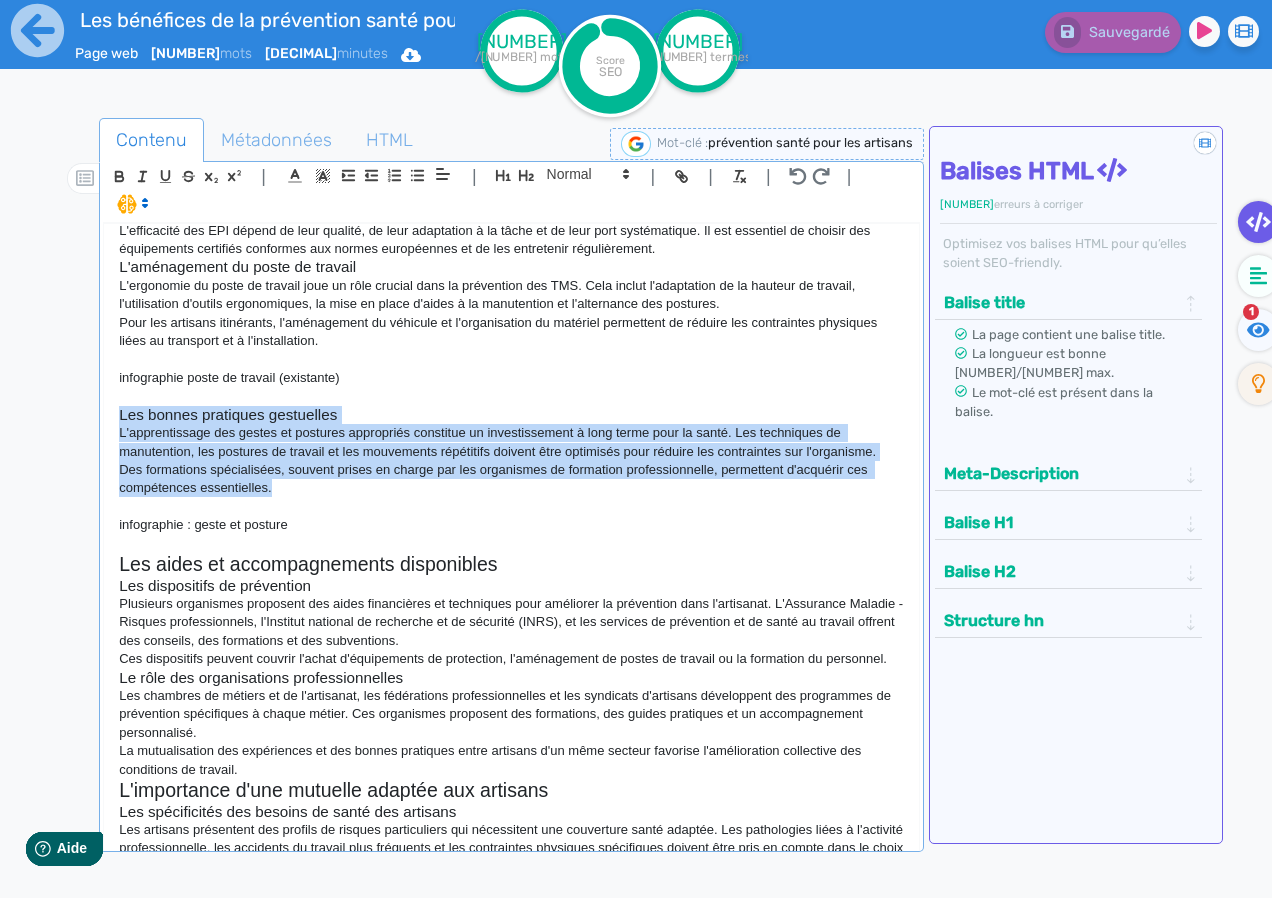 click on "Contenu   Métadonnées   HTML                                          |                                                                                                                                                                                                         |               H3 H4 H5 H6 Normal |         |             | |       Prévention santé pour les artisans : protégez votre bien-être et votre activité La prévention santé constitue un enjeu majeur pour les artisans, ces professionnels dont l'activité repose avant tout sur leur capacité physique et leur savoir-faire. Alors que les métiers artisanaux s'exposent quotidiennement à des risques spécifiques, adopter une démarche préventive permet non seulement de préserver sa santé mais aussi de pérenniser son activité professionnelle. Cet article vous explique comment mettre en place une stratégie de prévention efficace et les solutions disponibles pour protéger votre bien-être au travail. Le saviez-vous ? L'article  L4121-1" 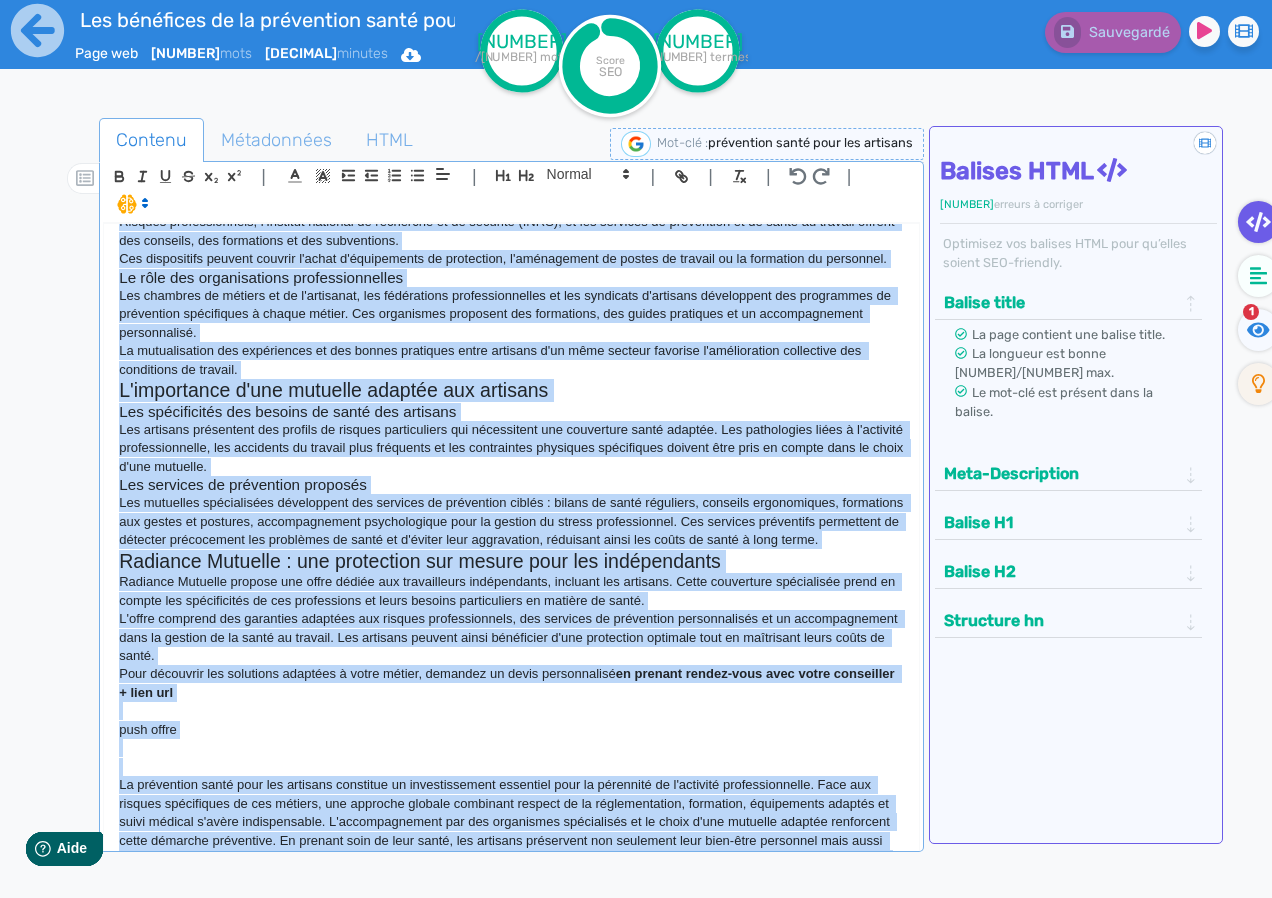 scroll, scrollTop: 2165, scrollLeft: 0, axis: vertical 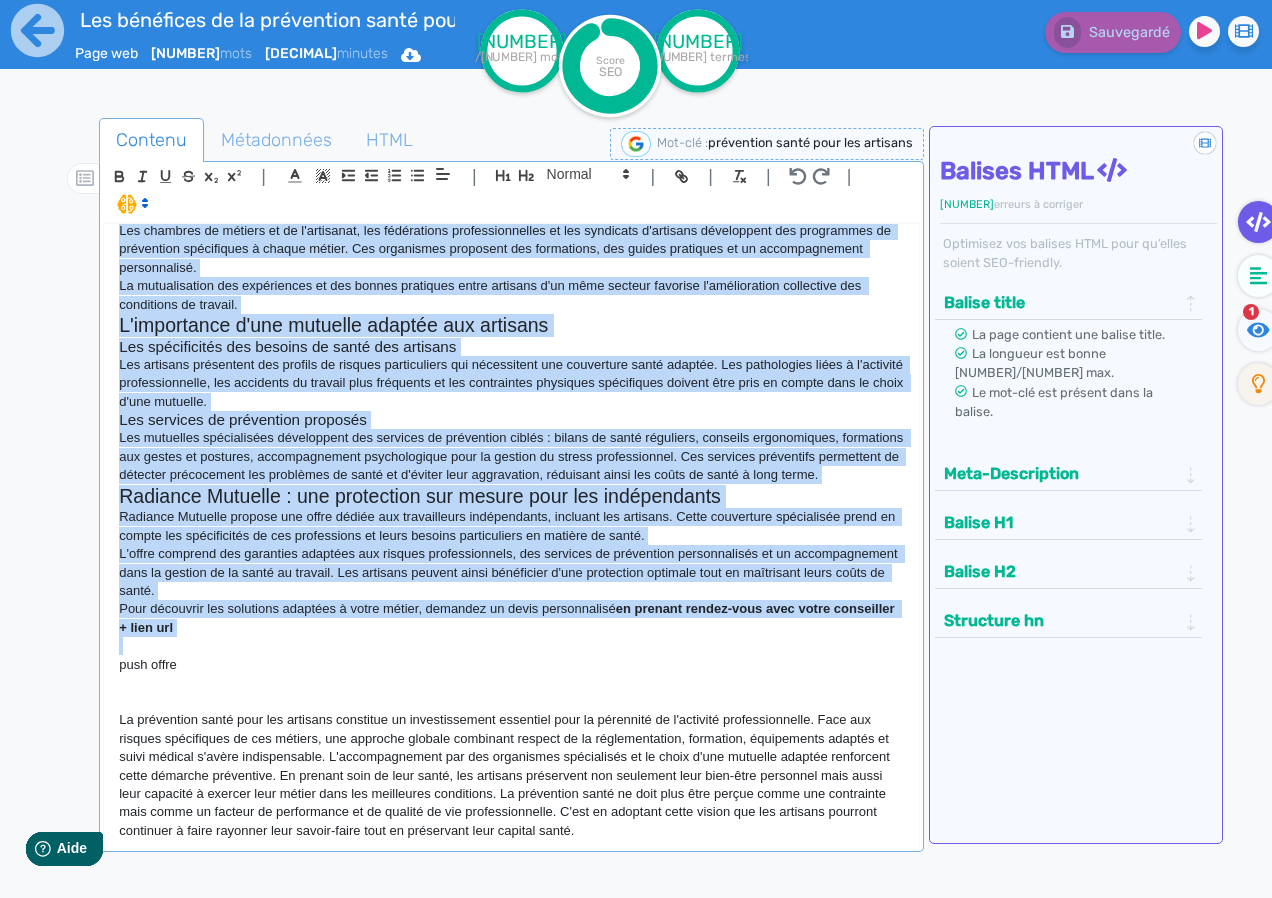 drag, startPoint x: 117, startPoint y: 540, endPoint x: 783, endPoint y: 652, distance: 675.35175 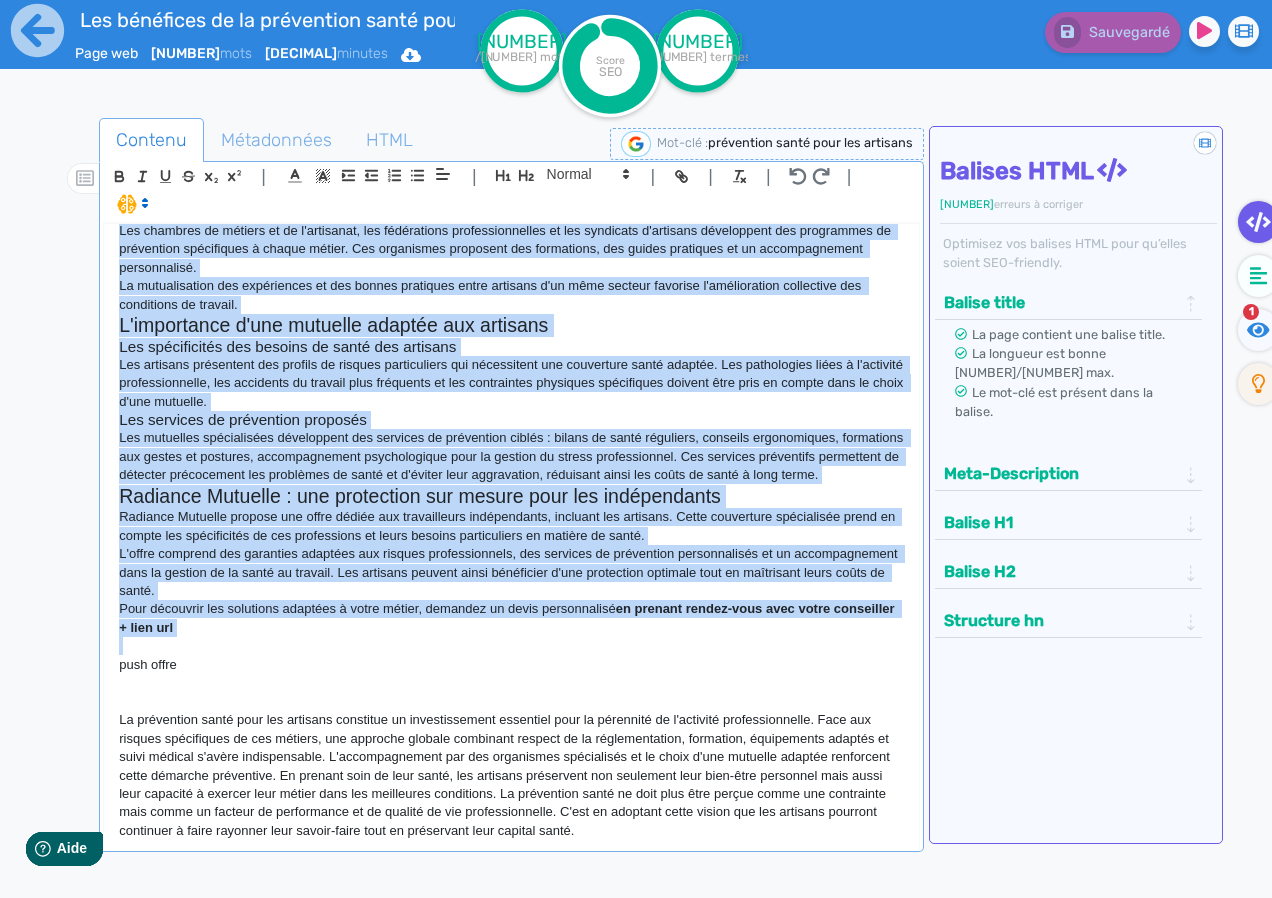 click on "Prévention santé pour les artisans : protégez votre bien-être et votre activité La prévention santé constitue un enjeu majeur pour les artisans, ces professionnels dont l'activité repose avant tout sur leur capacité physique et leur savoir-faire. Alors que les métiers artisanaux s'exposent quotidiennement à des risques spécifiques, adopter une démarche préventive permet non seulement de préserver sa santé mais aussi de pérenniser son activité professionnelle. Cet article vous explique comment mettre en place une stratégie de prévention efficace et les solutions disponibles pour protéger votre bien-être au travail. Qui sont les artisans et quels sont leurs enjeux de santé ? En France, un artisan est un professionnel qui exerce à titre principal une activité de production, de transformation, de réparation ou de prestation de services. Son entreprise doit employer moins de 11 salariés et il doit justifier d'une qualification professionnelle ou être inscrit au répertoire des métiers." 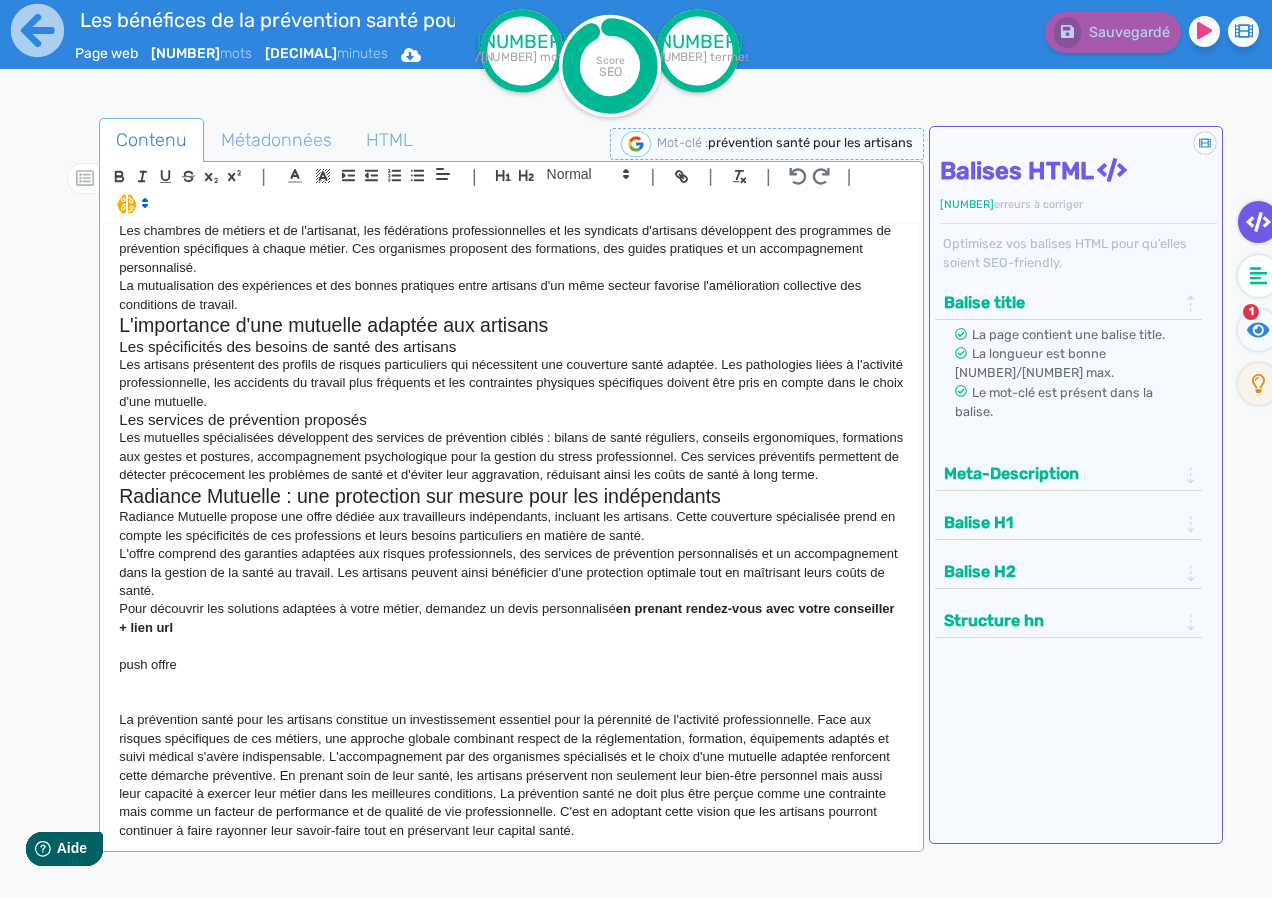 click on "La prévention santé pour les artisans constitue un investissement essentiel pour la pérennité de l'activité professionnelle. Face aux risques spécifiques de ces métiers, une approche globale combinant respect de la réglementation, formation, équipements adaptés et suivi médical s'avère indispensable. L'accompagnement par des organismes spécialisés et le choix d'une mutuelle adaptée renforcent cette démarche préventive. En prenant soin de leur santé, les artisans préservent non seulement leur bien-être personnel mais aussi leur capacité à exercer leur métier dans les meilleures conditions. La prévention santé ne doit plus être perçue comme une contrainte mais comme un facteur de performance et de qualité de vie professionnelle. C'est en adoptant cette vision que les artisans pourront continuer à faire rayonner leur savoir-faire tout en préservant leur capital santé." 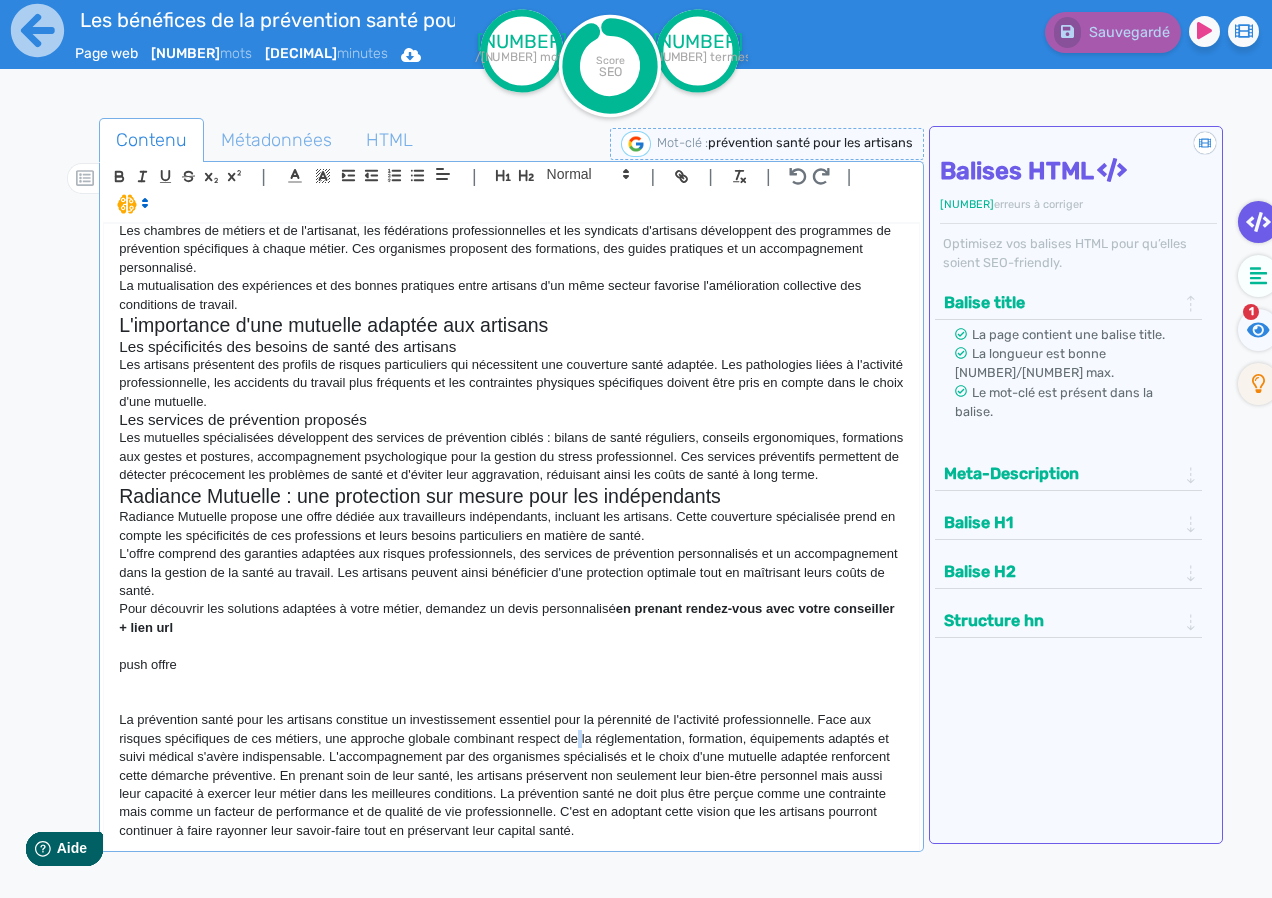 click on "La prévention santé pour les artisans constitue un investissement essentiel pour la pérennité de l'activité professionnelle. Face aux risques spécifiques de ces métiers, une approche globale combinant respect de la réglementation, formation, équipements adaptés et suivi médical s'avère indispensable. L'accompagnement par des organismes spécialisés et le choix d'une mutuelle adaptée renforcent cette démarche préventive. En prenant soin de leur santé, les artisans préservent non seulement leur bien-être personnel mais aussi leur capacité à exercer leur métier dans les meilleures conditions. La prévention santé ne doit plus être perçue comme une contrainte mais comme un facteur de performance et de qualité de vie professionnelle. C'est en adoptant cette vision que les artisans pourront continuer à faire rayonner leur savoir-faire tout en préservant leur capital santé." 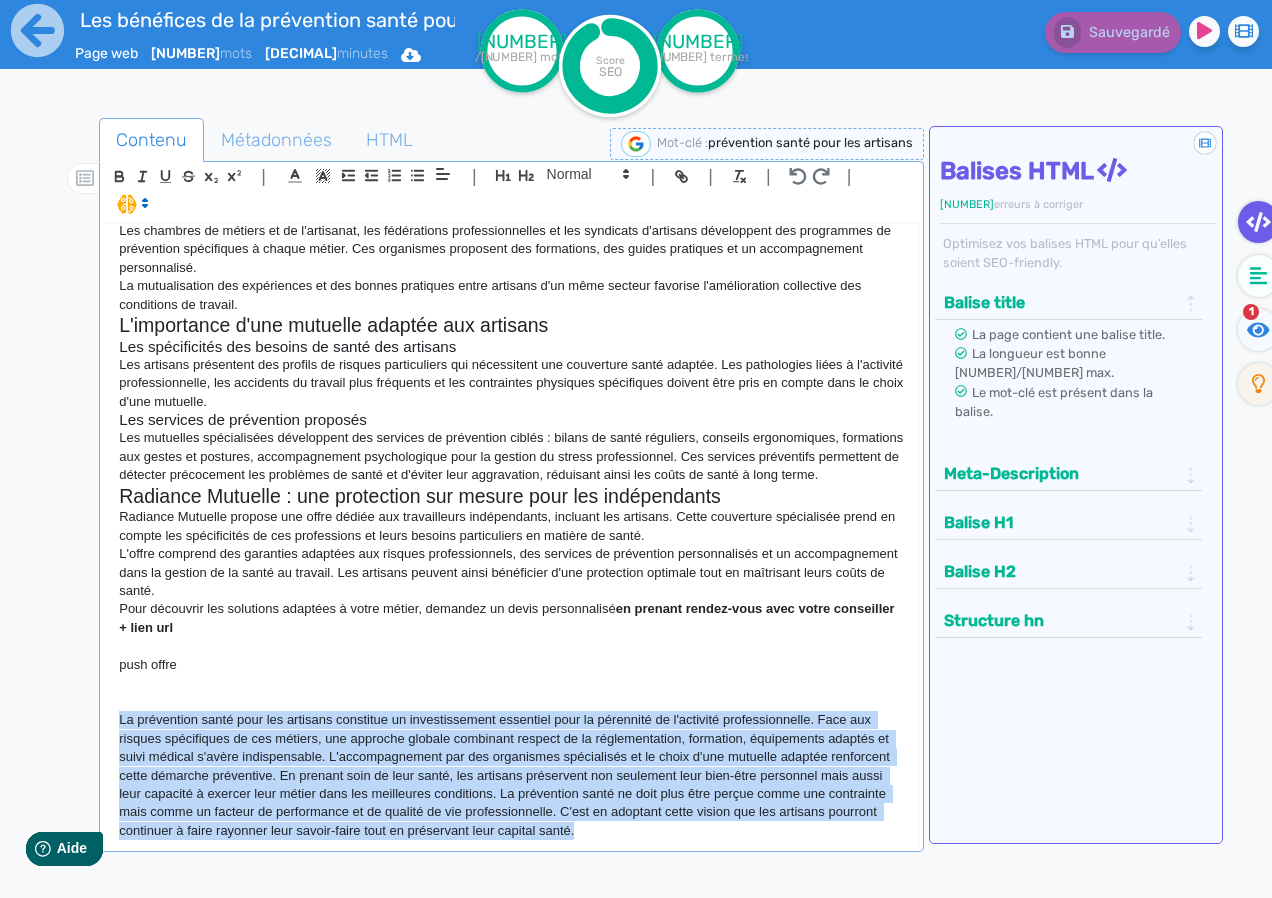 click on "La prévention santé pour les artisans constitue un investissement essentiel pour la pérennité de l'activité professionnelle. Face aux risques spécifiques de ces métiers, une approche globale combinant respect de la réglementation, formation, équipements adaptés et suivi médical s'avère indispensable. L'accompagnement par des organismes spécialisés et le choix d'une mutuelle adaptée renforcent cette démarche préventive. En prenant soin de leur santé, les artisans préservent non seulement leur bien-être personnel mais aussi leur capacité à exercer leur métier dans les meilleures conditions. La prévention santé ne doit plus être perçue comme une contrainte mais comme un facteur de performance et de qualité de vie professionnelle. C'est en adoptant cette vision que les artisans pourront continuer à faire rayonner leur savoir-faire tout en préservant leur capital santé." 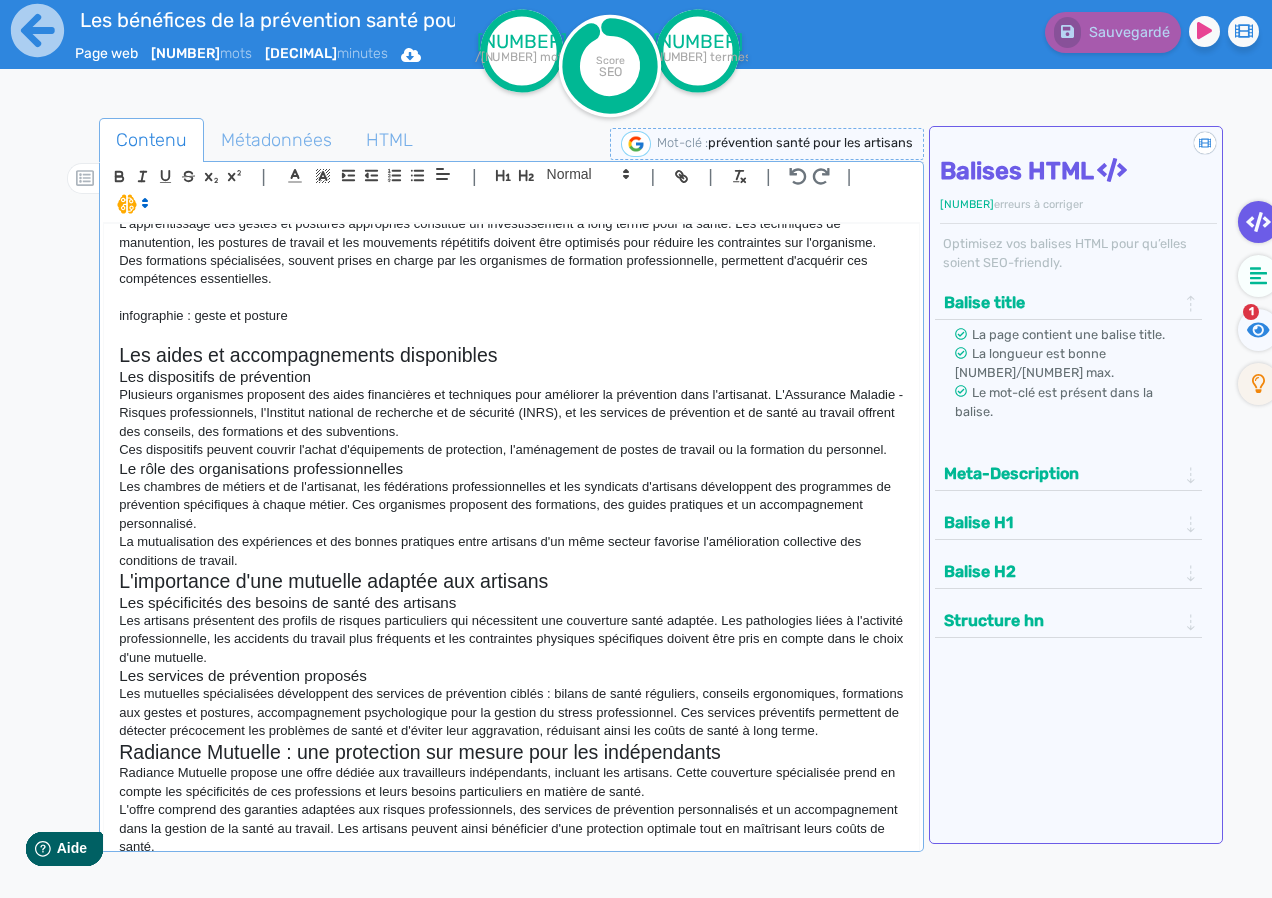 scroll, scrollTop: 1865, scrollLeft: 0, axis: vertical 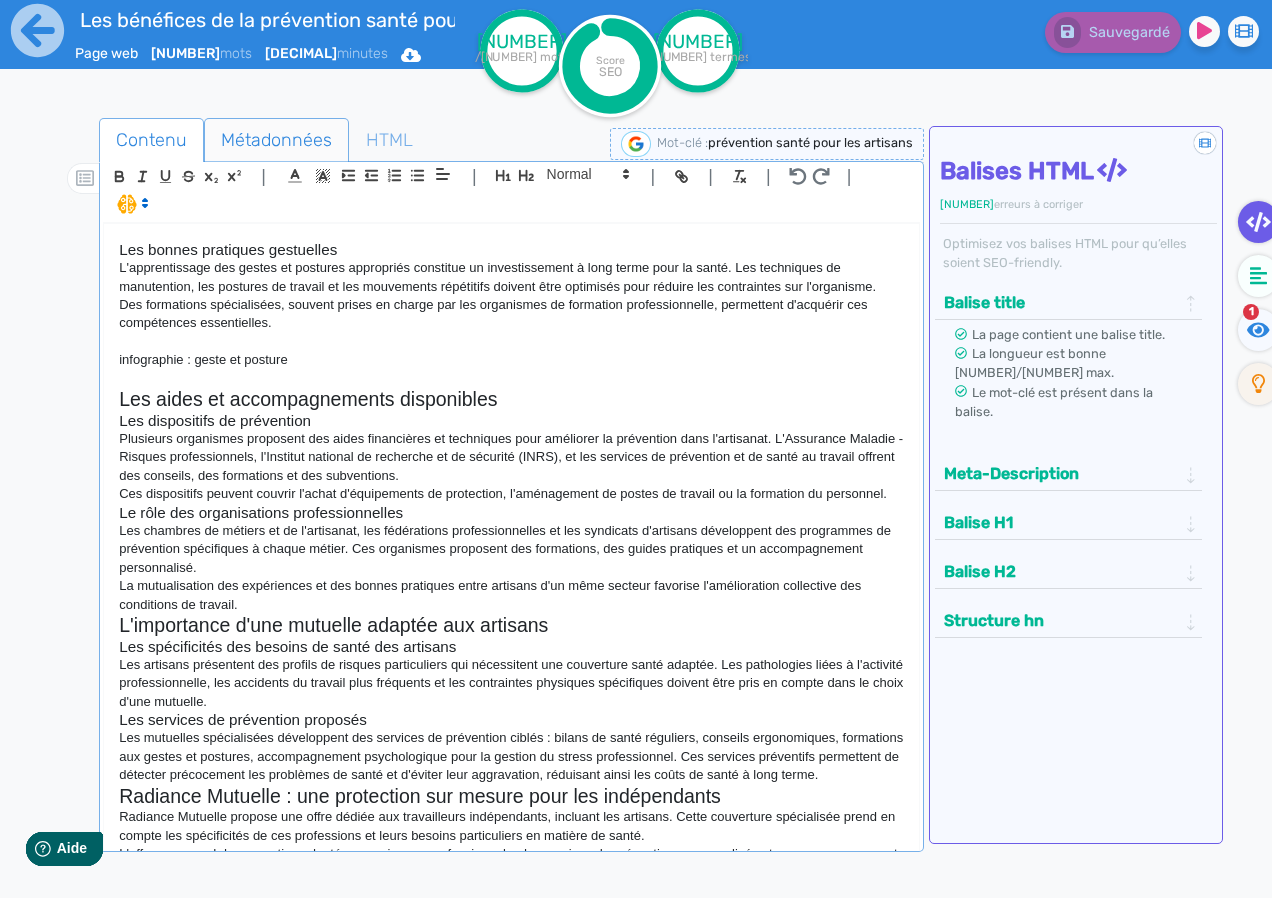 click on "Métadonnées" at bounding box center (276, 140) 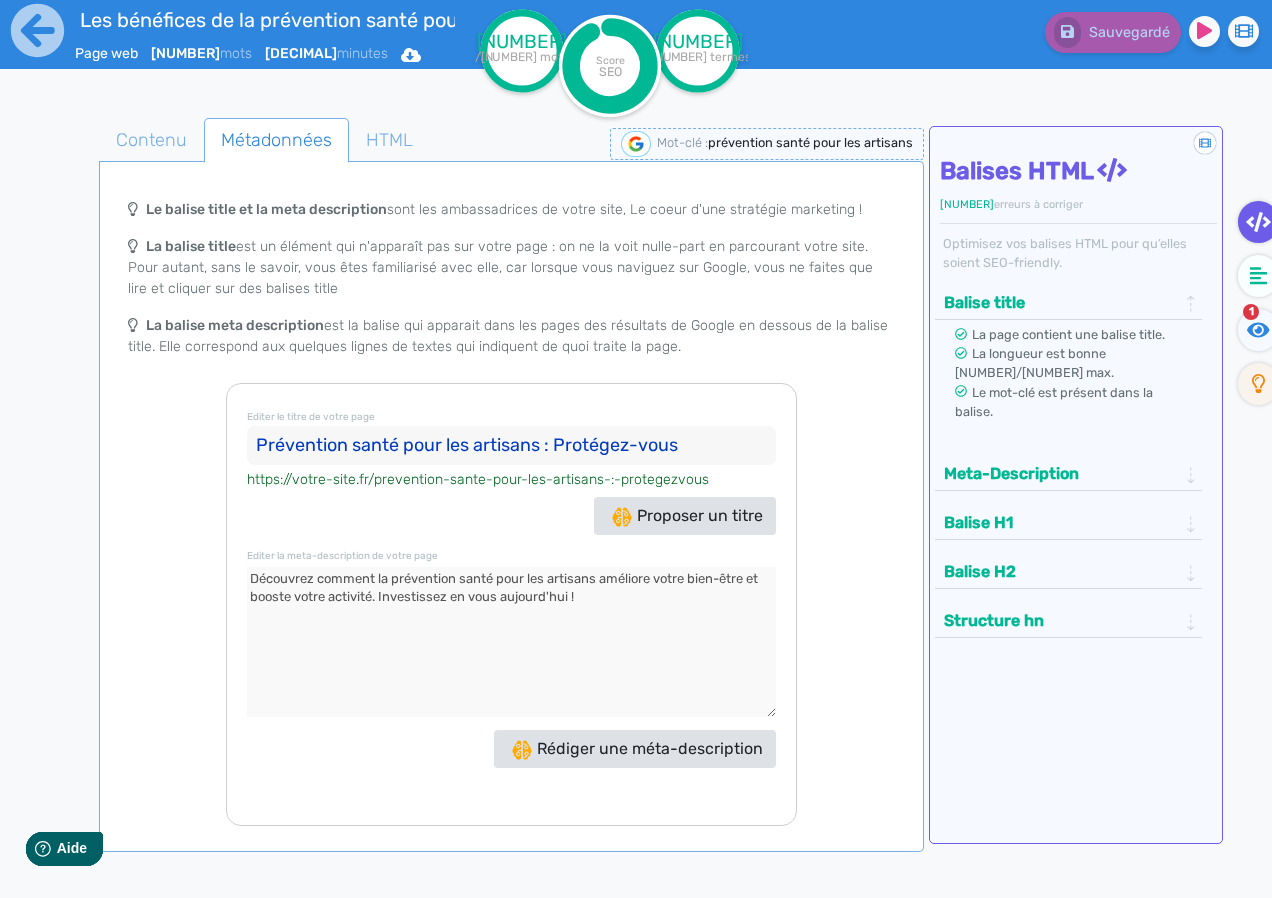 click on "Prévention santé pour les artisans : Protégez-vous" 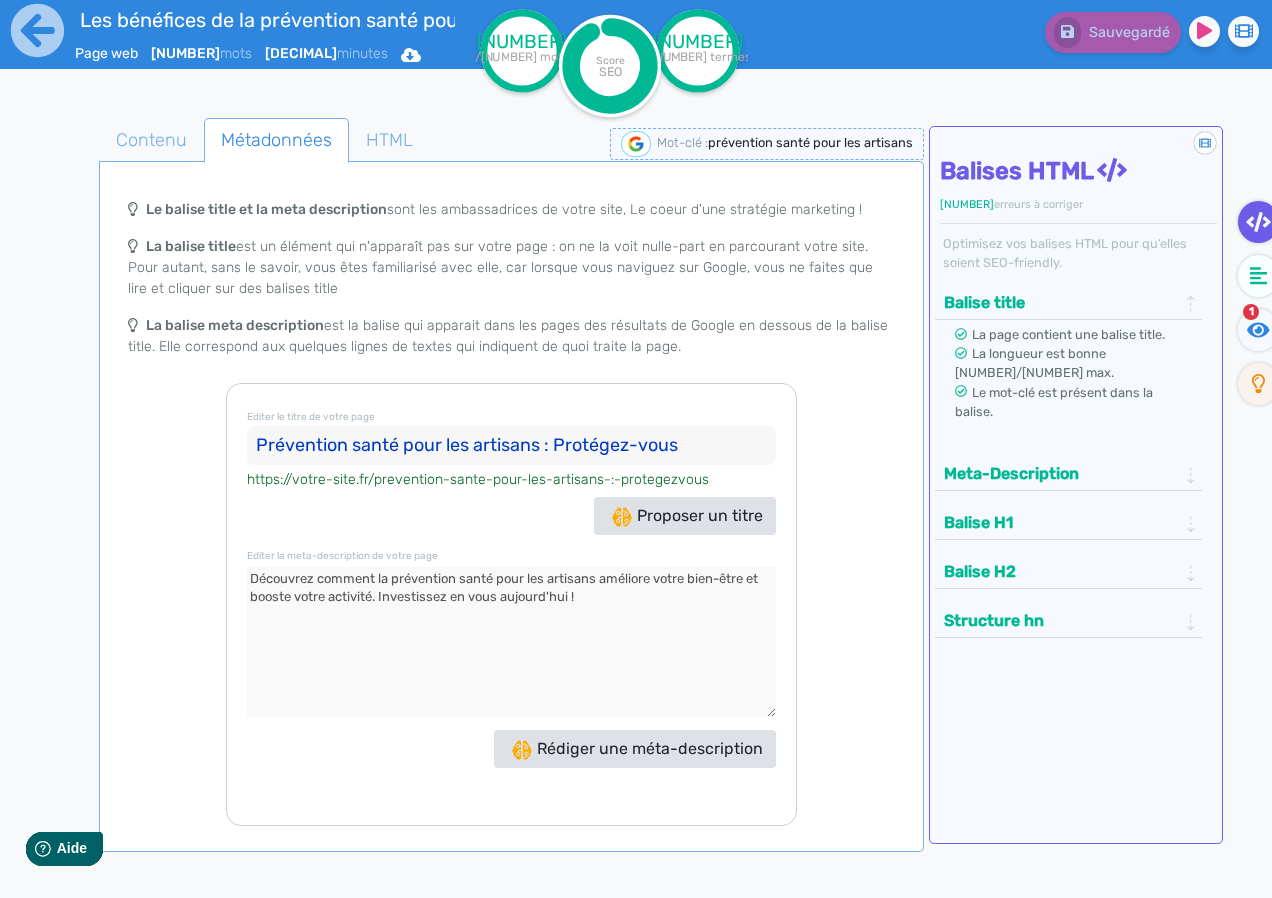 click 